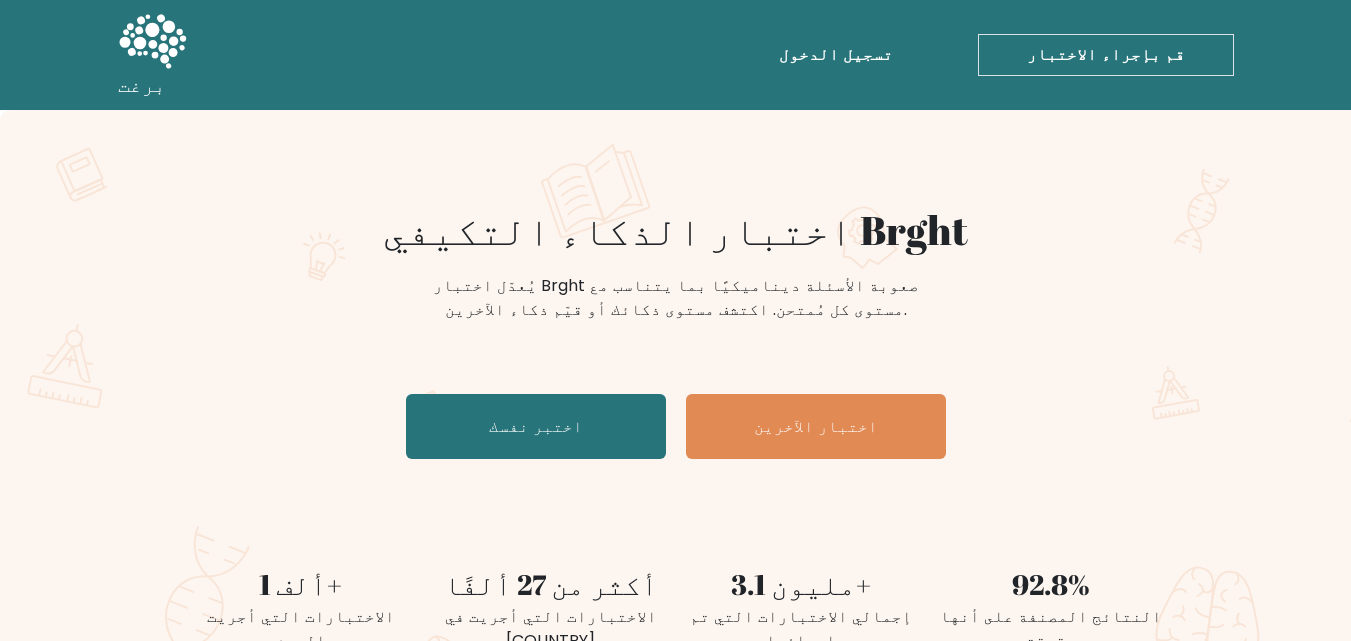 scroll, scrollTop: 0, scrollLeft: 0, axis: both 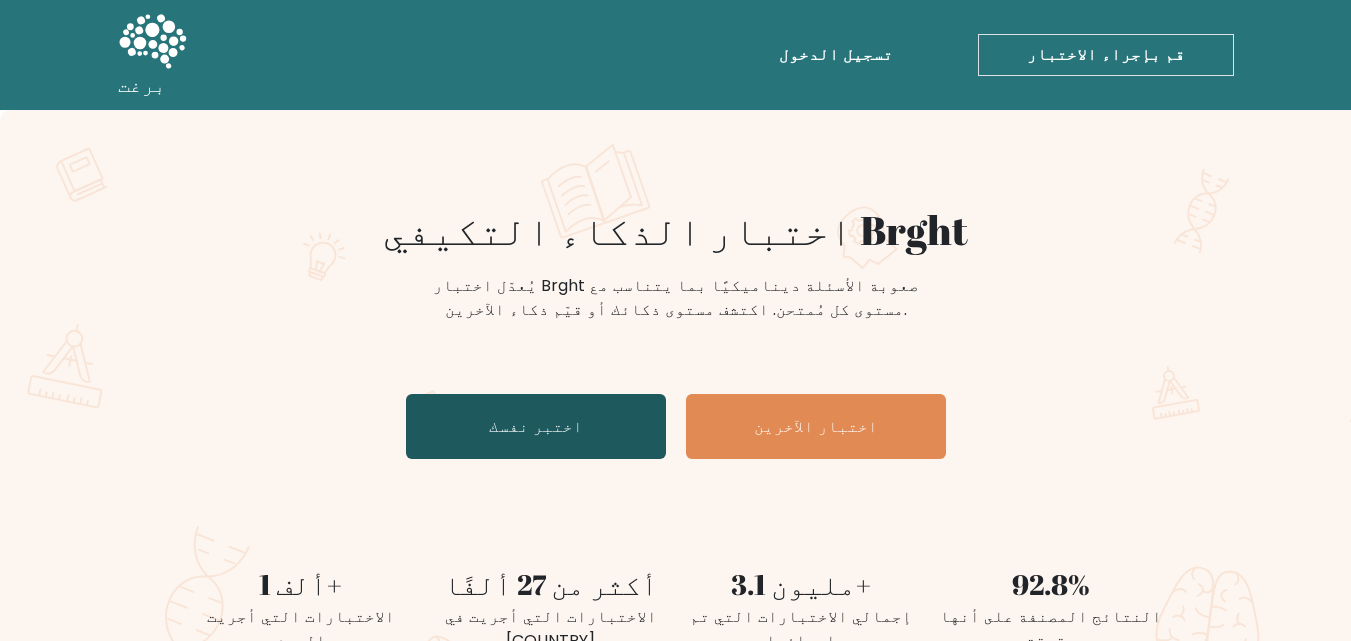 click on "اختبر نفسك" at bounding box center [536, 426] 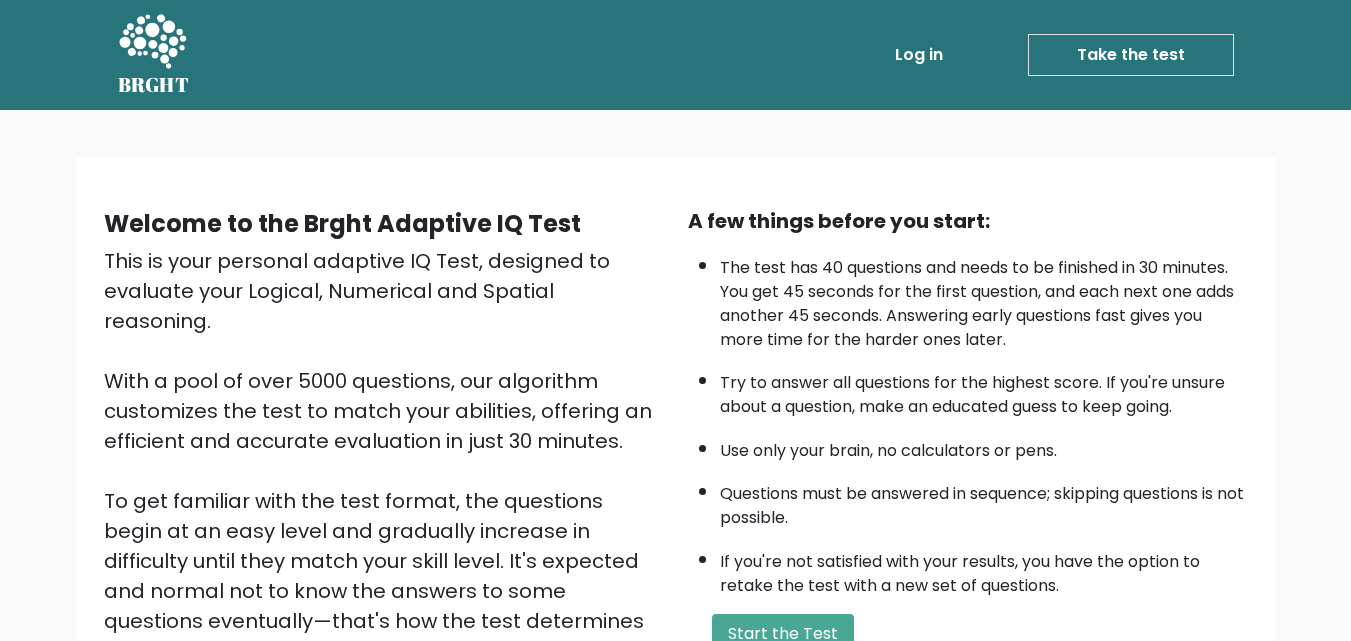 scroll, scrollTop: 0, scrollLeft: 0, axis: both 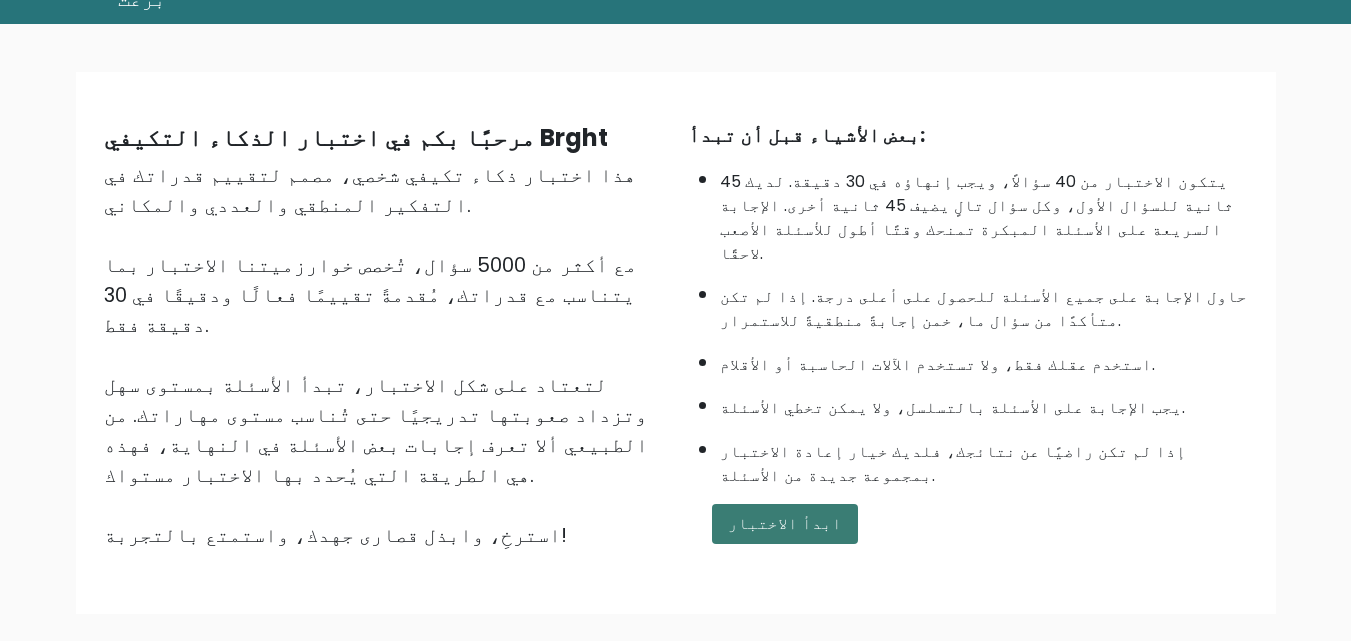 click on "ابدأ الاختبار" at bounding box center (785, 523) 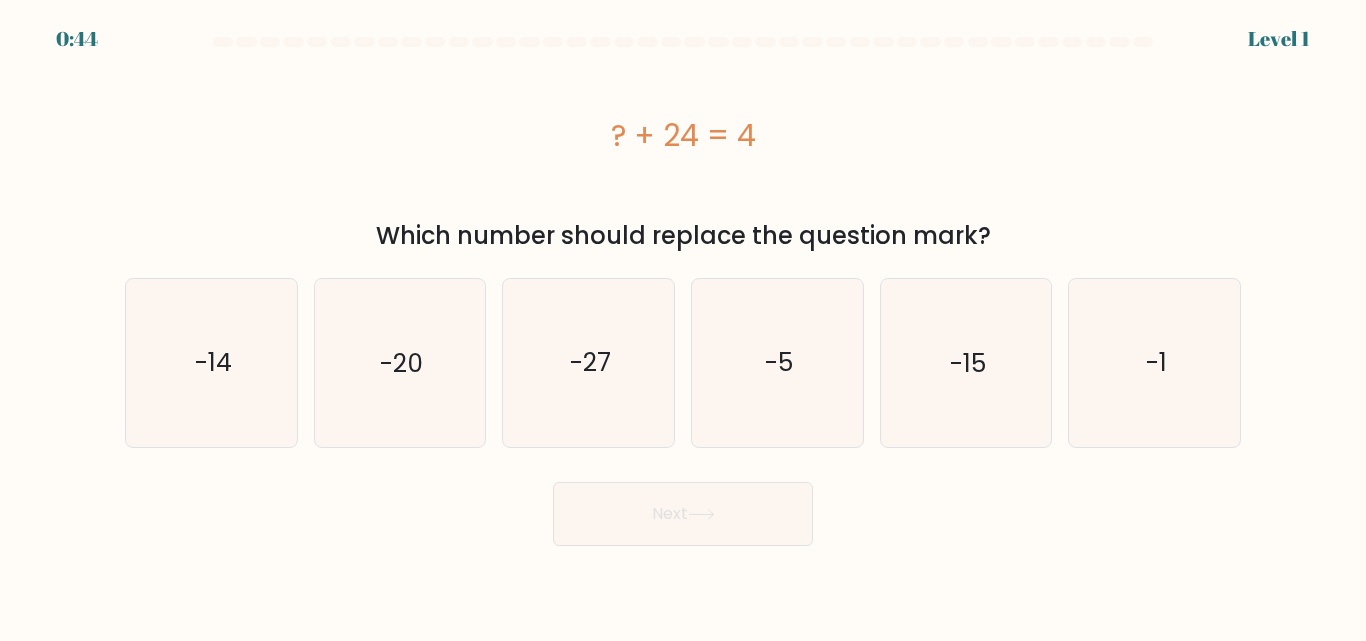 scroll, scrollTop: 0, scrollLeft: 0, axis: both 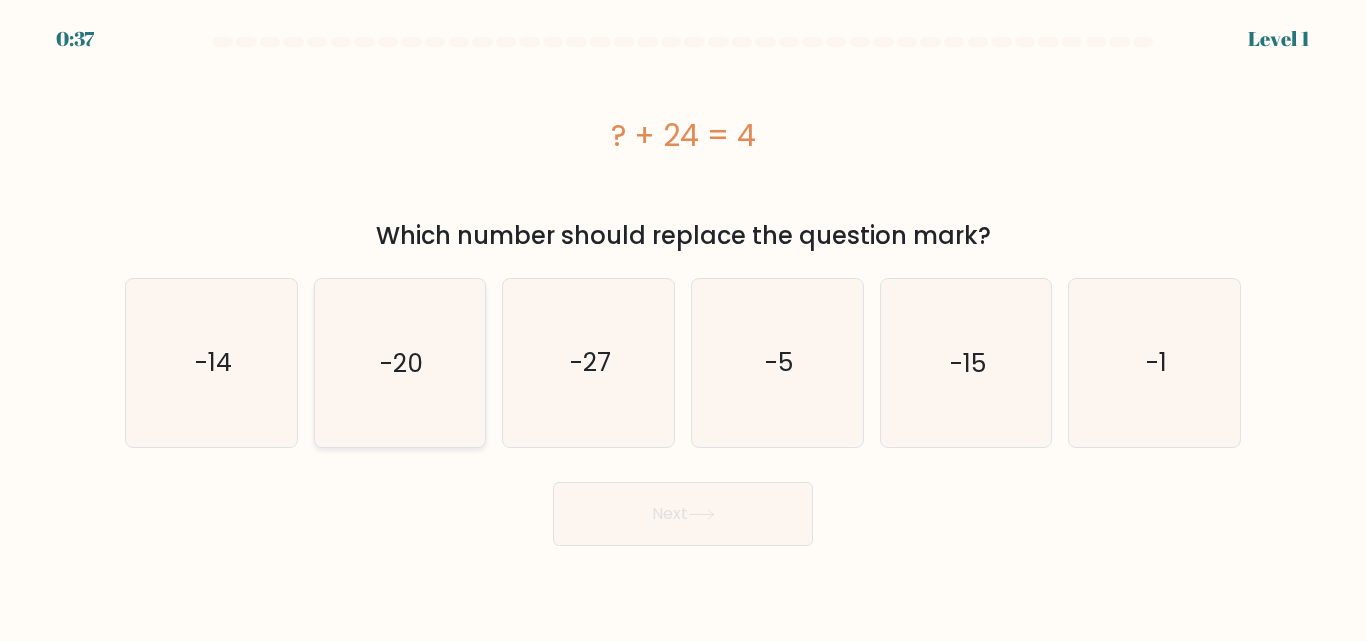 click on "-20" 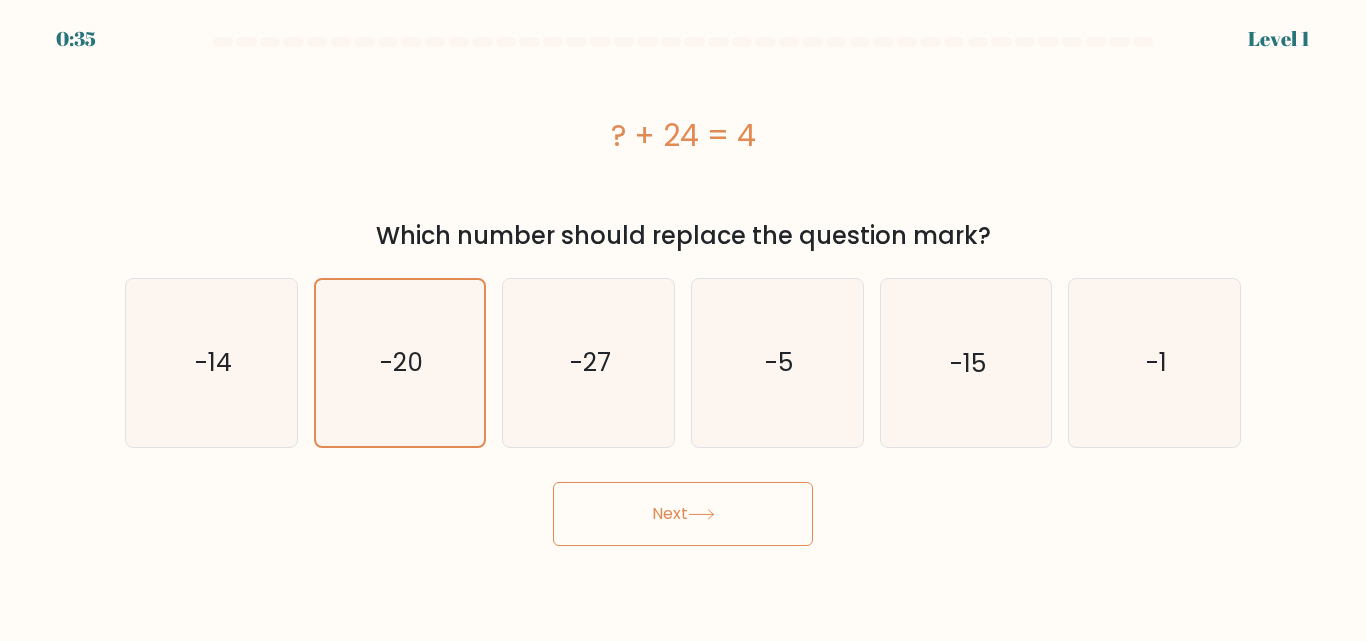 click on "Next" at bounding box center (683, 514) 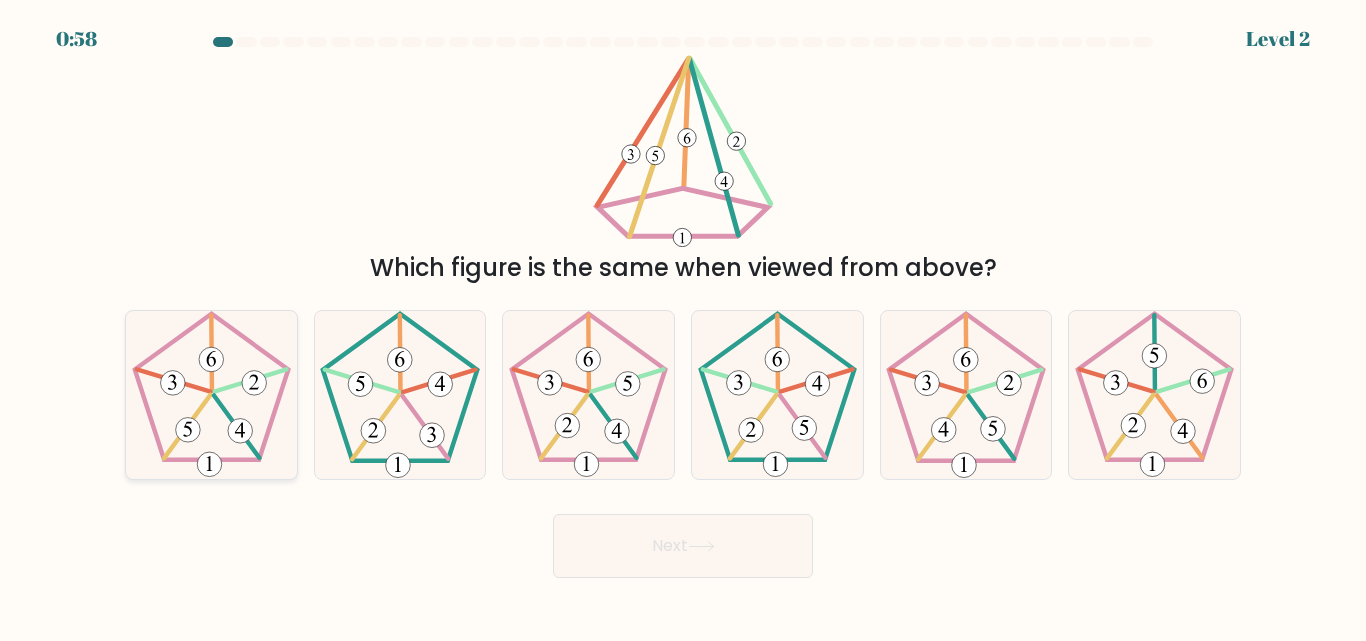 click 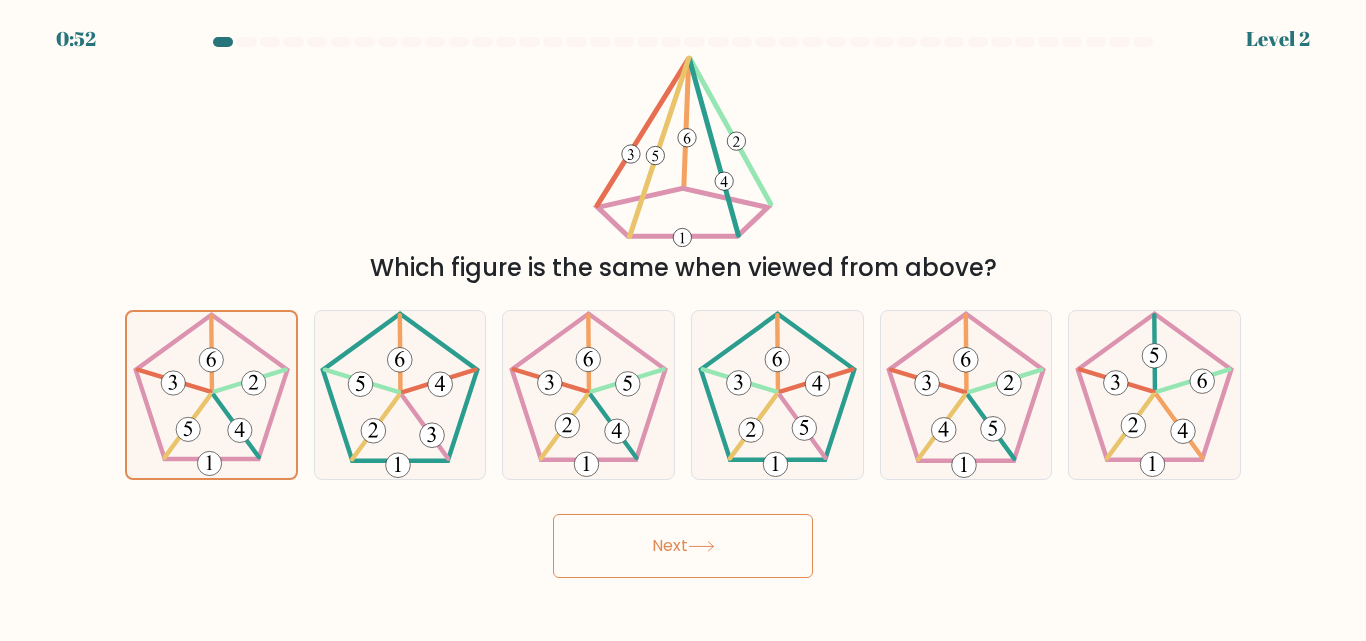 click on "Next" at bounding box center [683, 546] 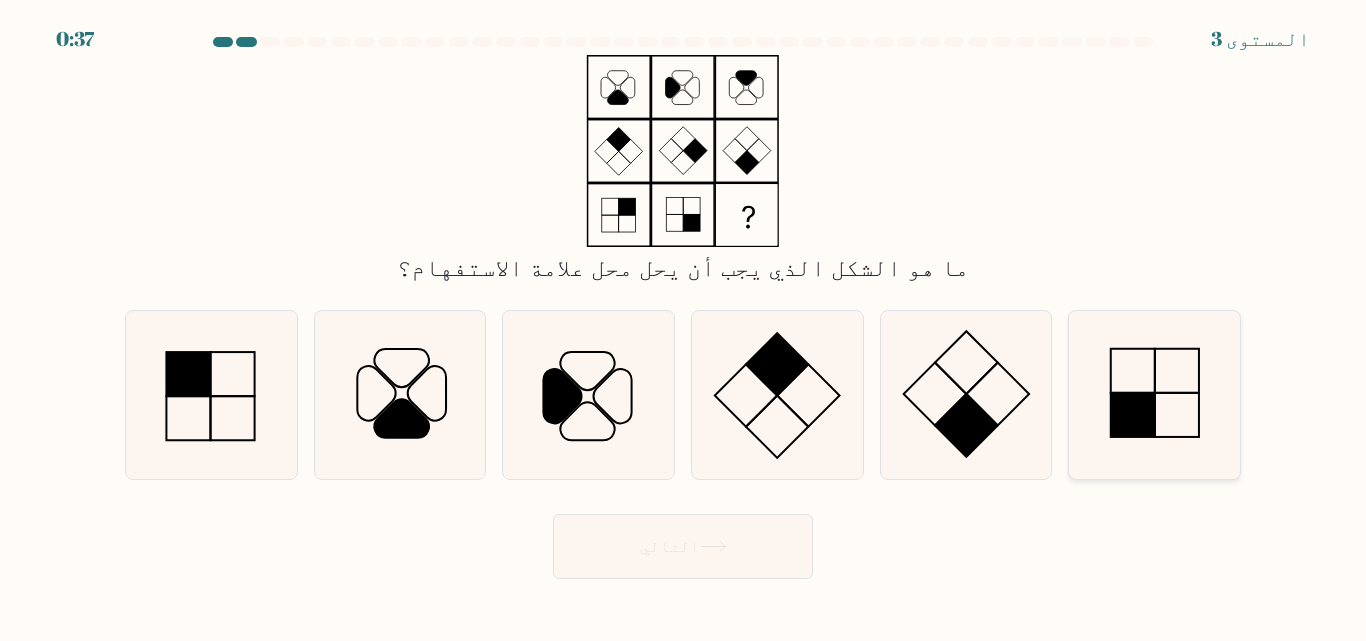 click 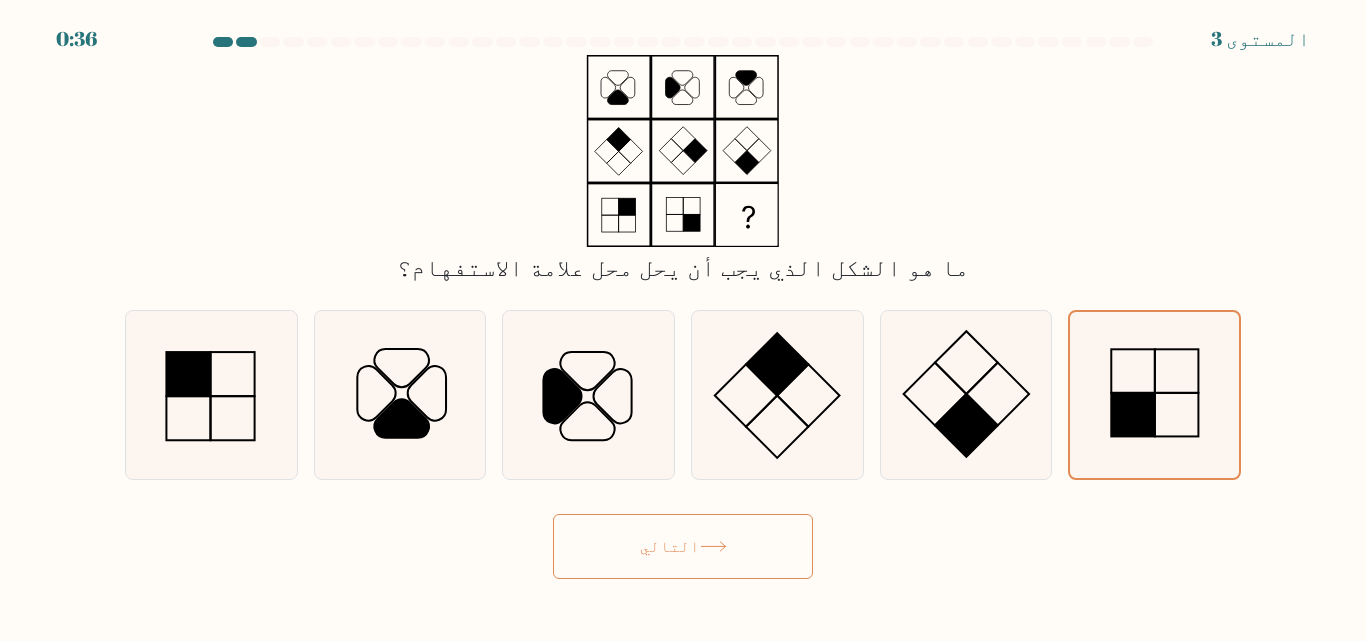 click on "التالي" at bounding box center [683, 546] 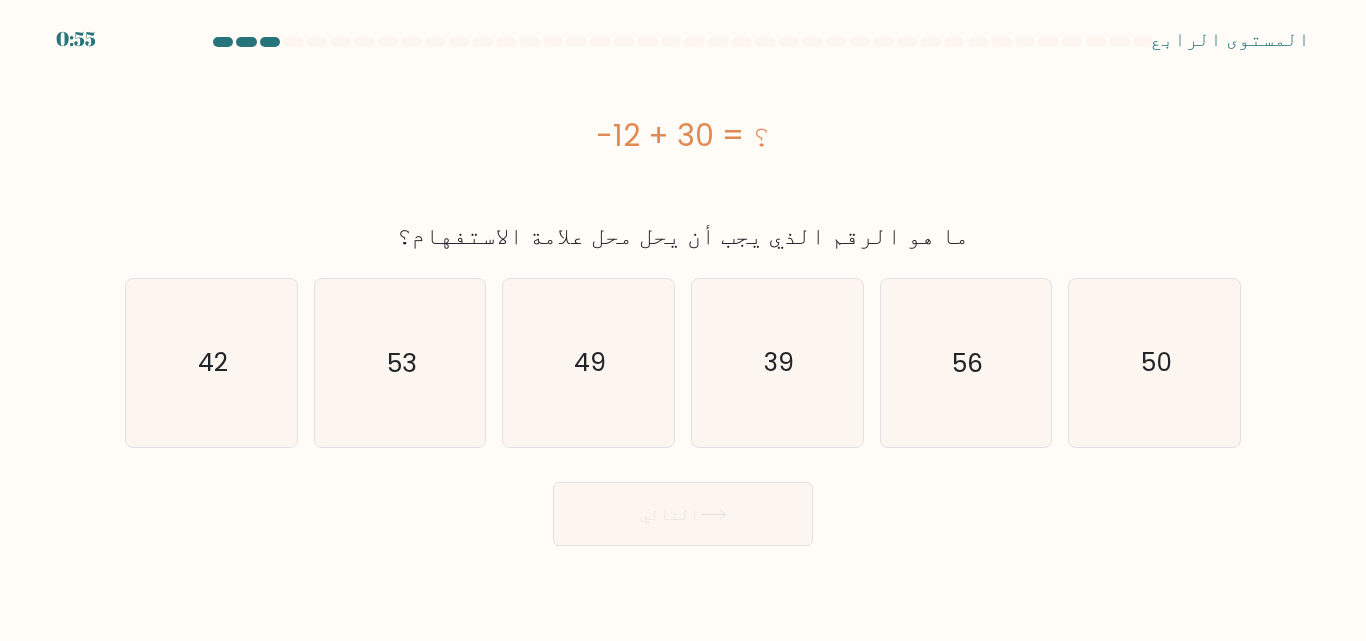 type 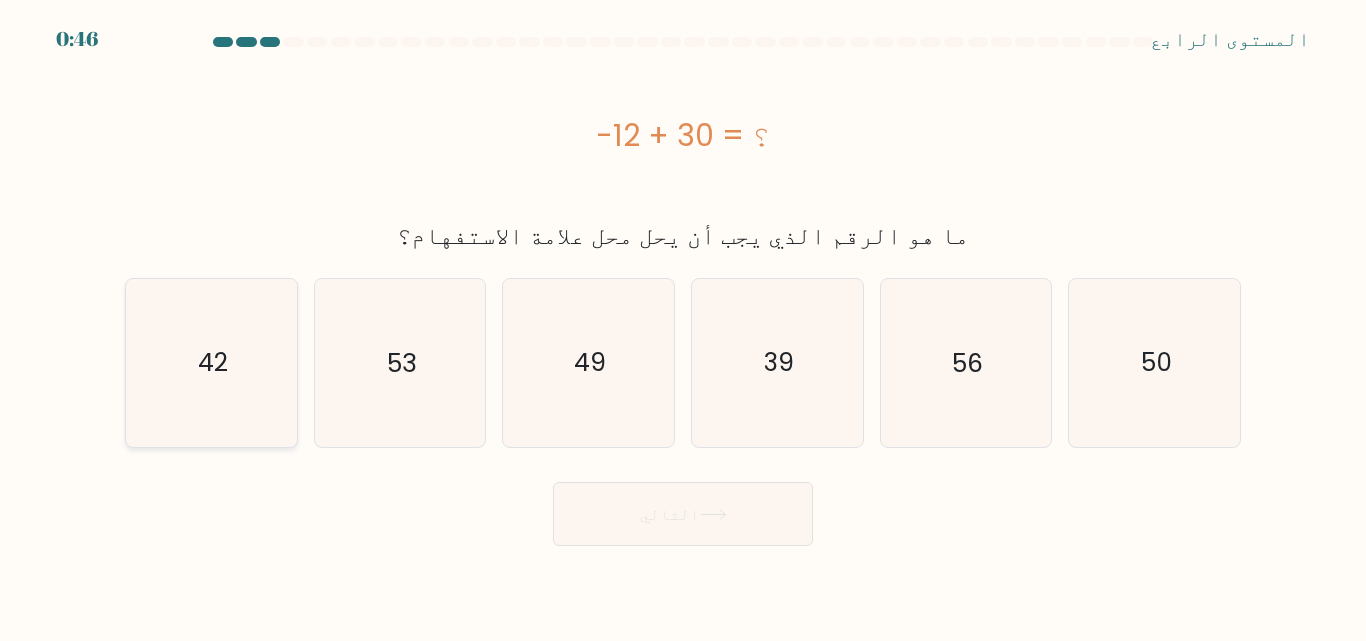 click on "42" 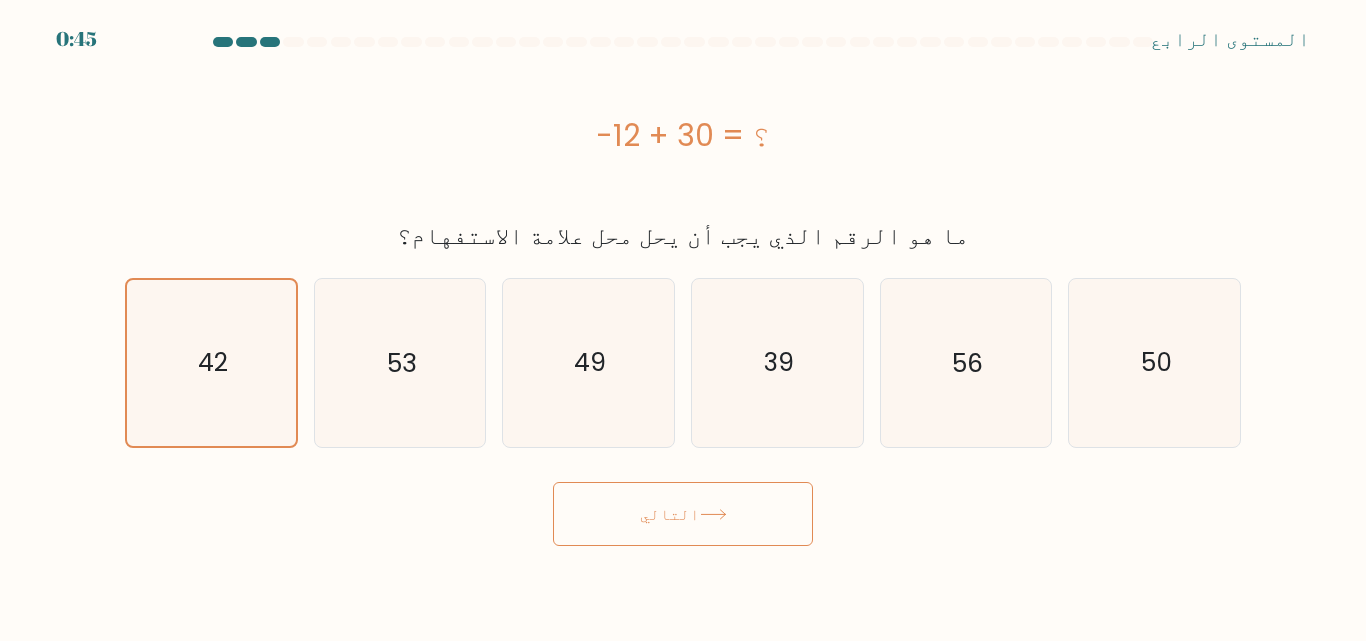 click on "التالي" at bounding box center (670, 513) 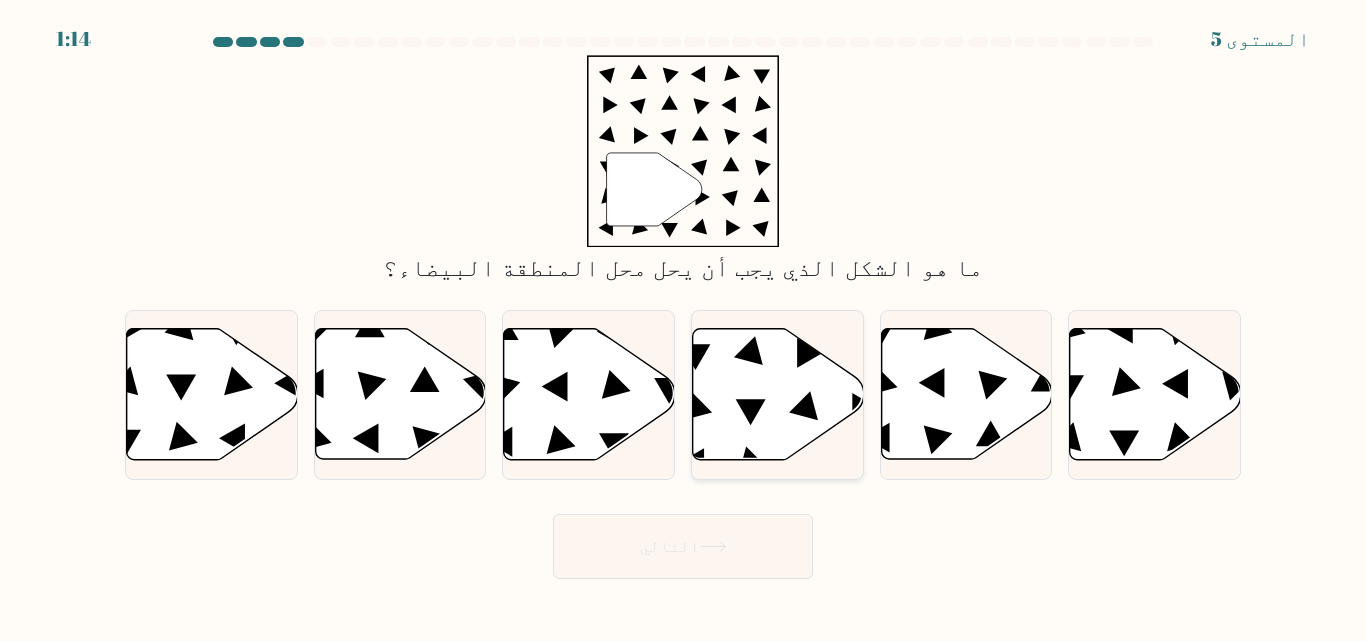 click 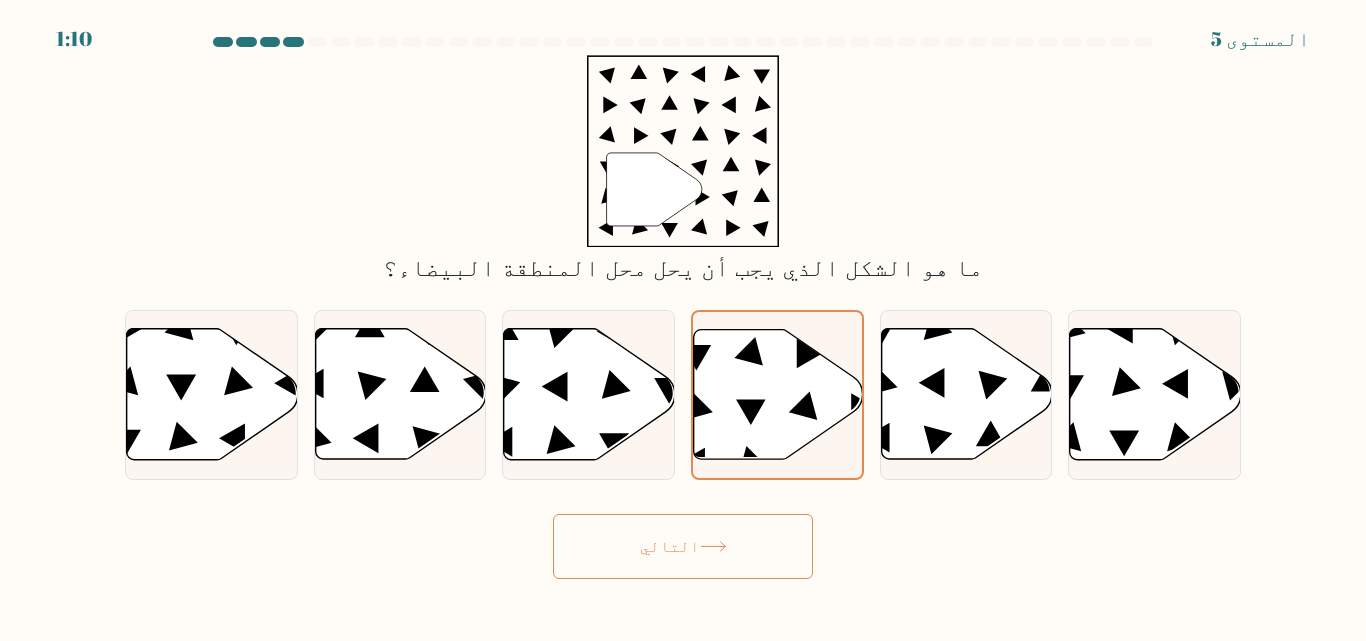 click 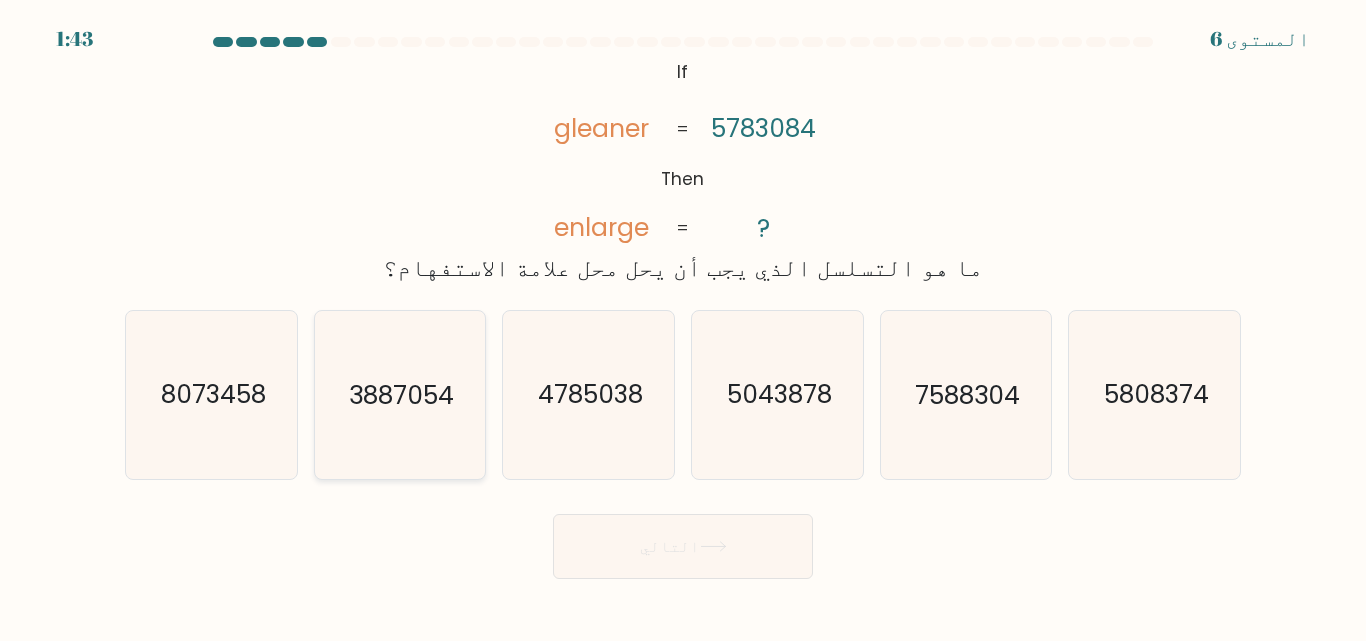 click on "3887054" 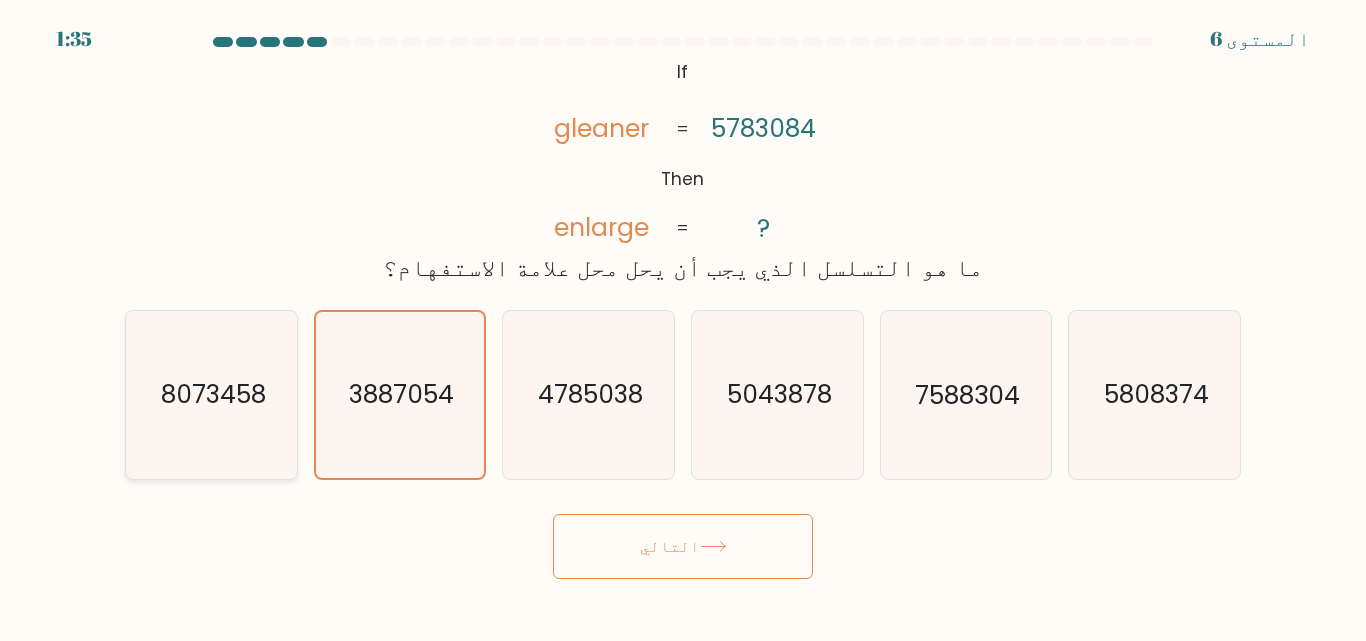 click on "8073458" 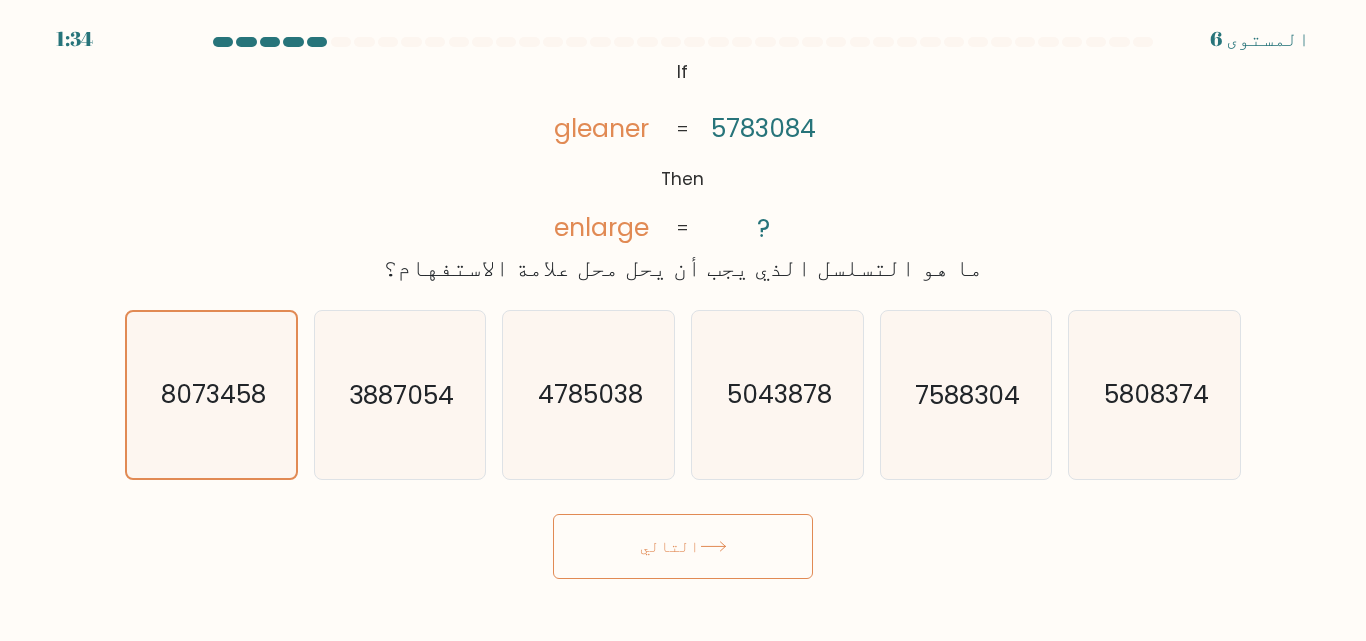 click on "التالي" at bounding box center [683, 546] 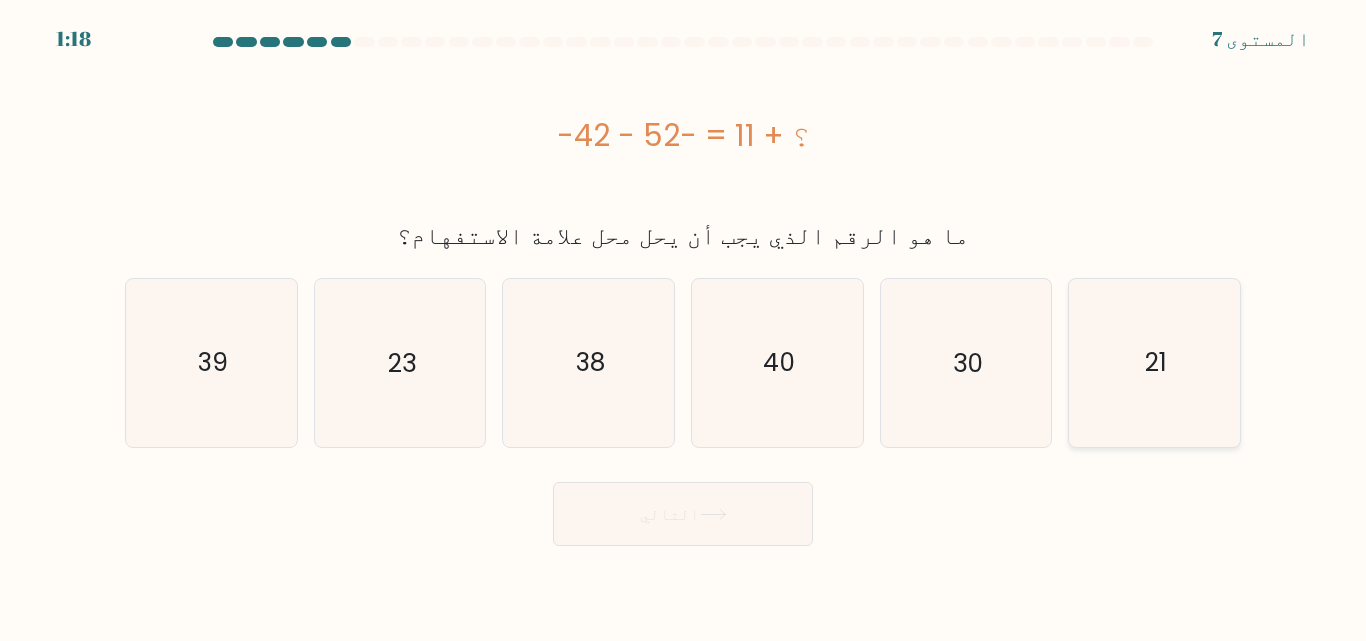 click on "21" 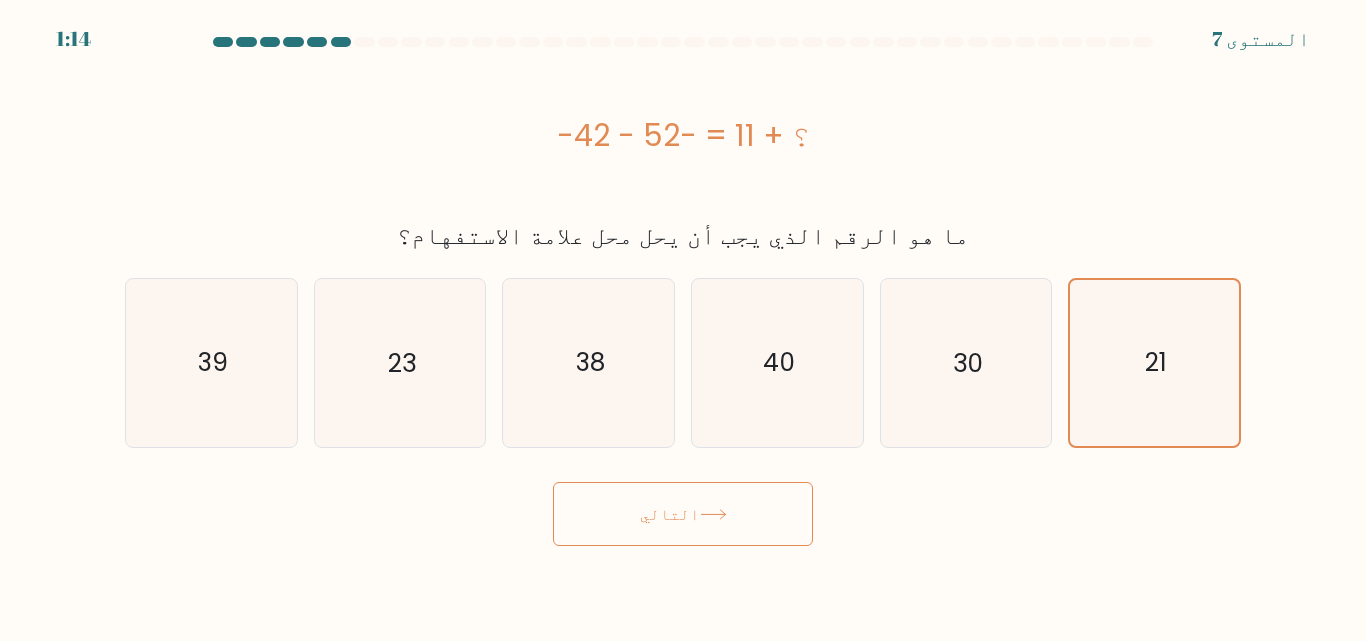 click on "التالي" at bounding box center (683, 514) 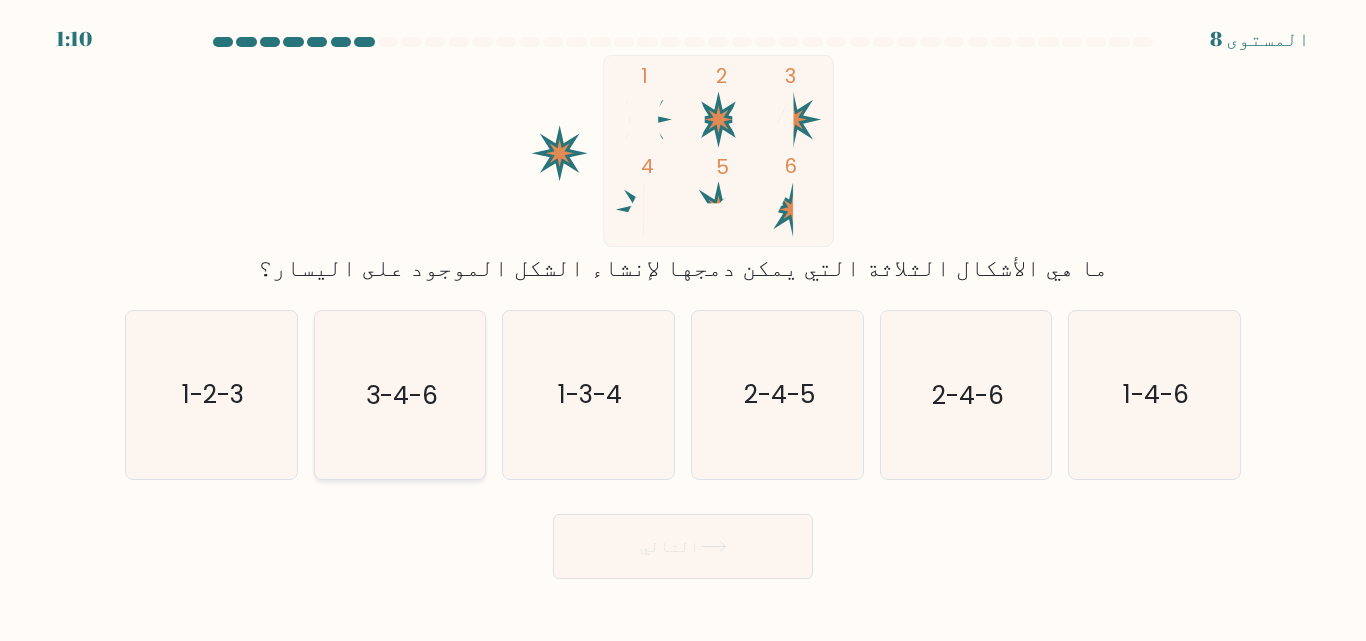 click on "3-4-6" 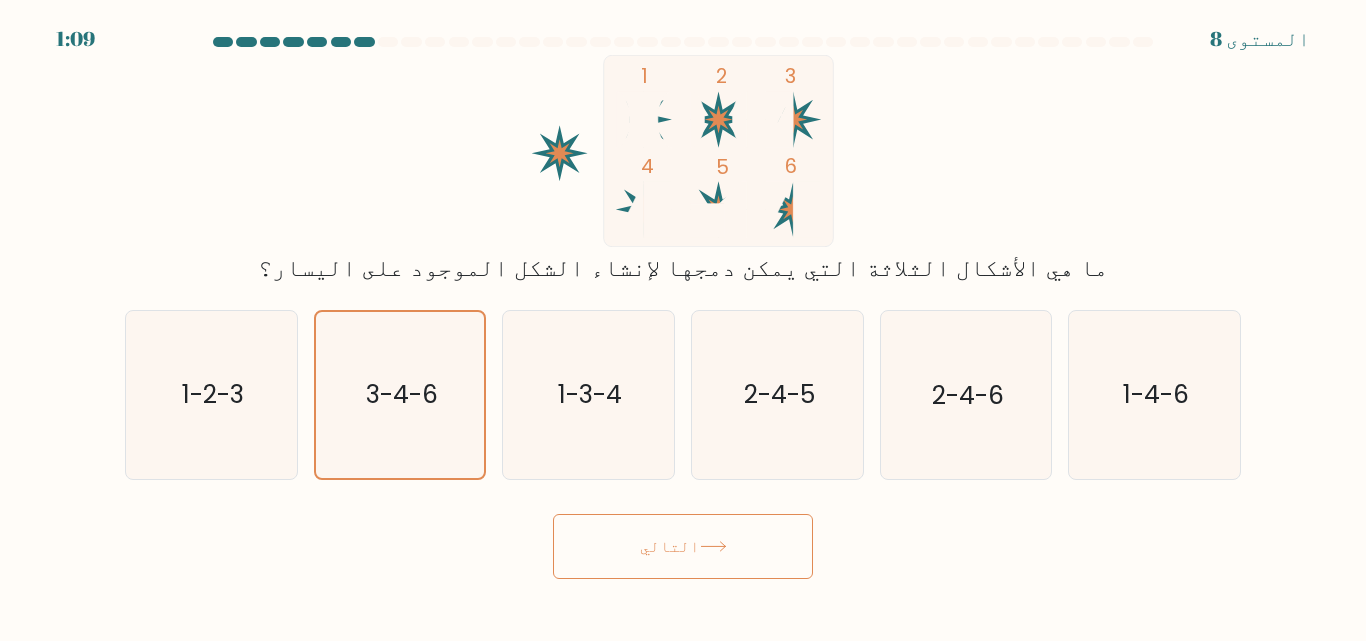 click on "التالي" at bounding box center [670, 546] 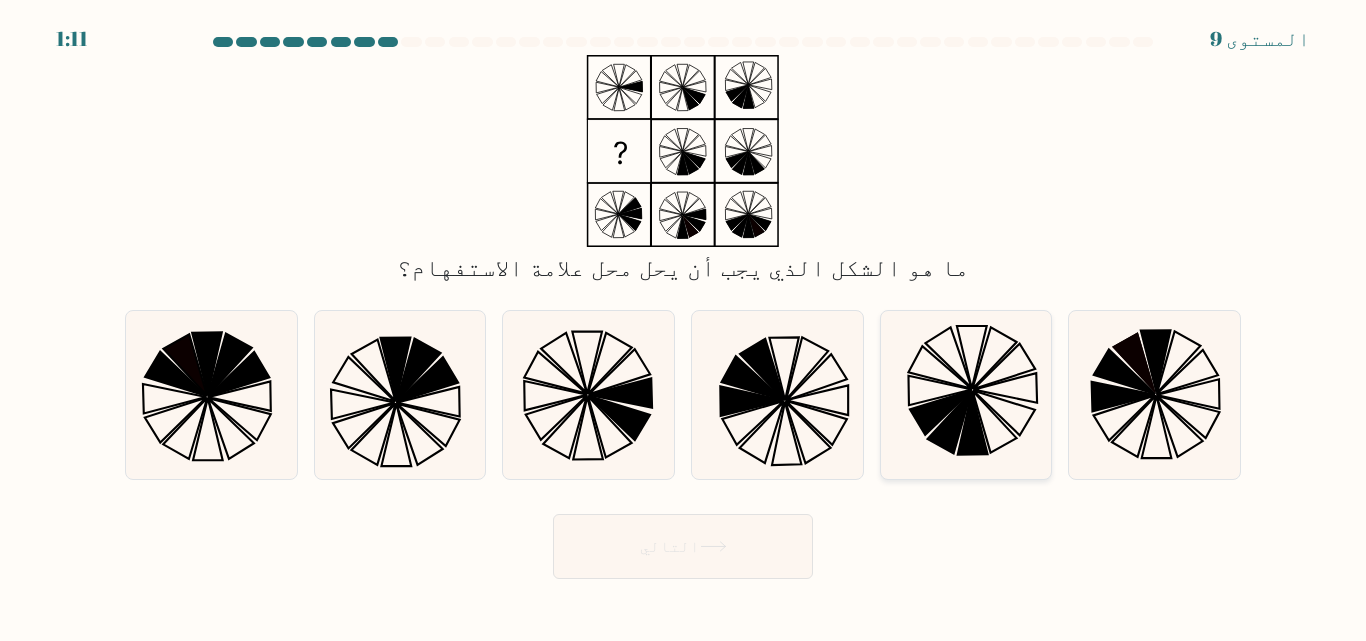 click 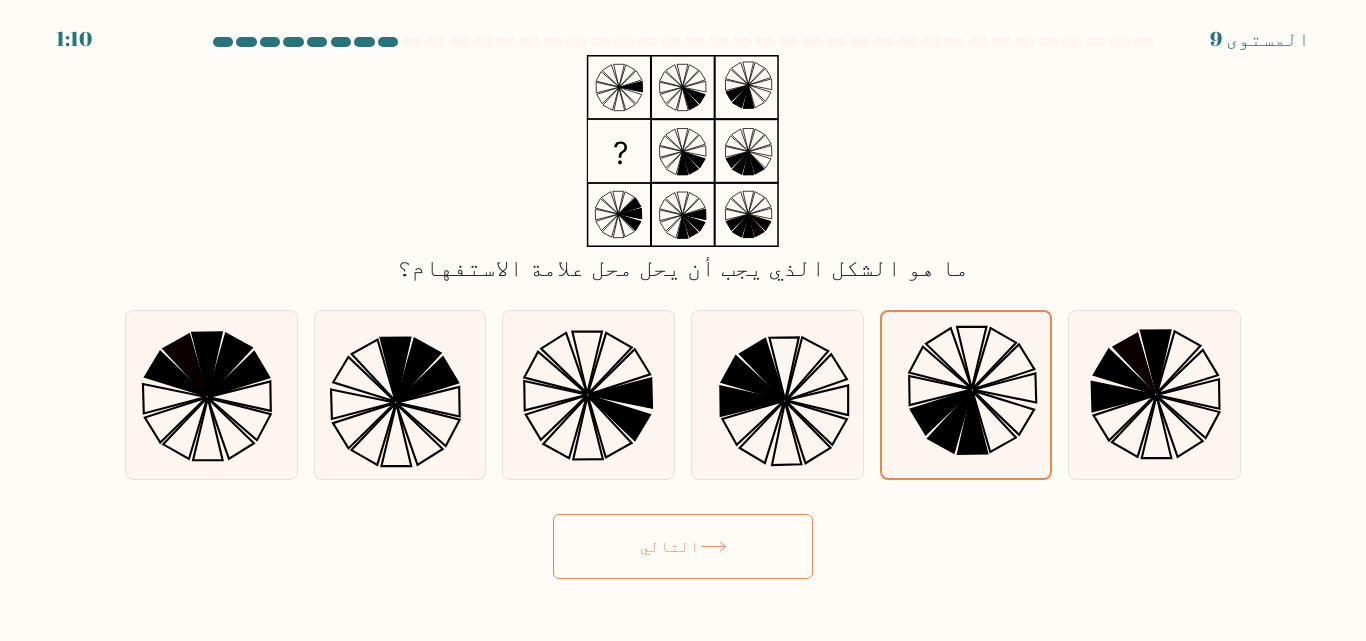 click 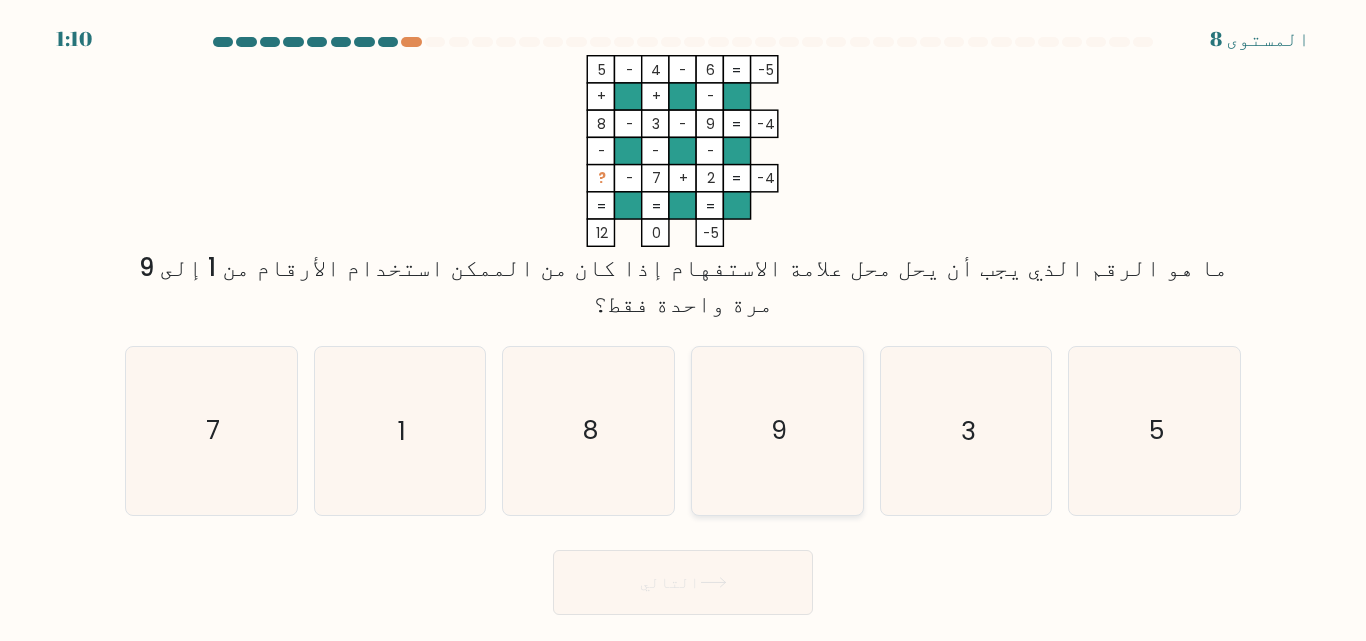 click on "9" 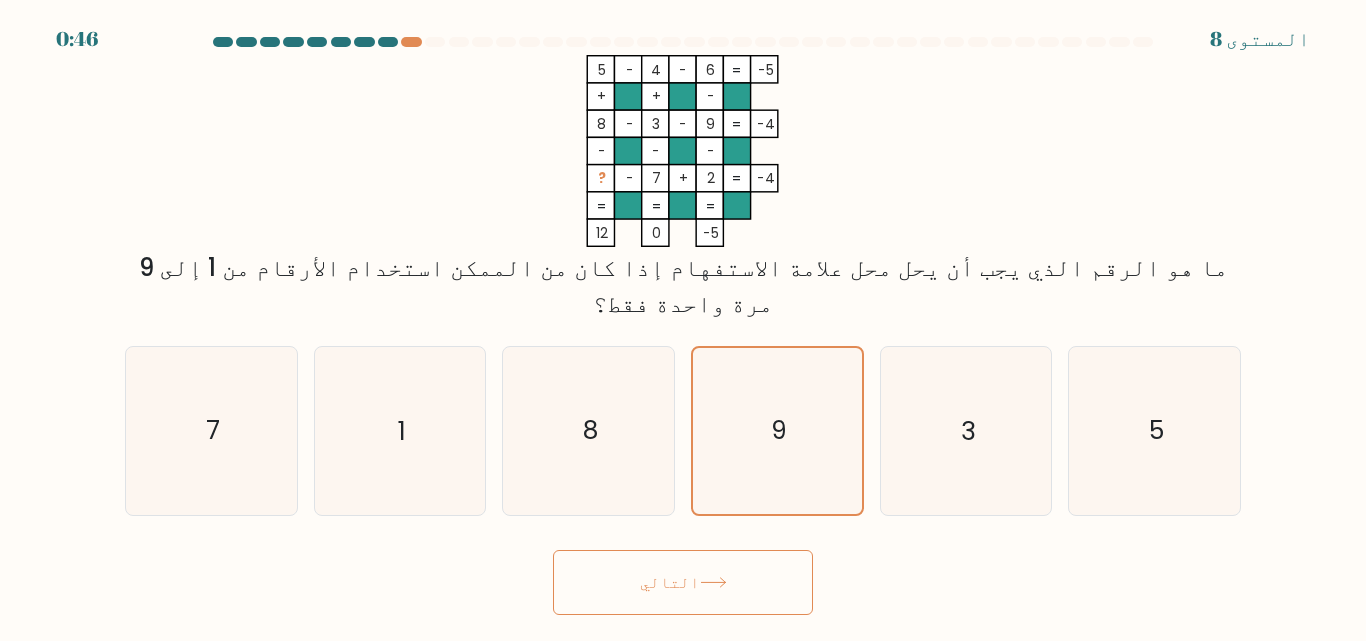 click 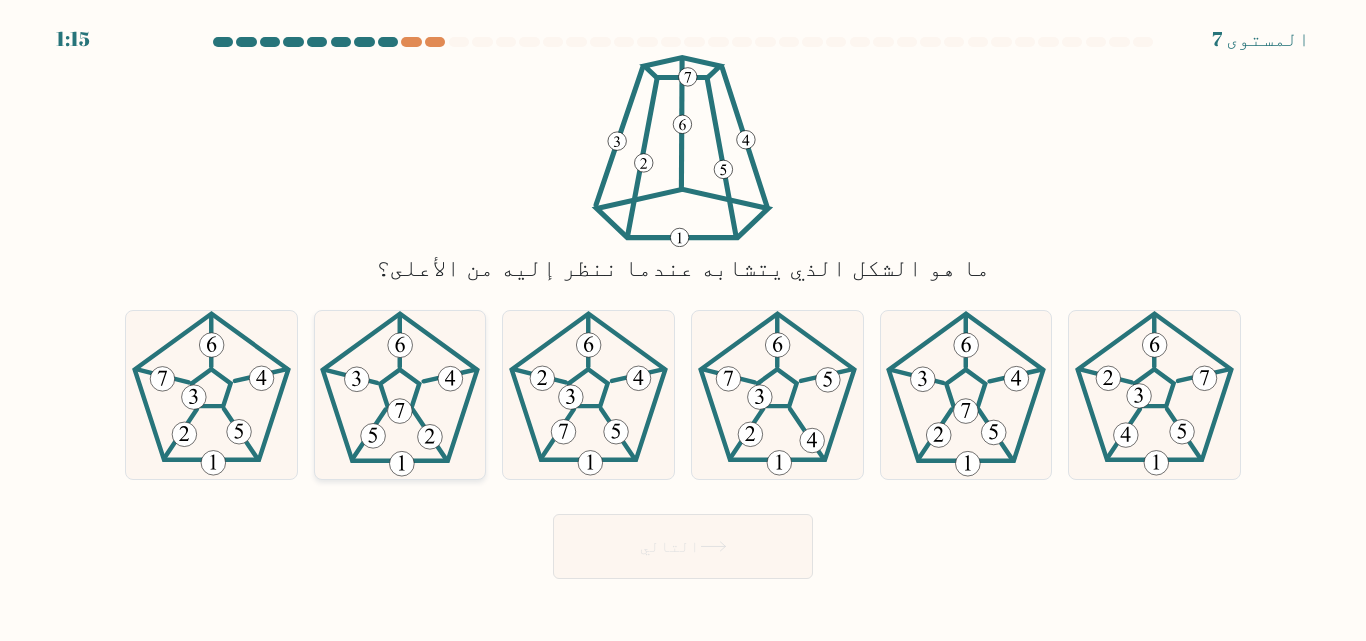 click 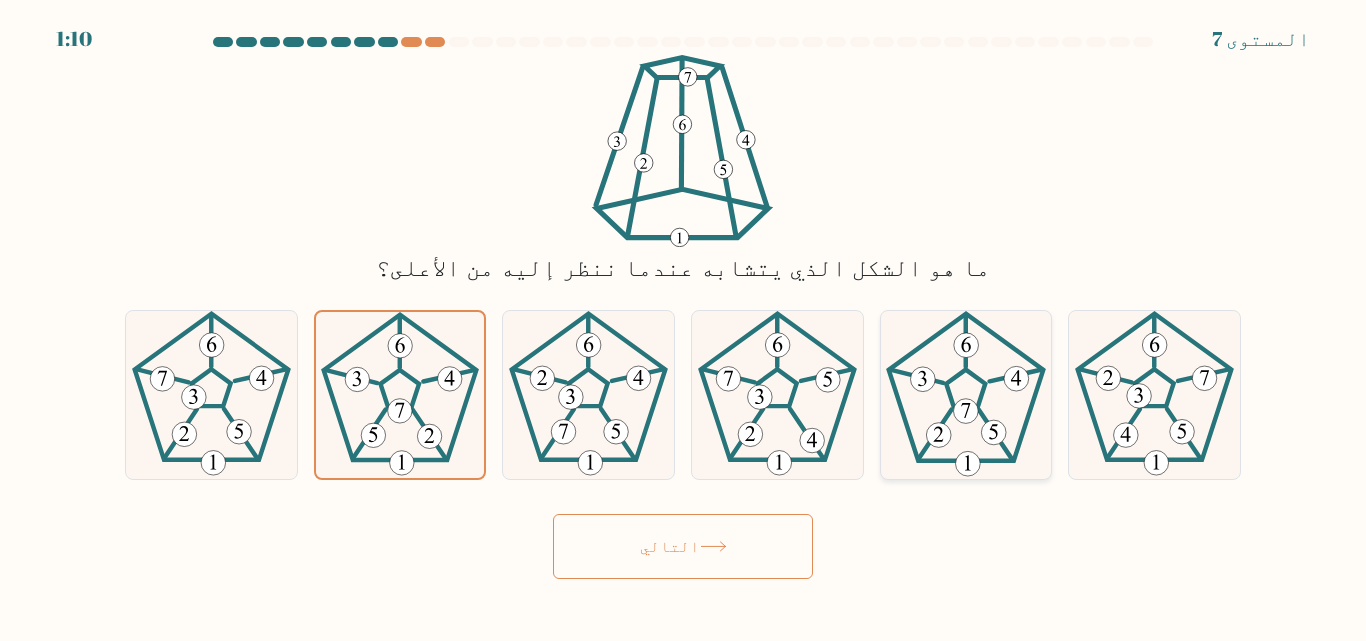 click 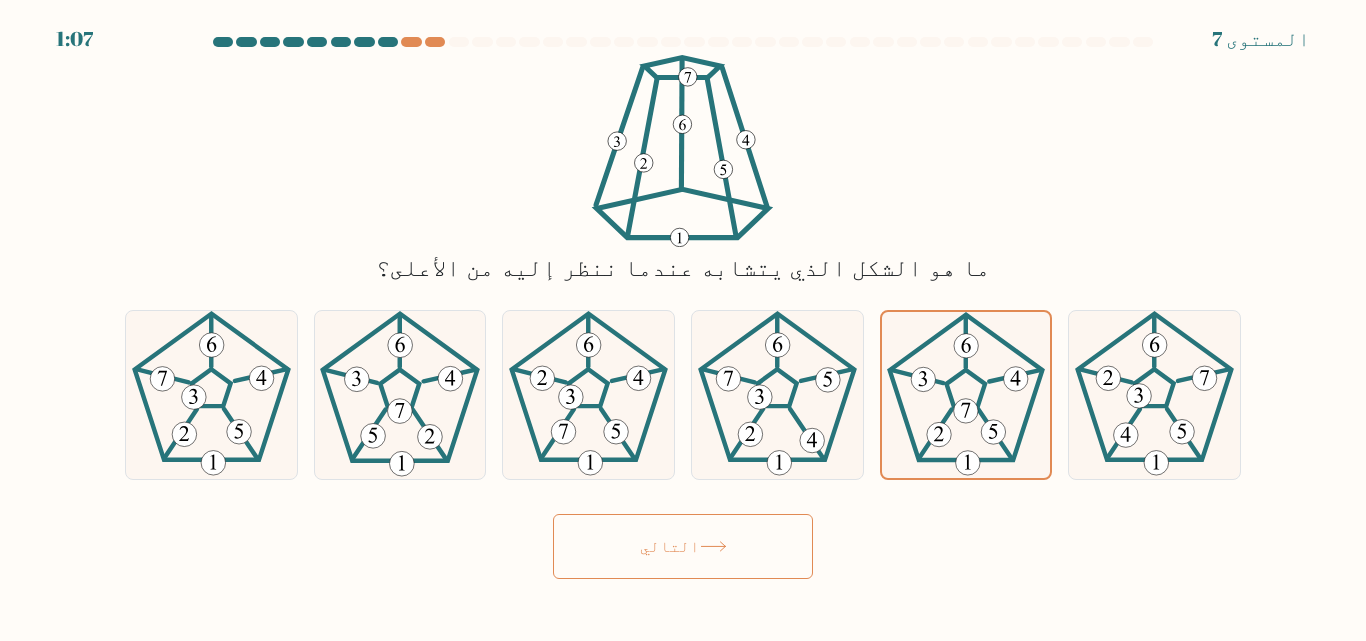 click on "التالي" at bounding box center (683, 546) 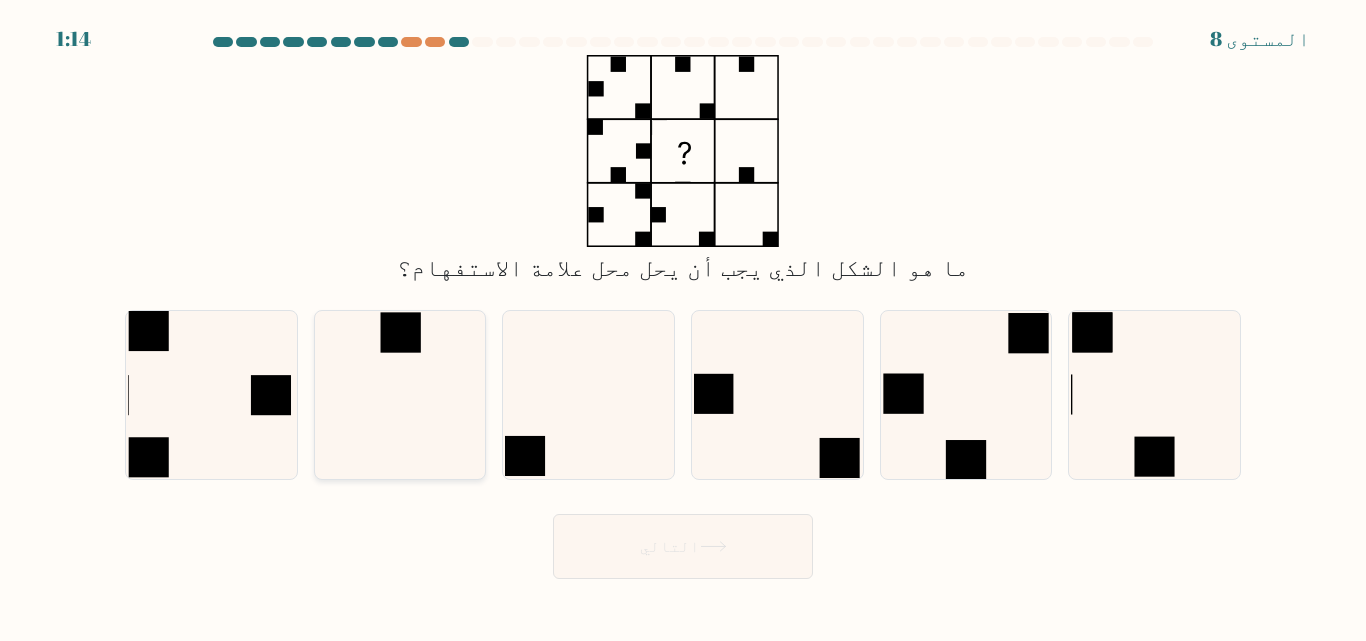 click 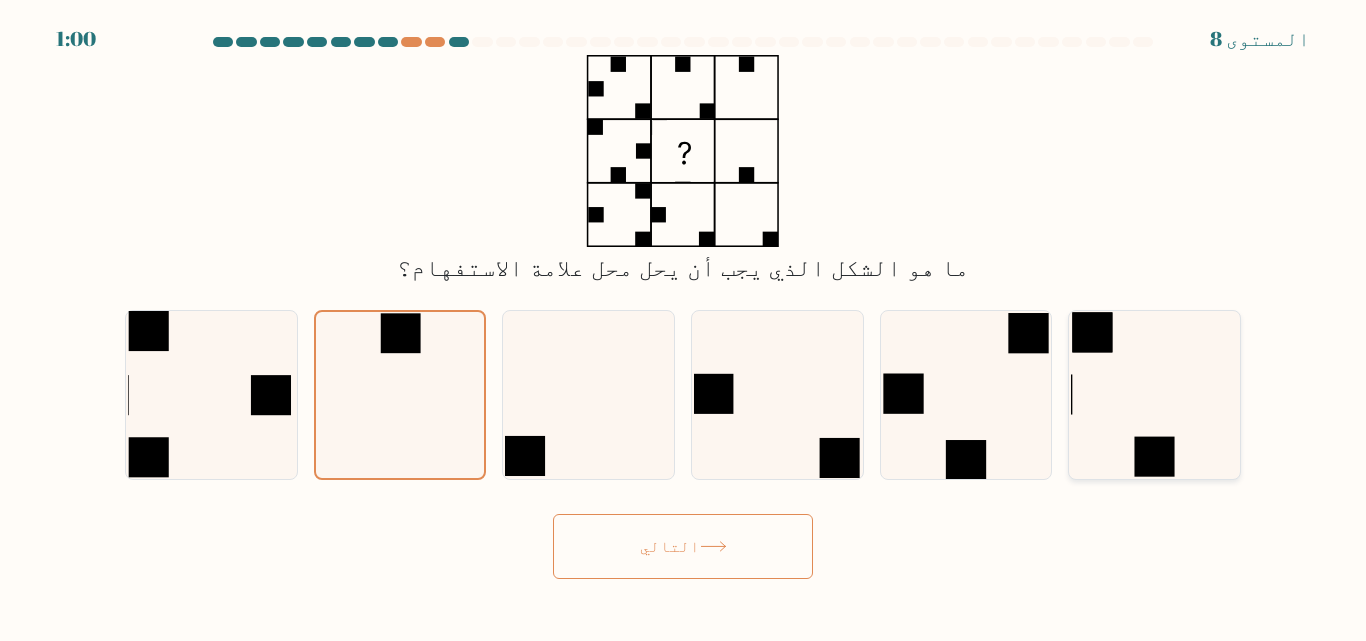 click 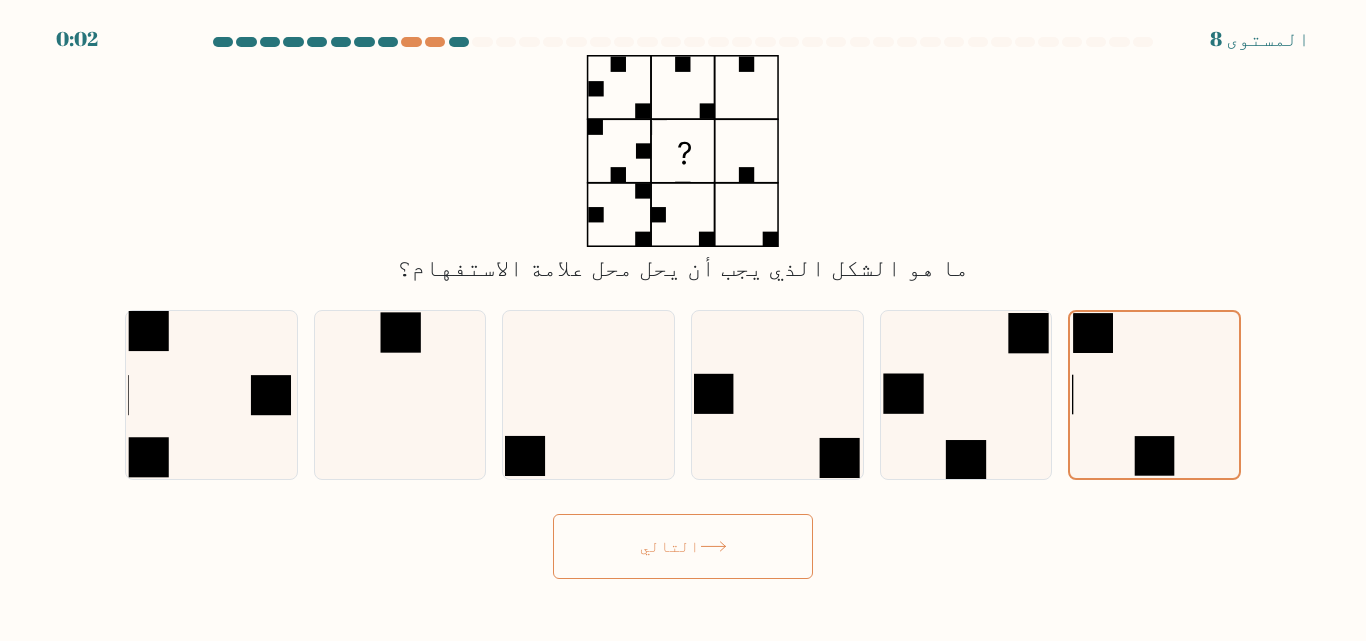 click on "التالي" at bounding box center [683, 546] 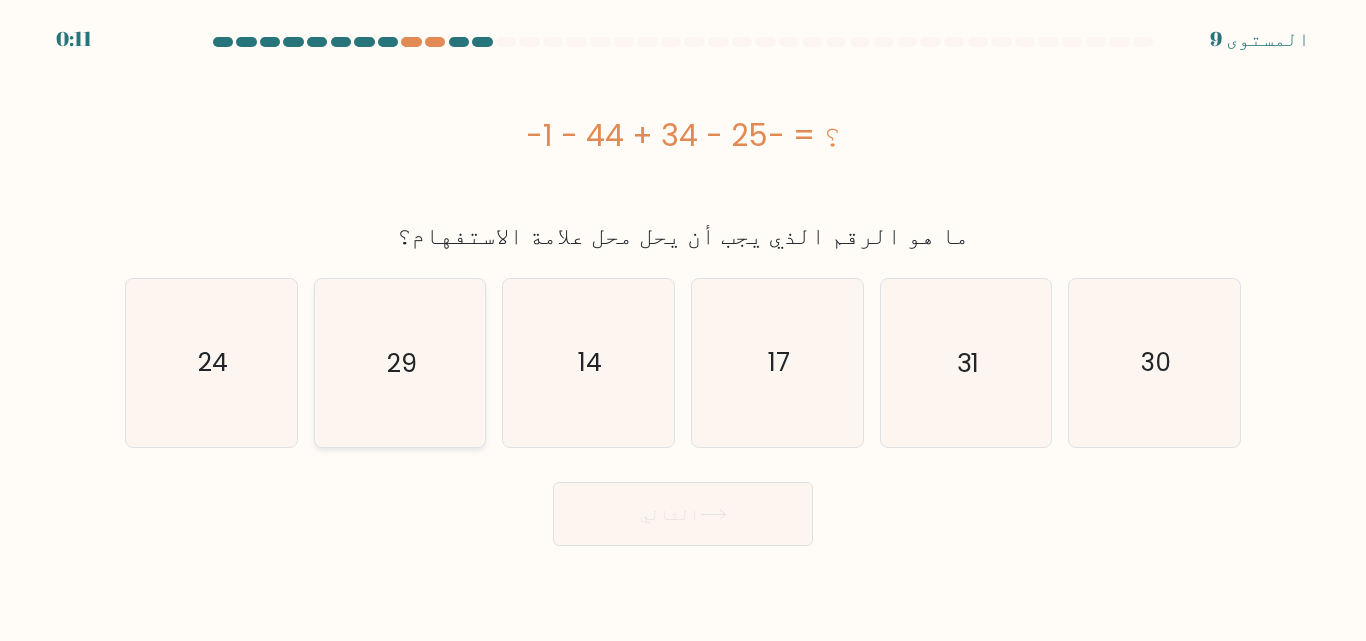 click on "29" 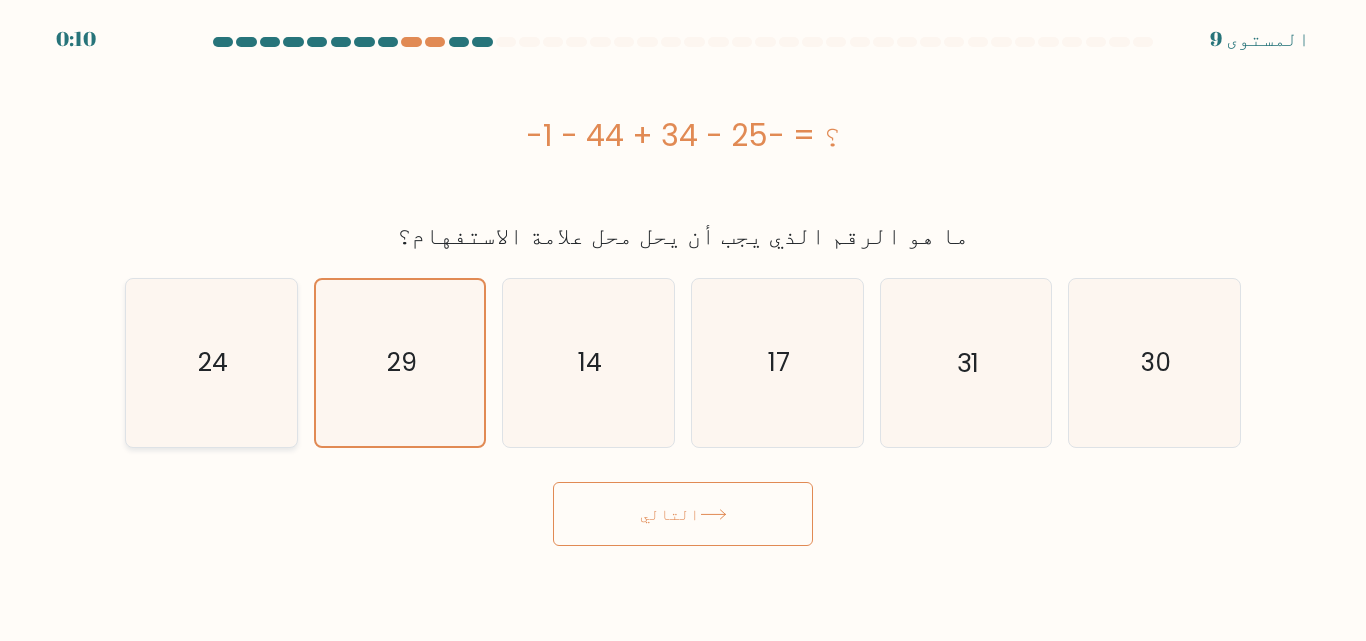 click on "24" 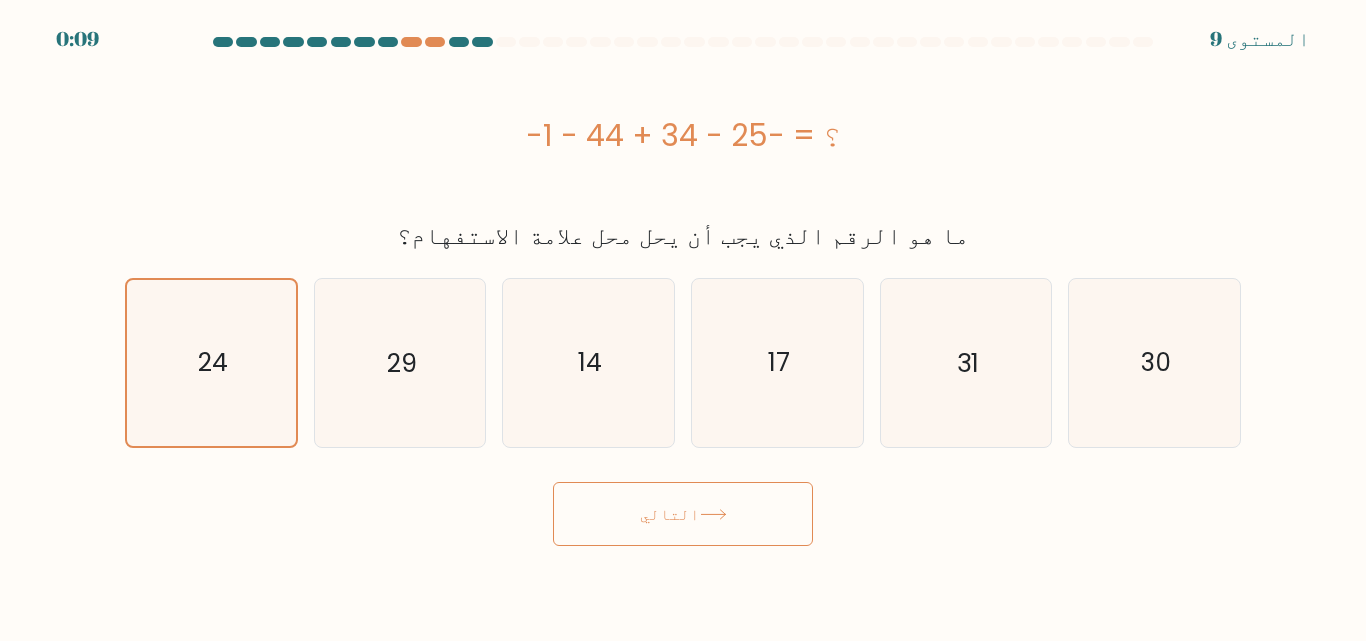 click on "التالي" at bounding box center [670, 513] 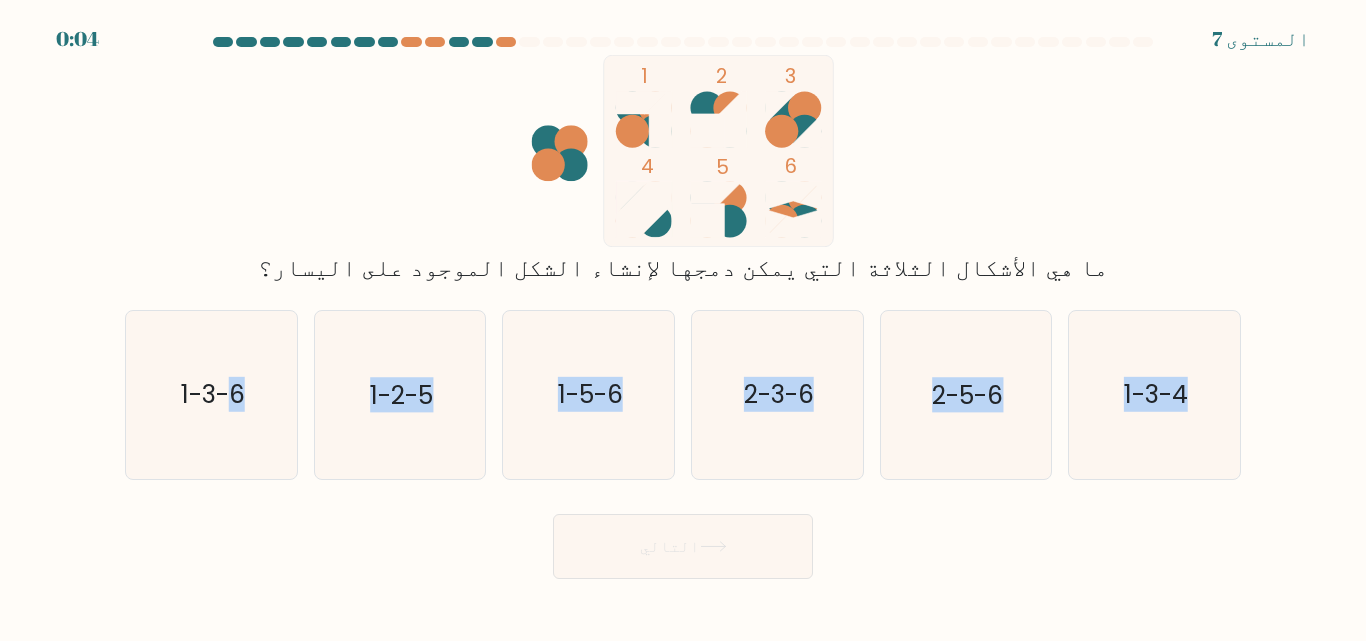 drag, startPoint x: 229, startPoint y: 414, endPoint x: 503, endPoint y: 512, distance: 290.9983 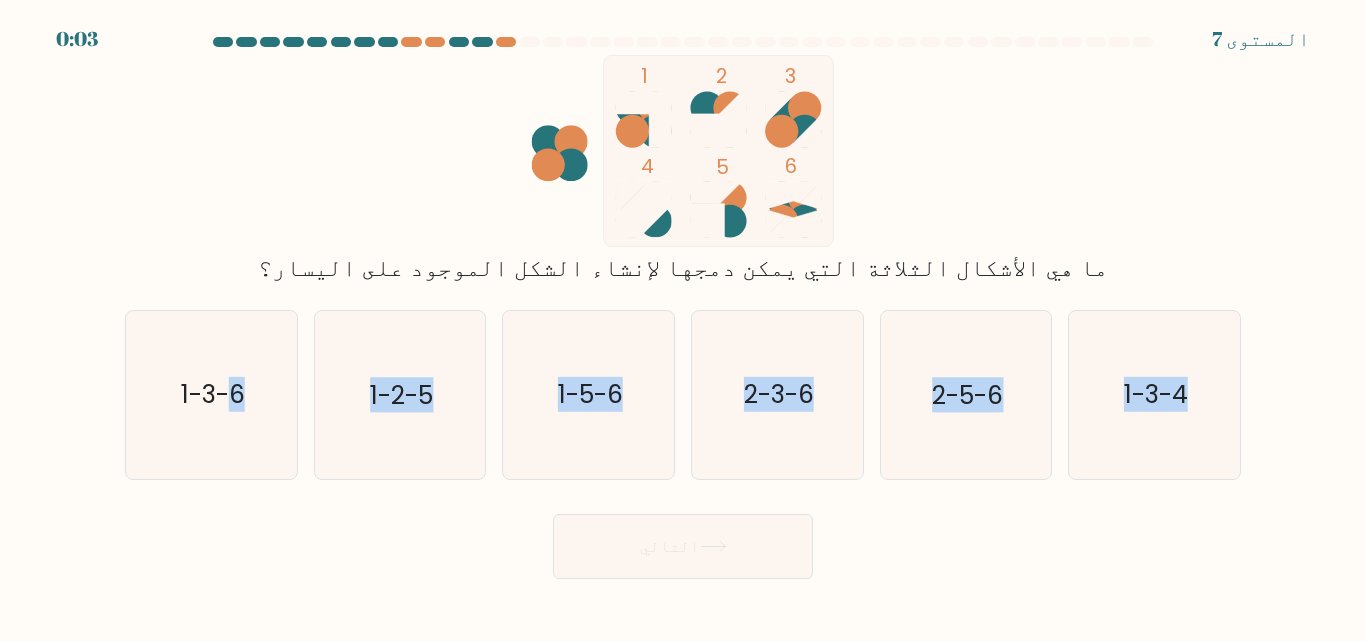 click on "ب.
1-2-5" at bounding box center [400, 394] 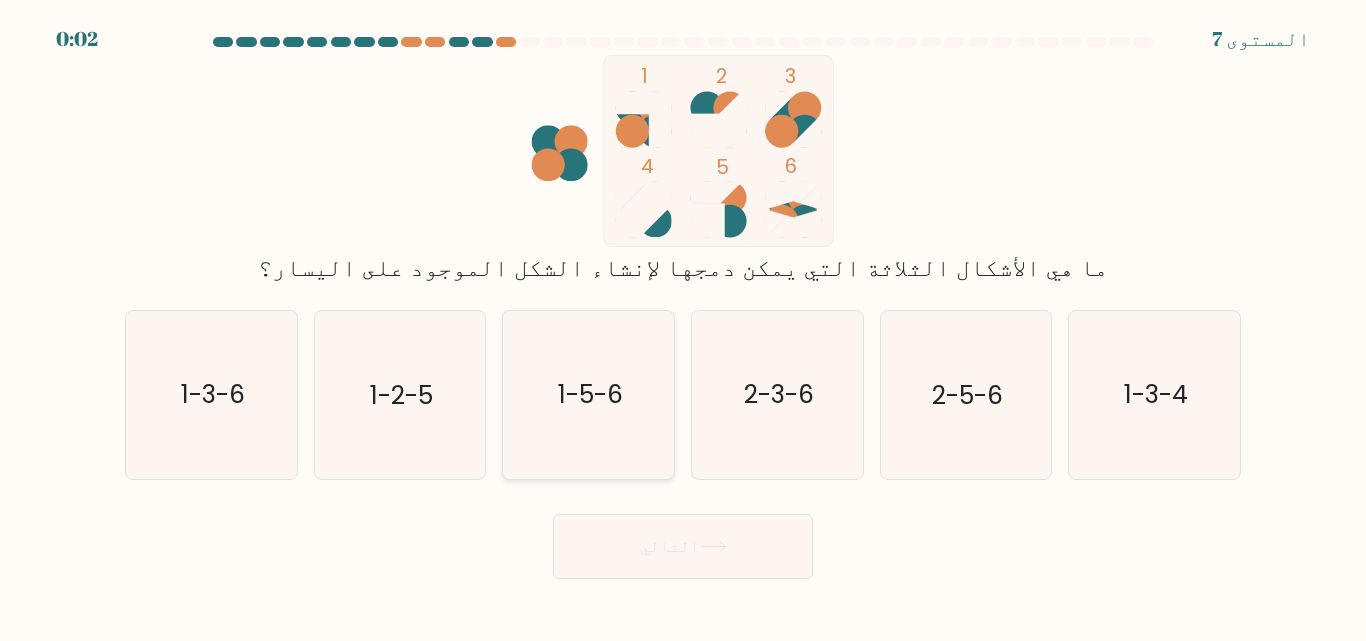 click on "1-5-6" 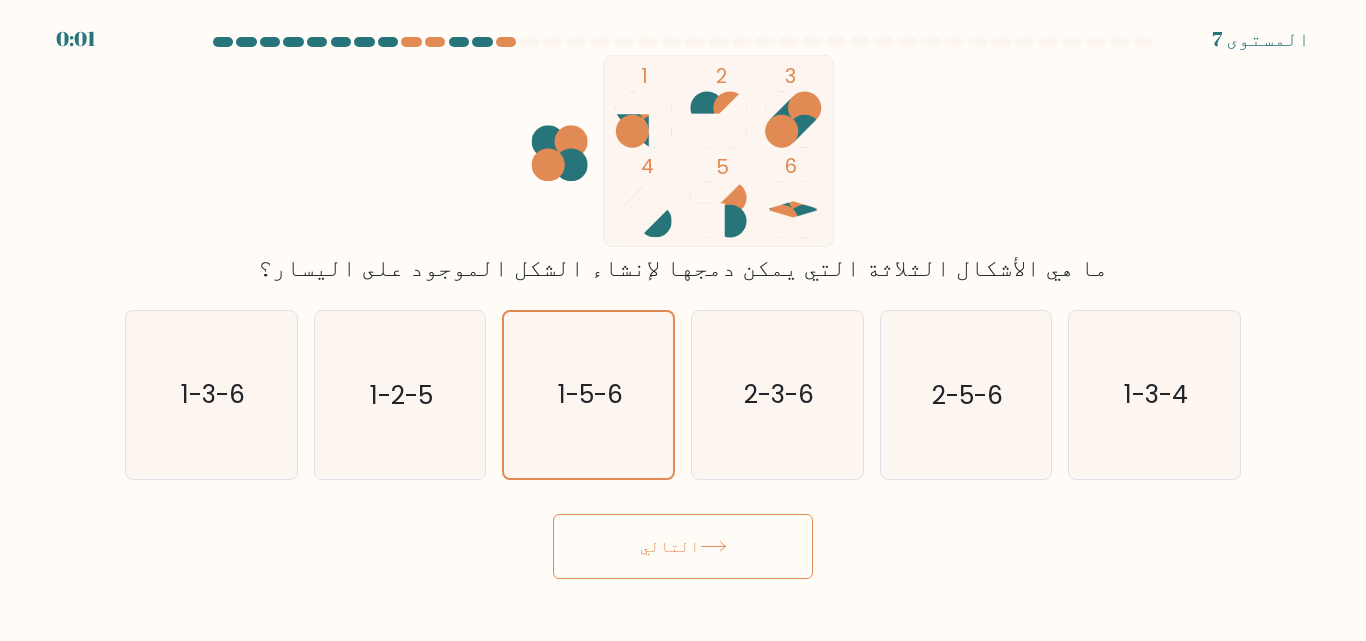 click on "التالي" at bounding box center (683, 546) 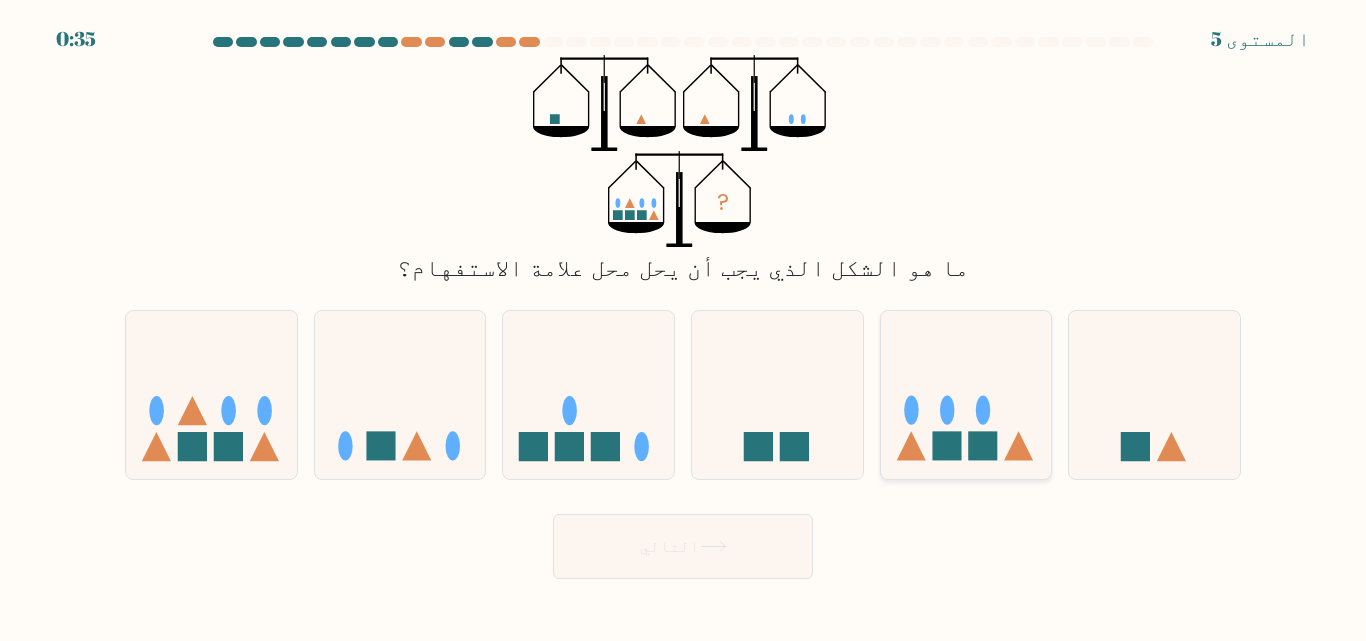 click 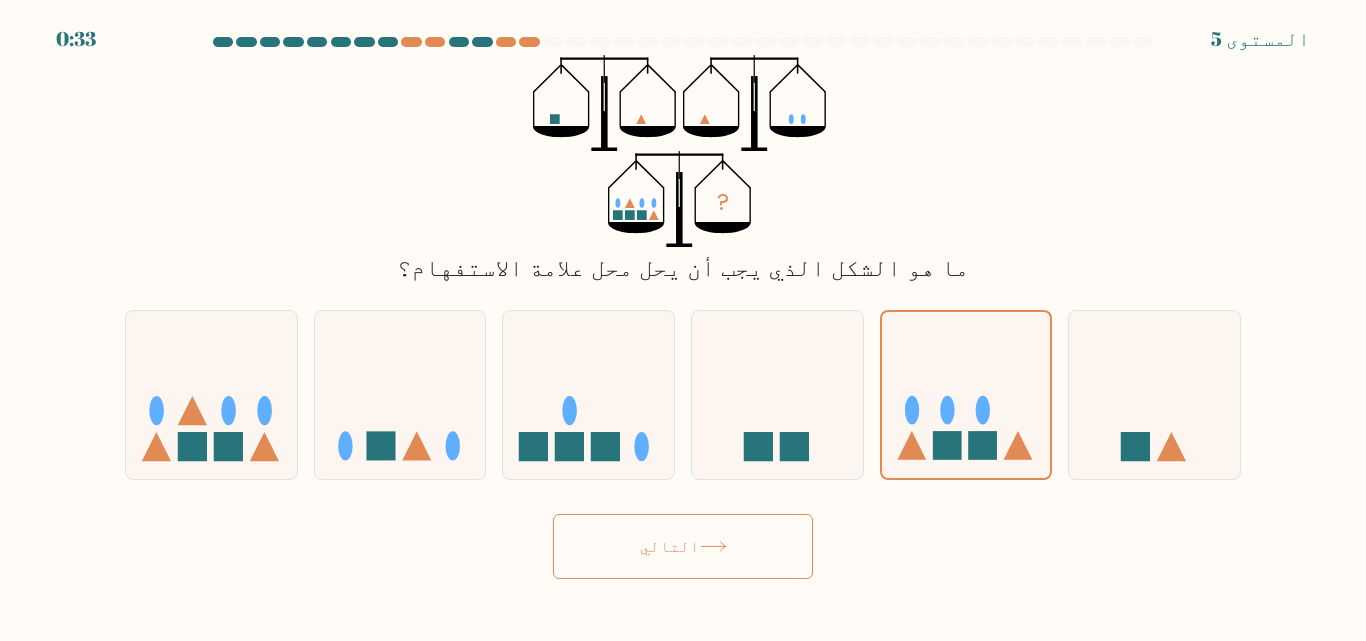 click on "التالي" at bounding box center [683, 546] 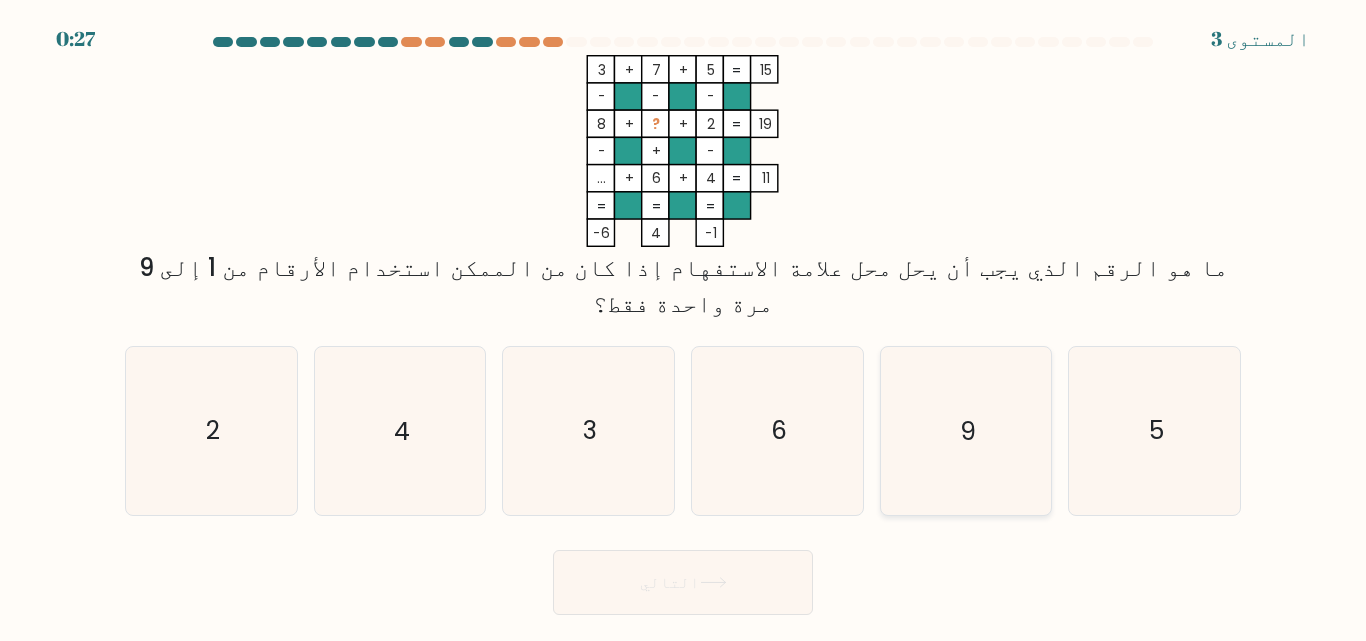 click on "9" 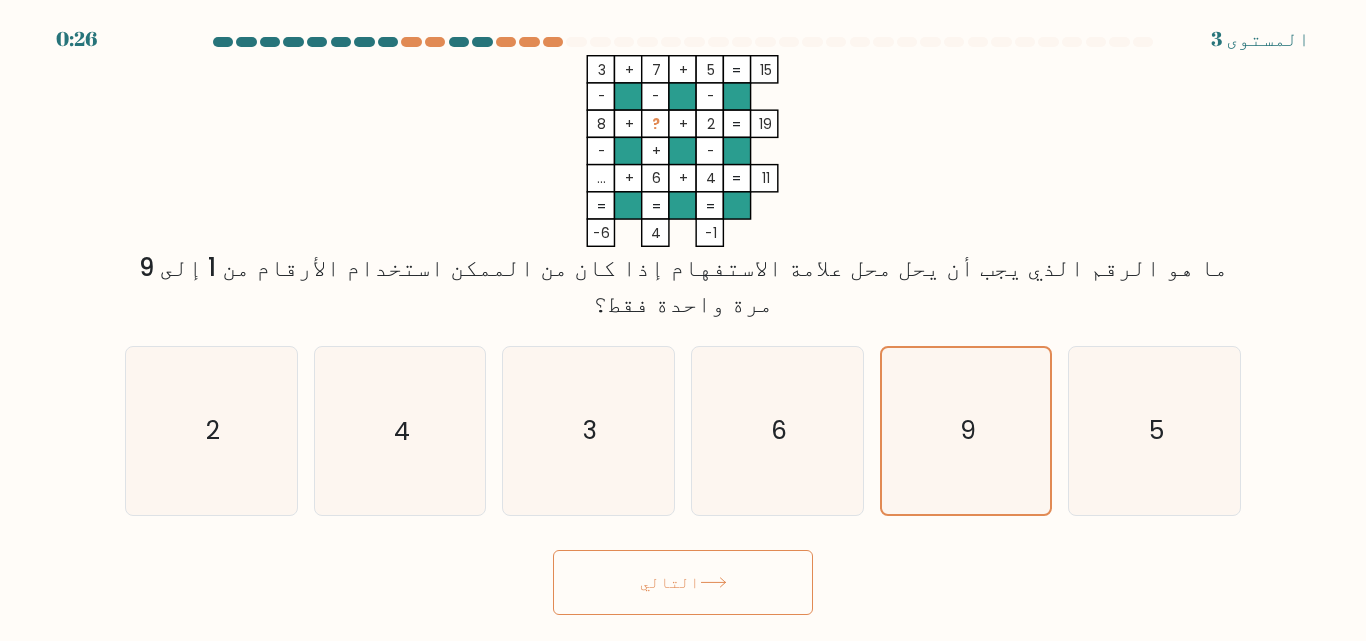 click on "التالي" at bounding box center [683, 582] 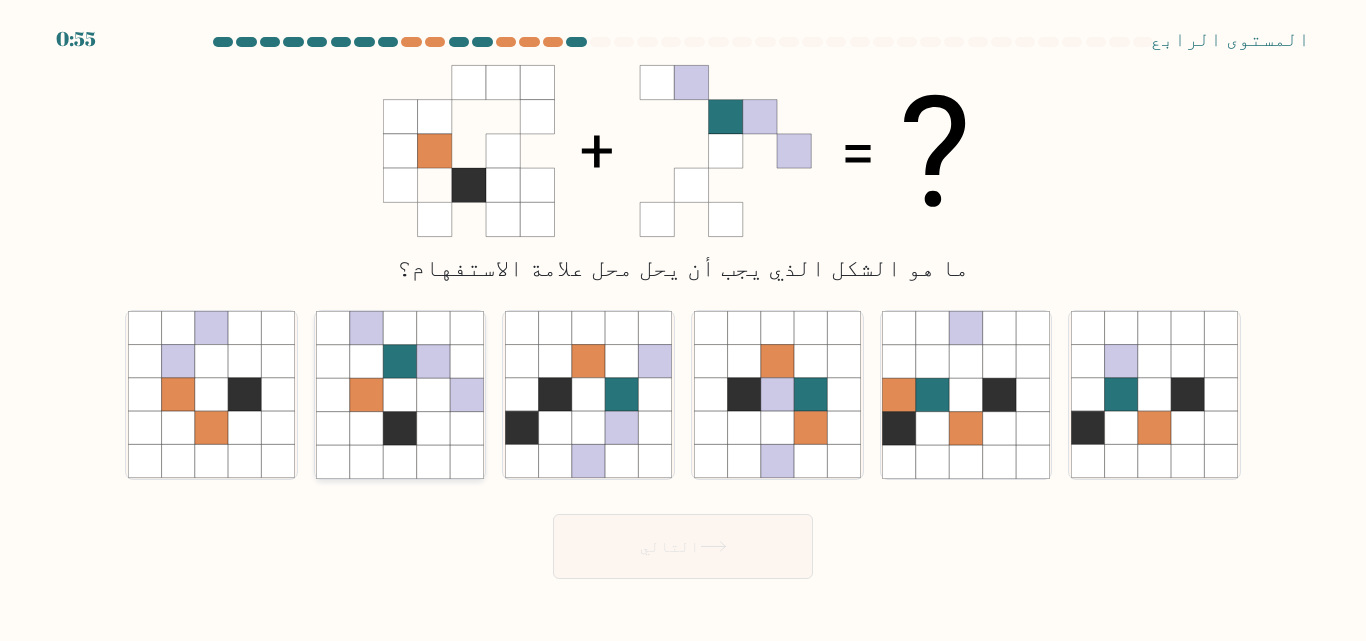 click 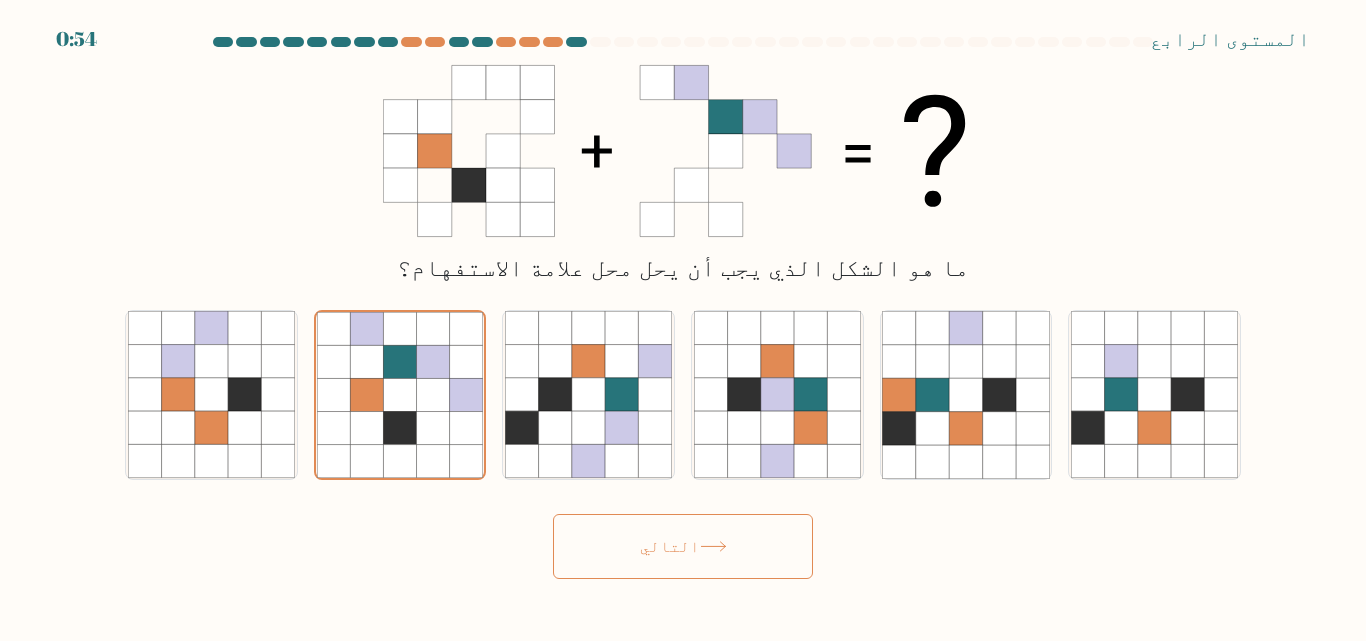 click on "التالي" at bounding box center [683, 546] 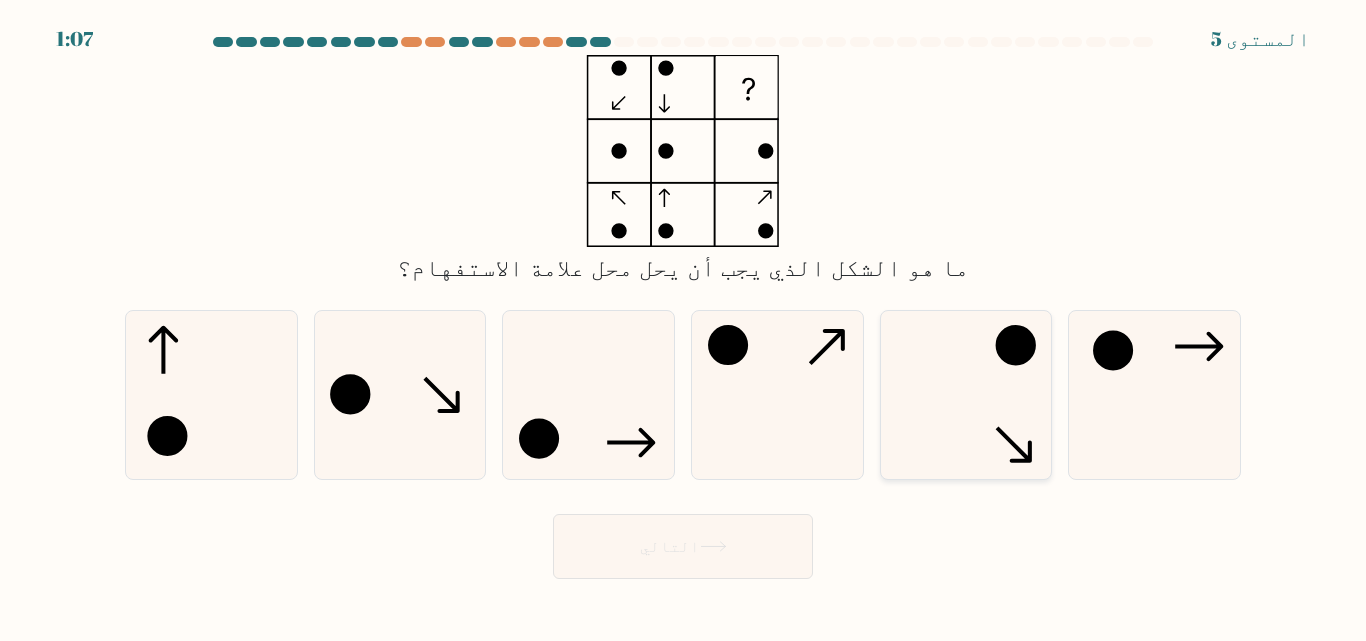 click 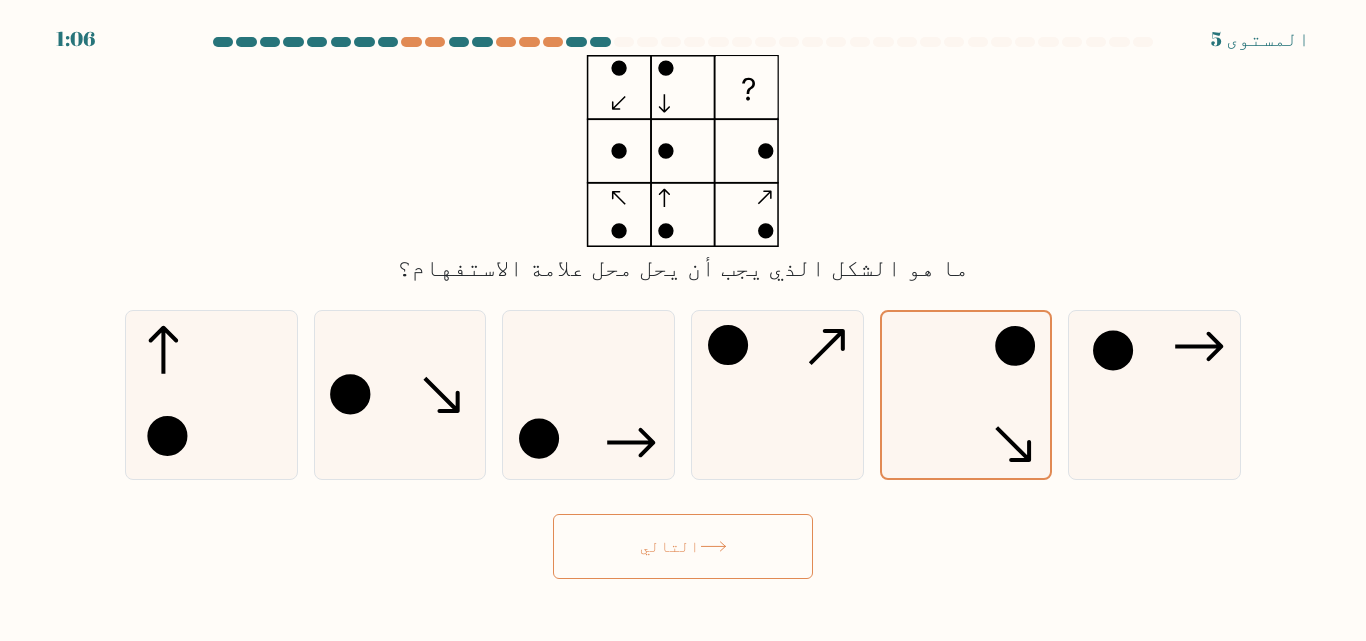click on "التالي" at bounding box center [683, 546] 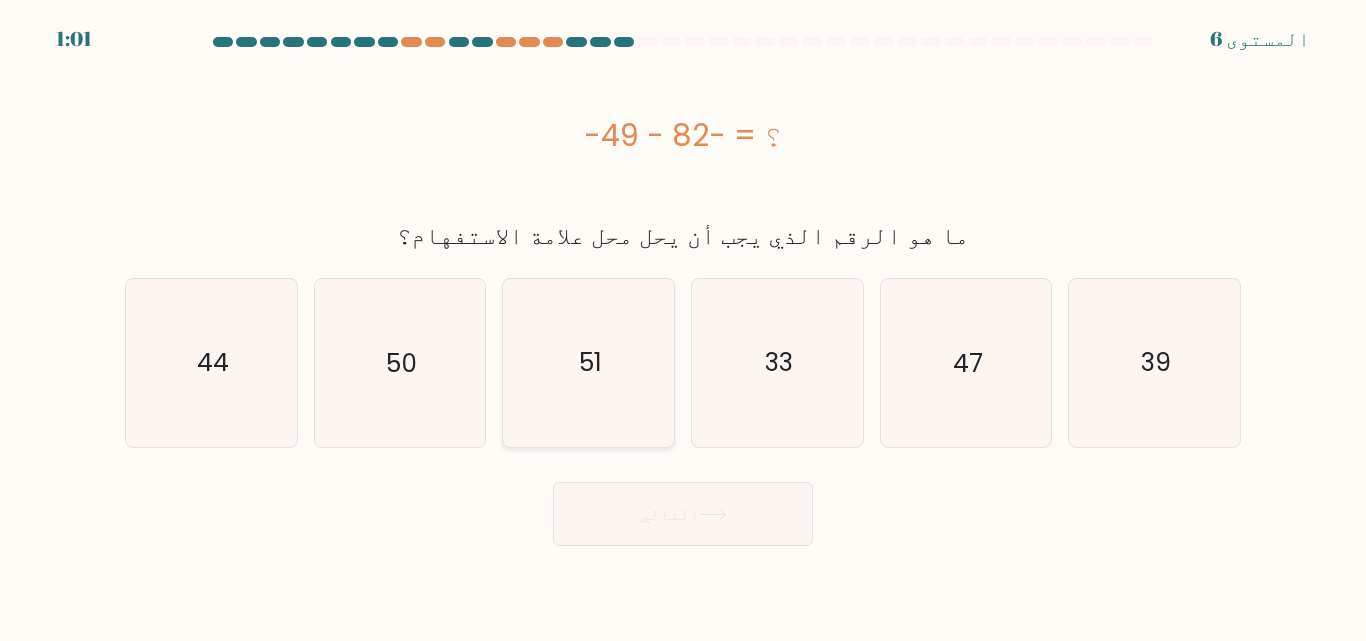 click on "51" 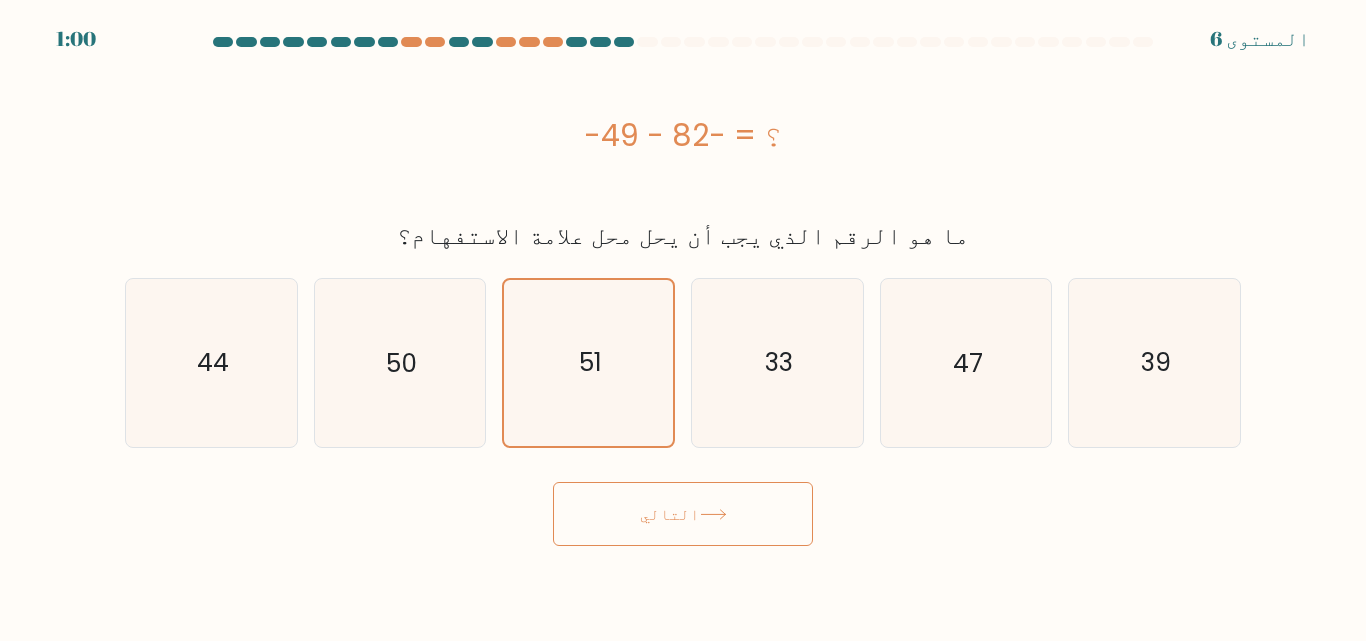 click on "التالي" at bounding box center [683, 514] 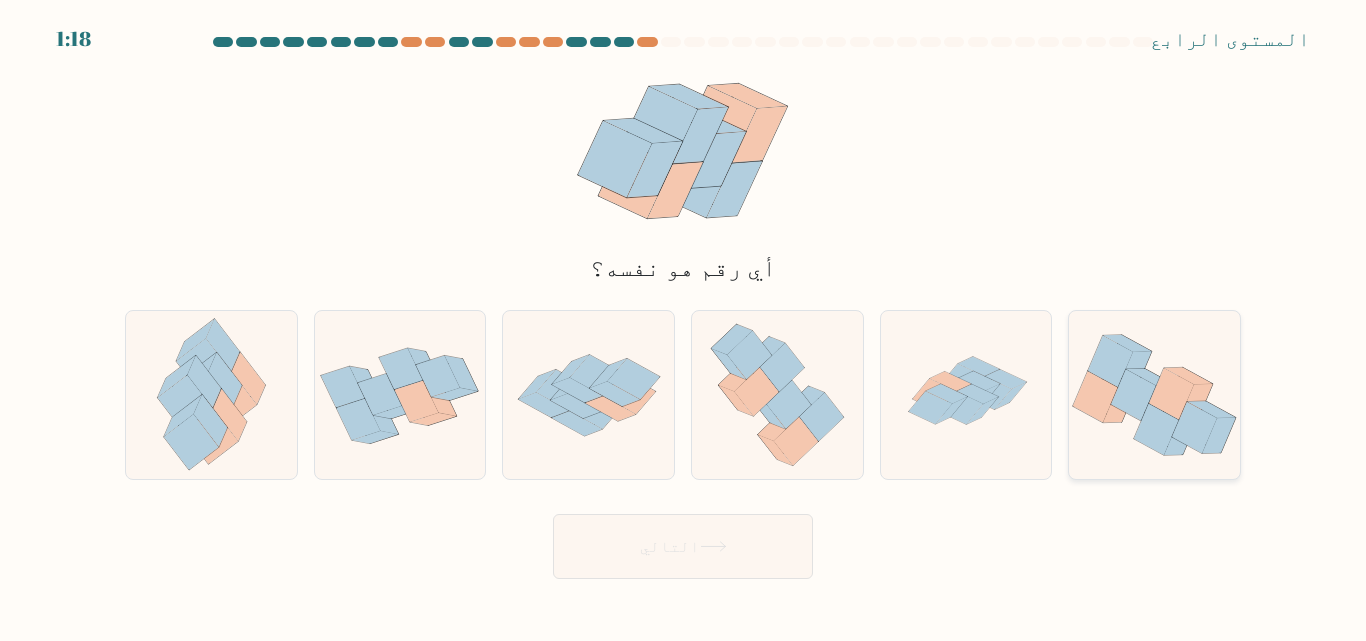 click 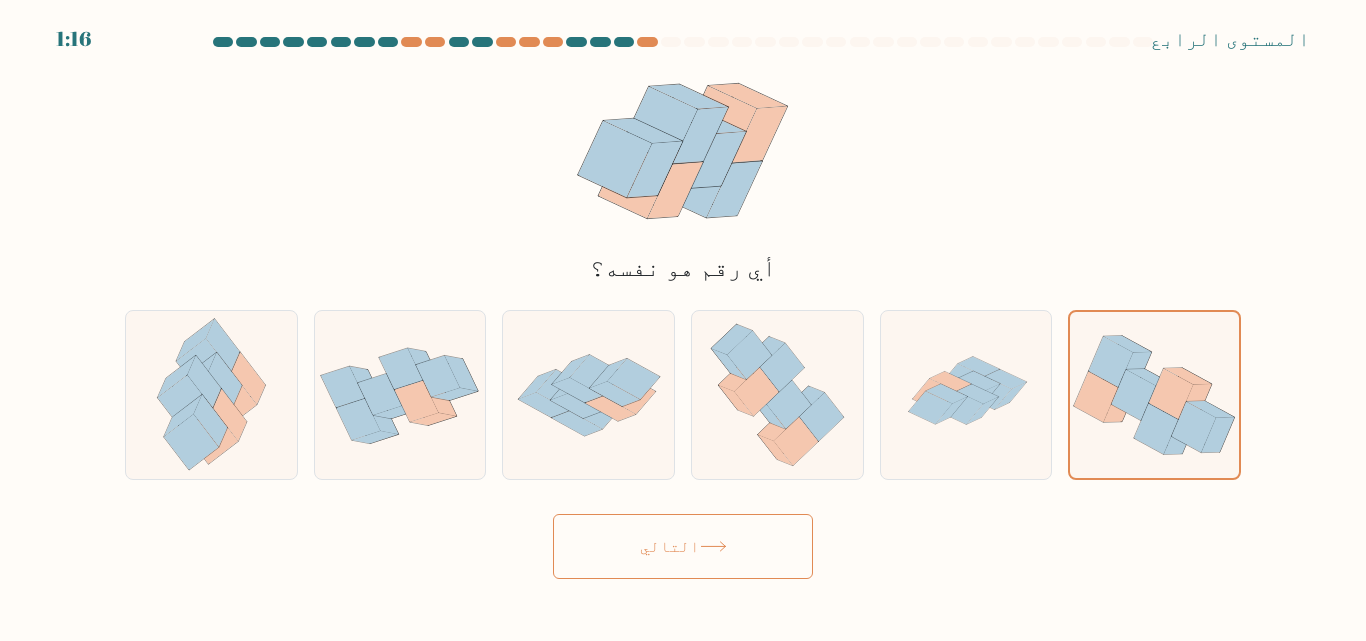 click 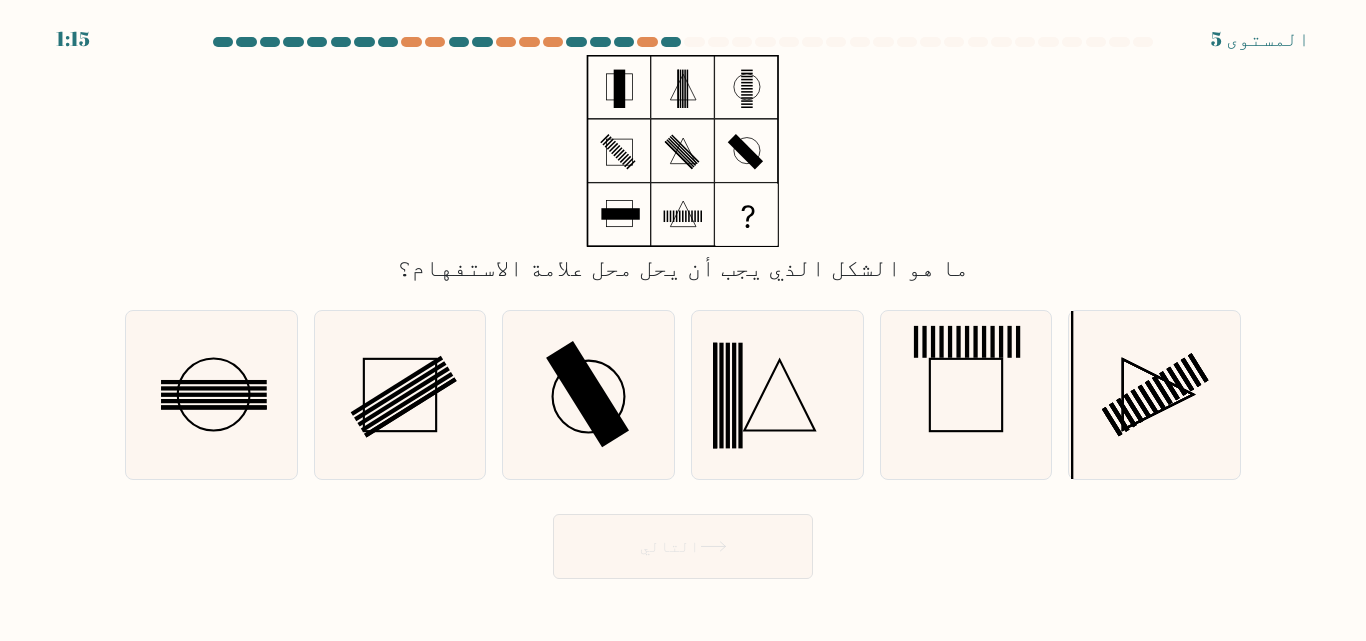 click 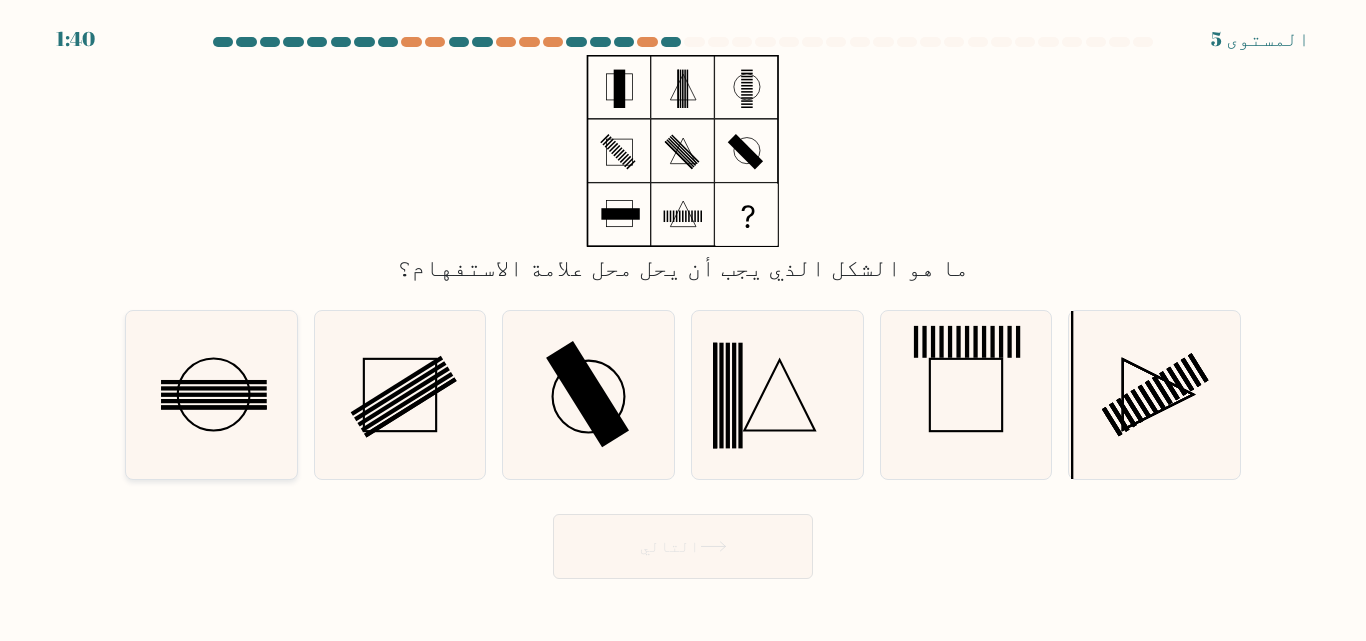 click 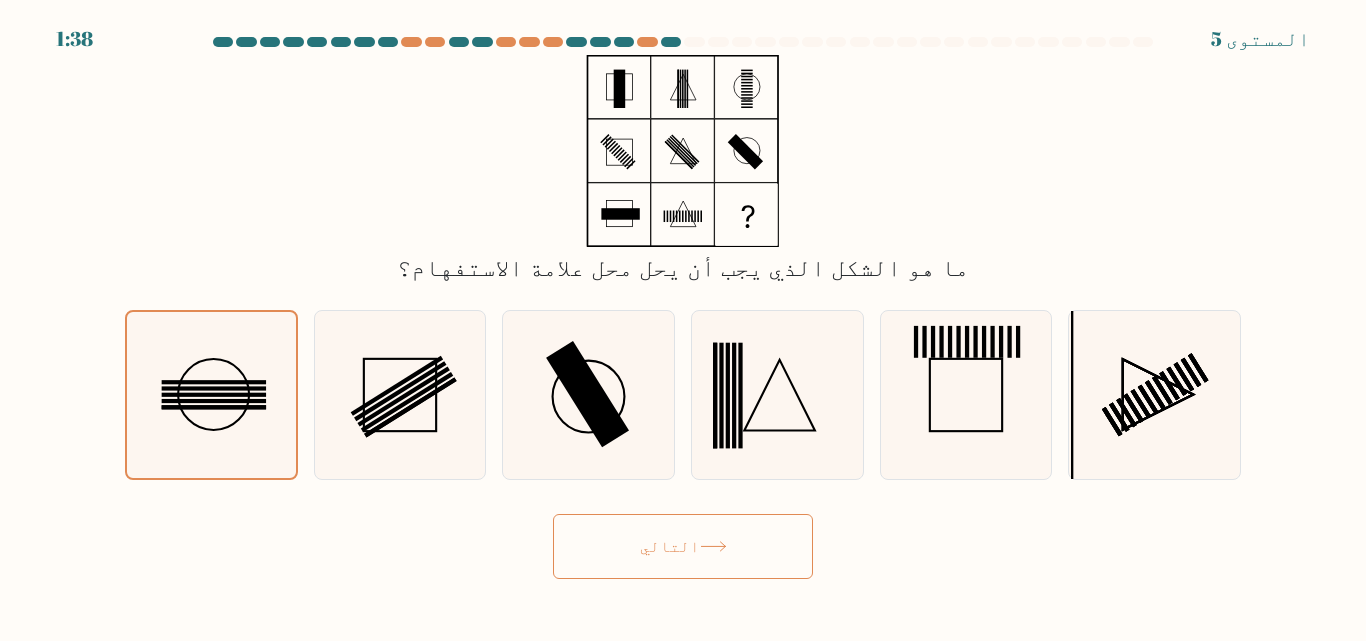 click on "التالي" at bounding box center (683, 546) 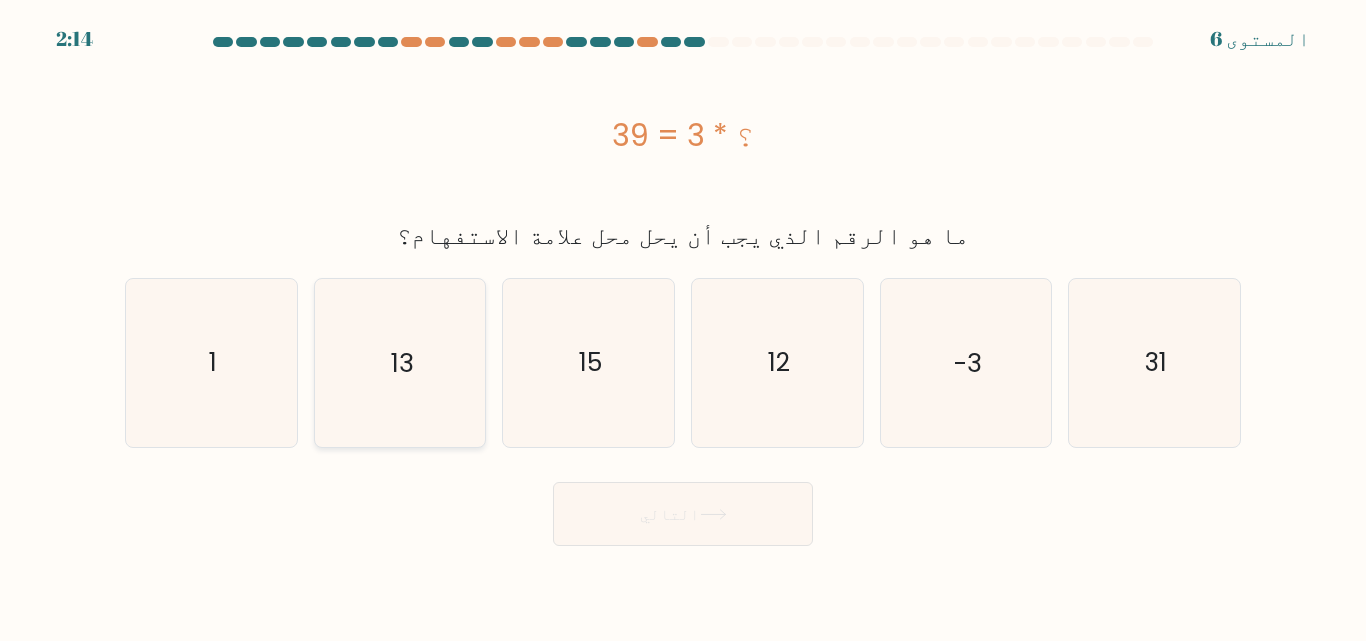 click on "13" 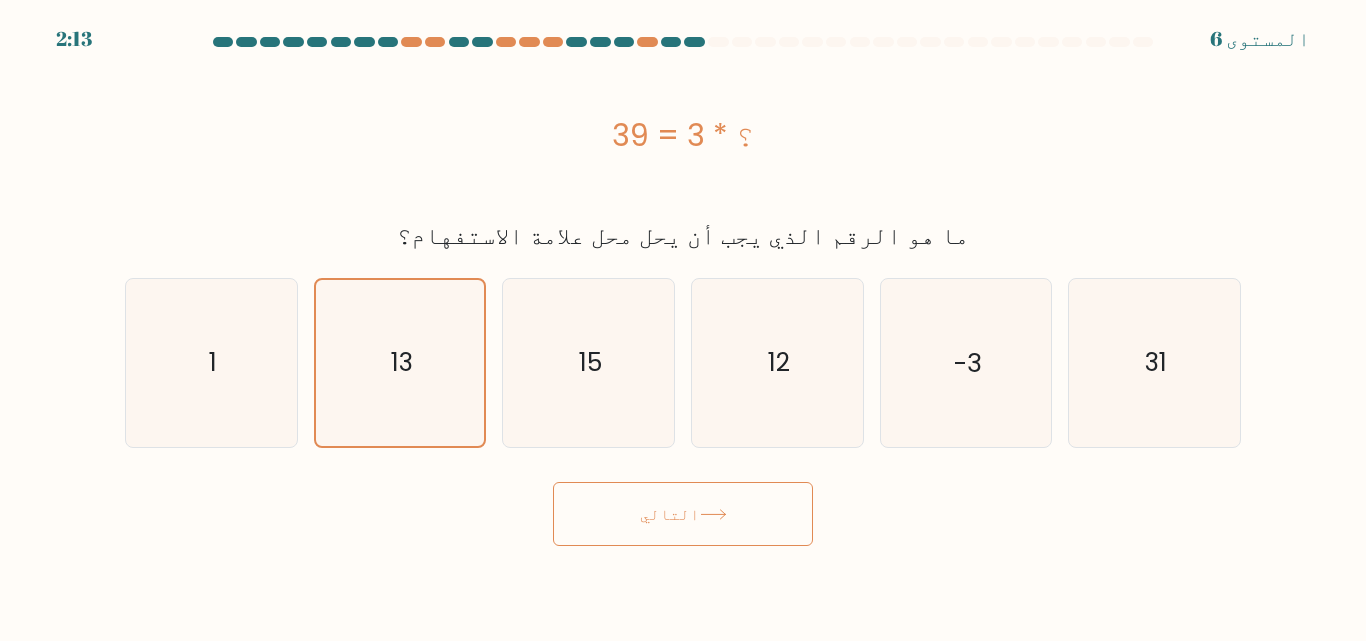 click on "التالي" at bounding box center [683, 514] 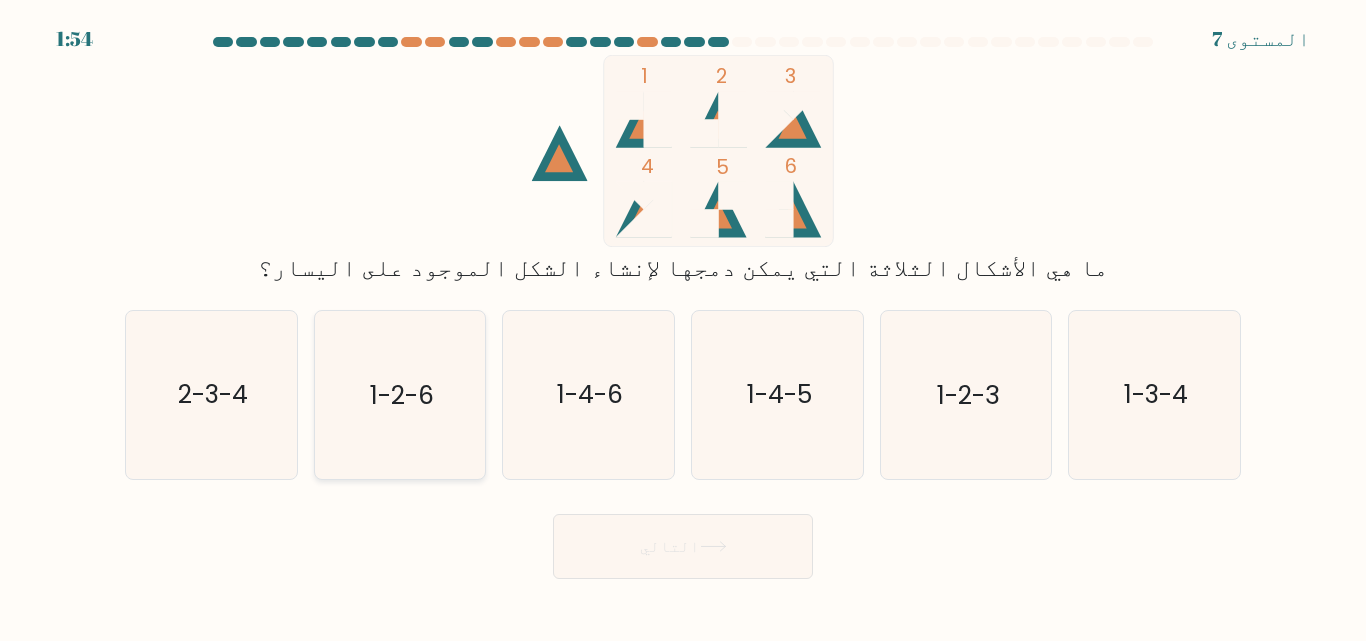 click on "1-2-6" 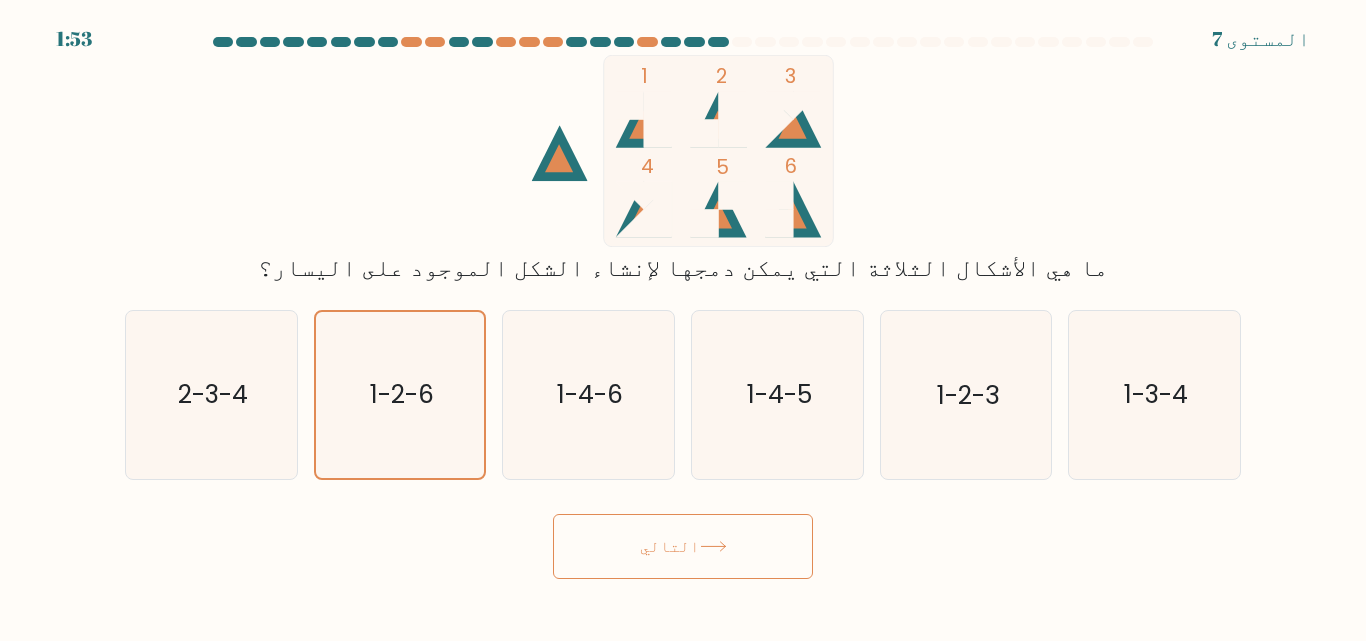 click 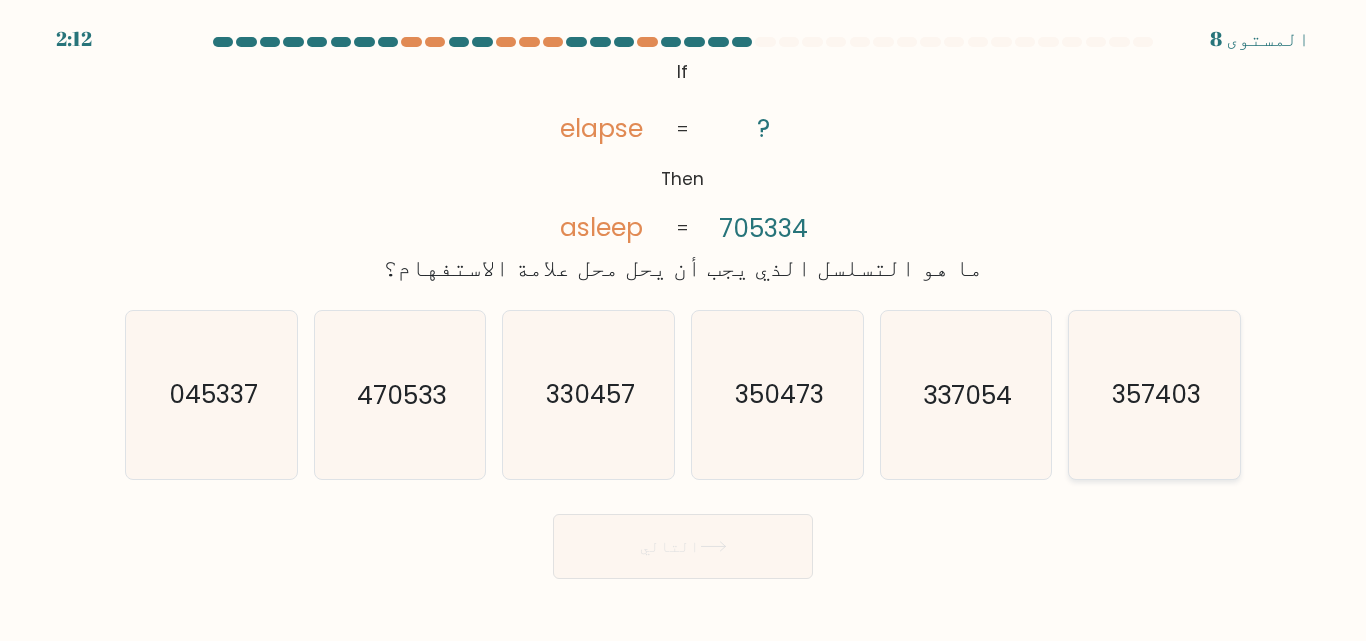 click on "357403" 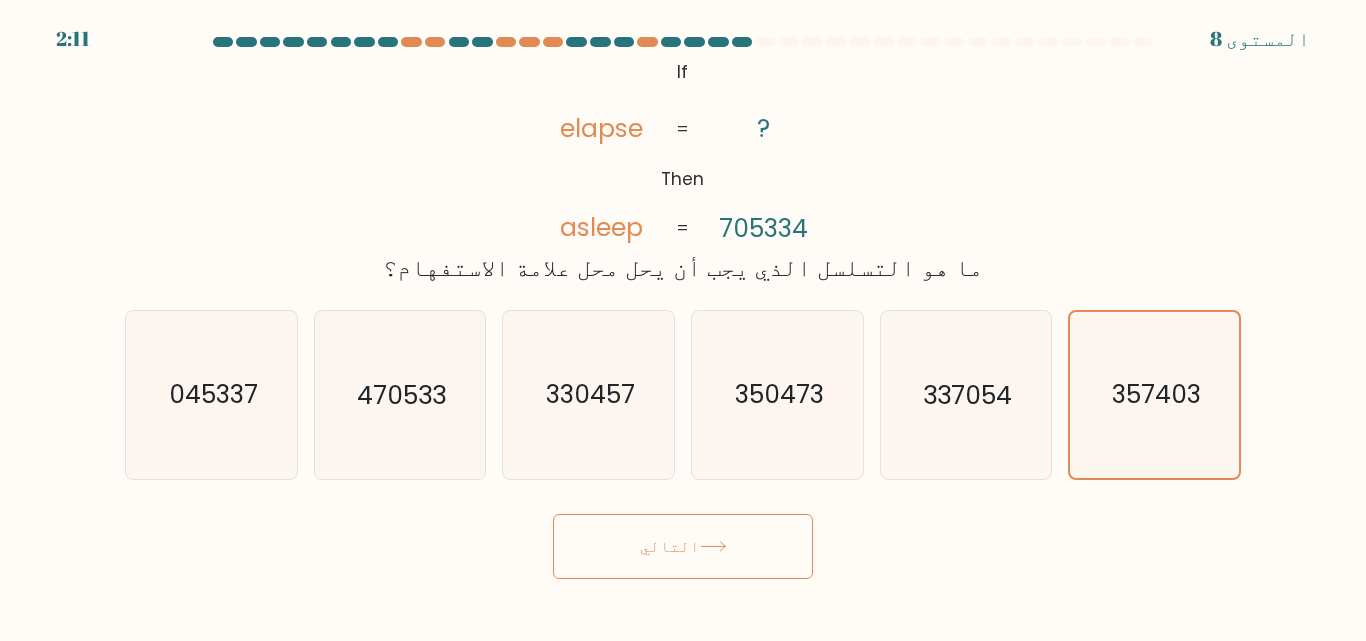 click on "التالي" at bounding box center [683, 546] 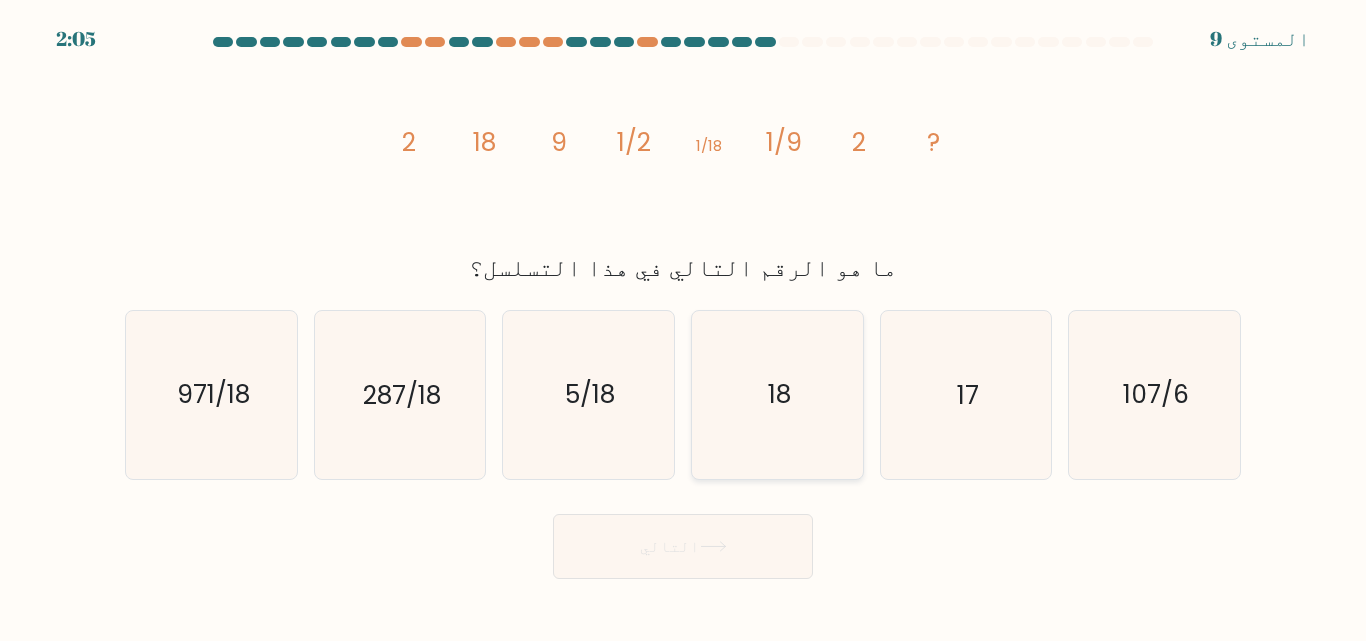 click on "18" 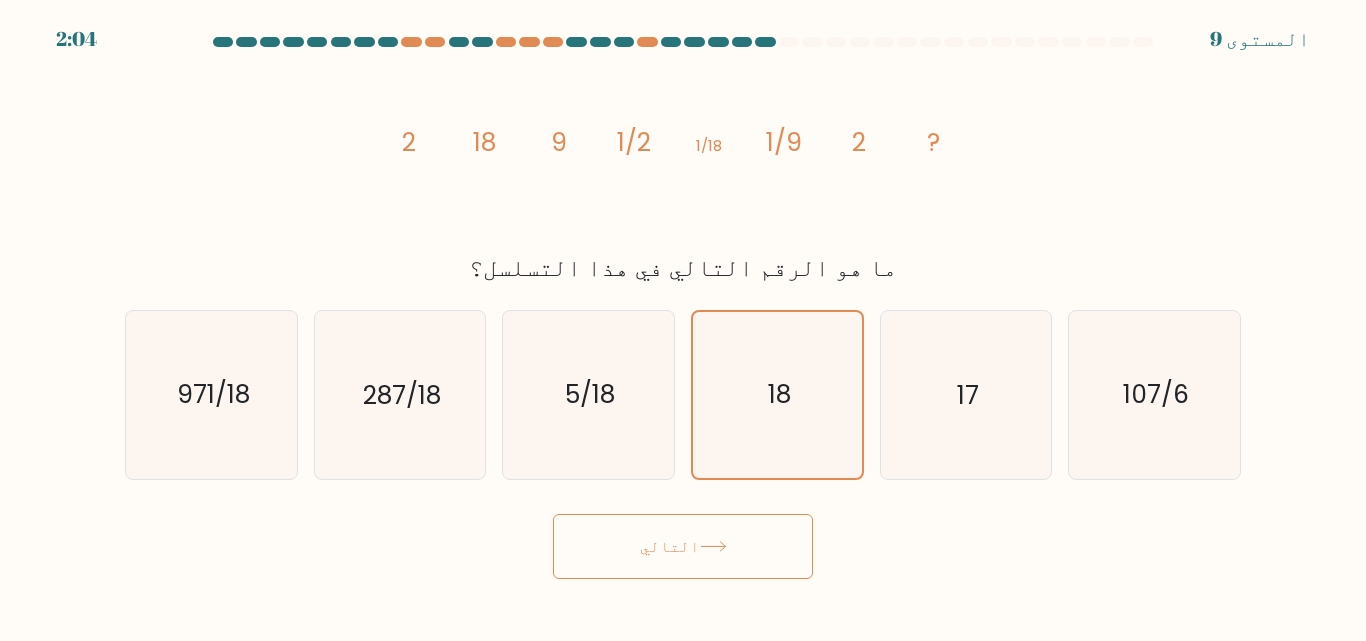 click on "التالي" at bounding box center (683, 546) 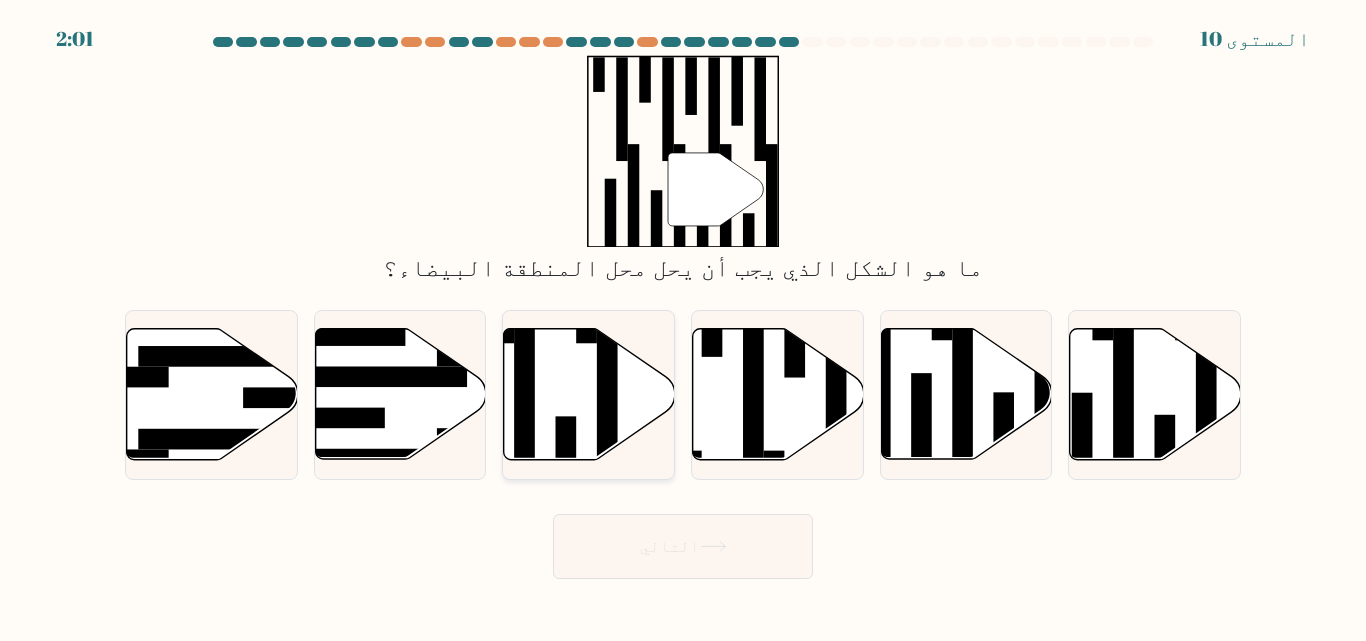 click 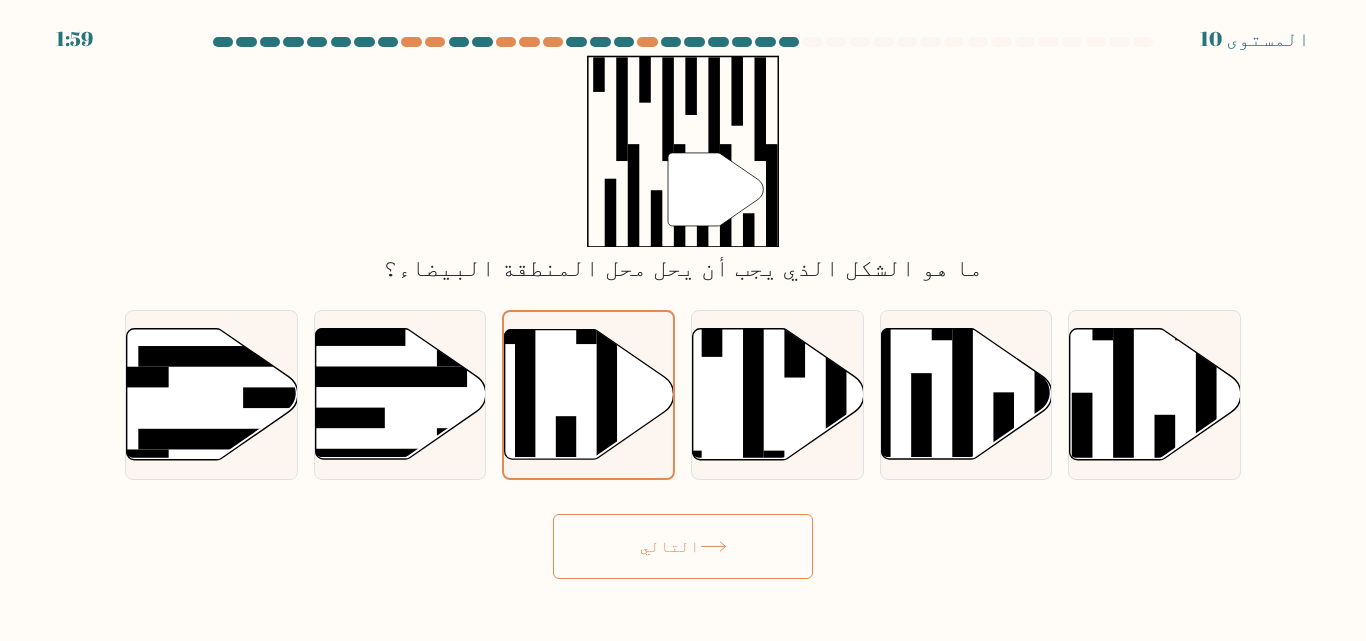 click on "التالي" at bounding box center [683, 546] 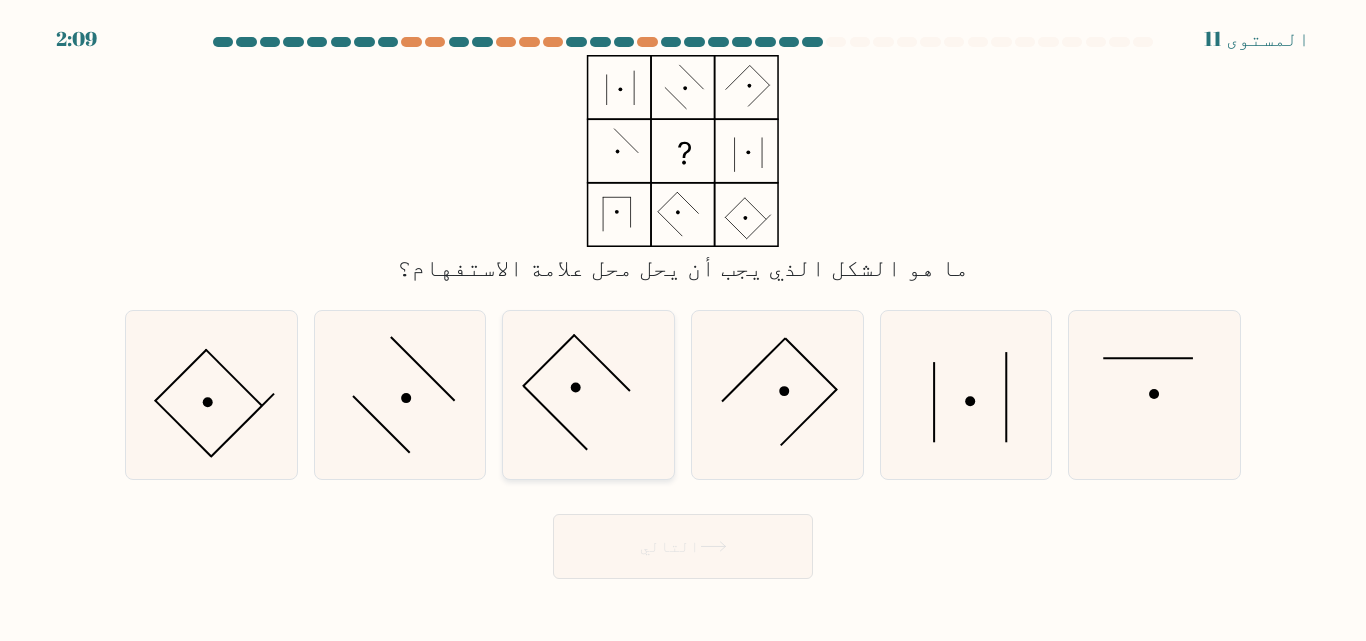 click 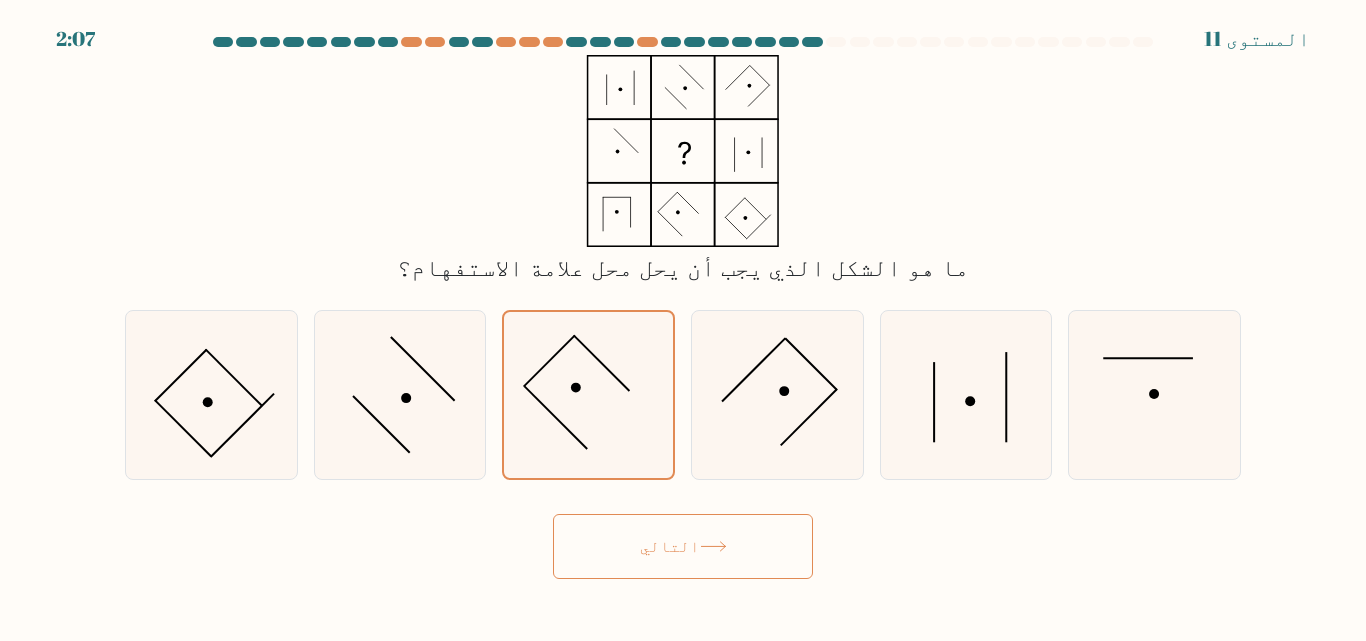 click on "التالي" at bounding box center [683, 546] 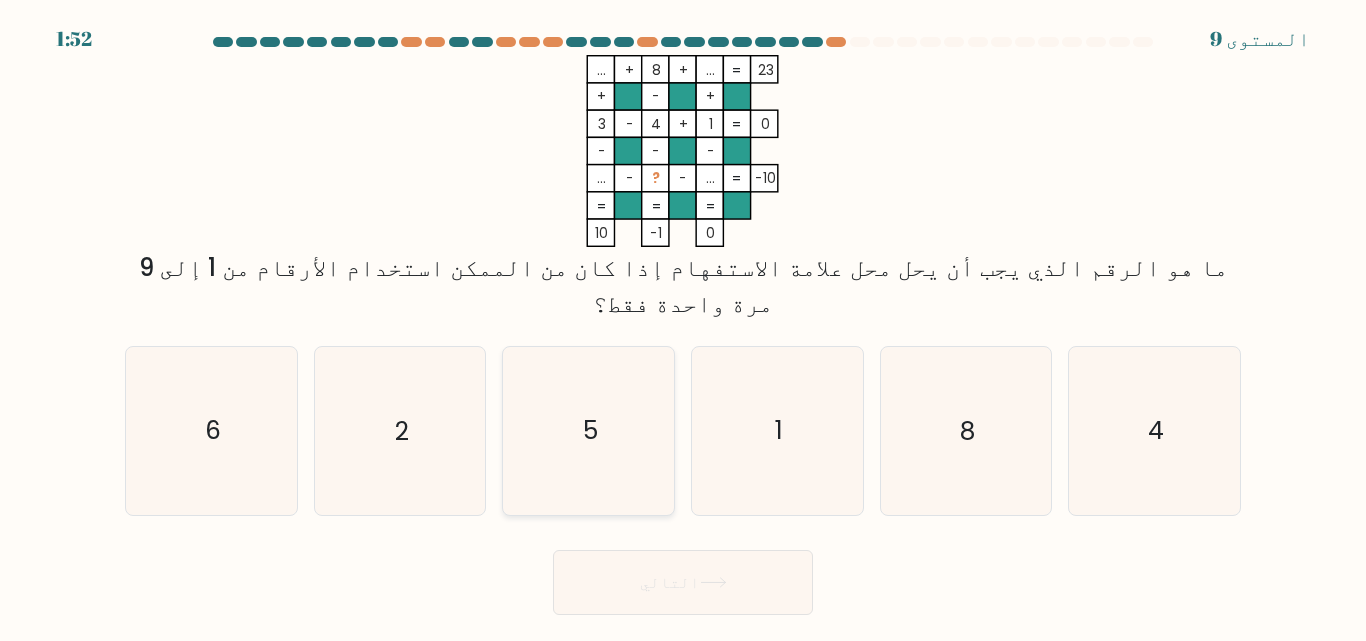 click on "5" 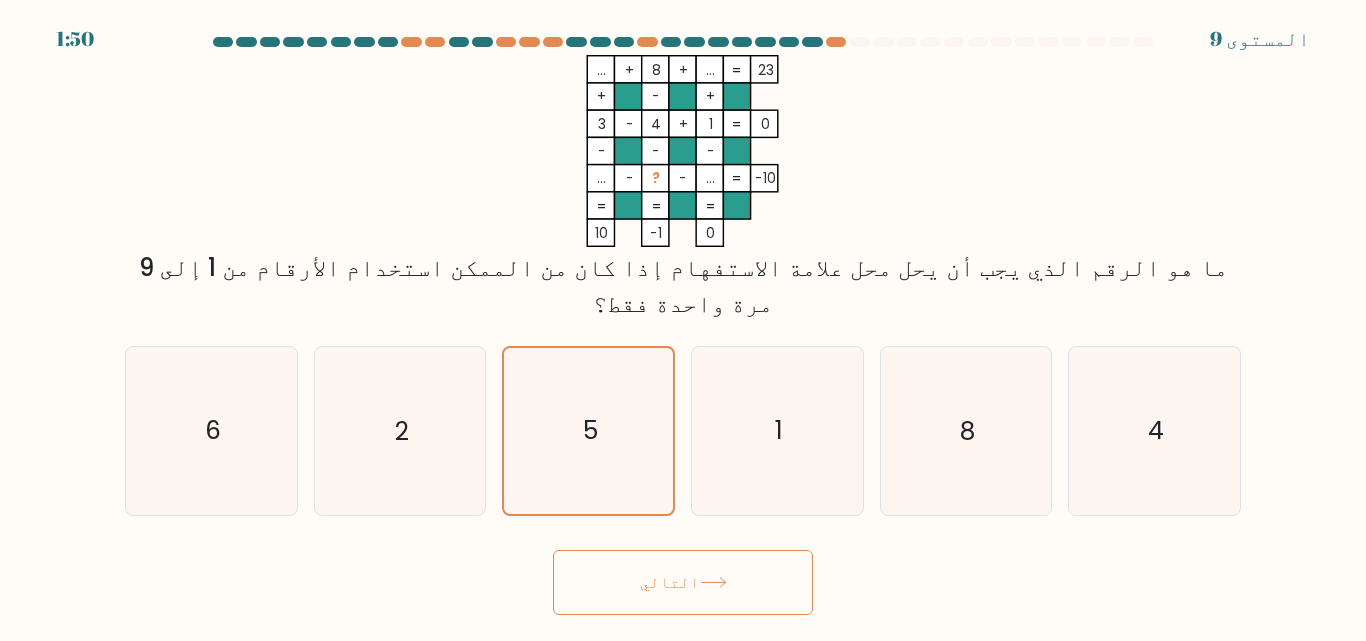 click on "التالي" at bounding box center [683, 582] 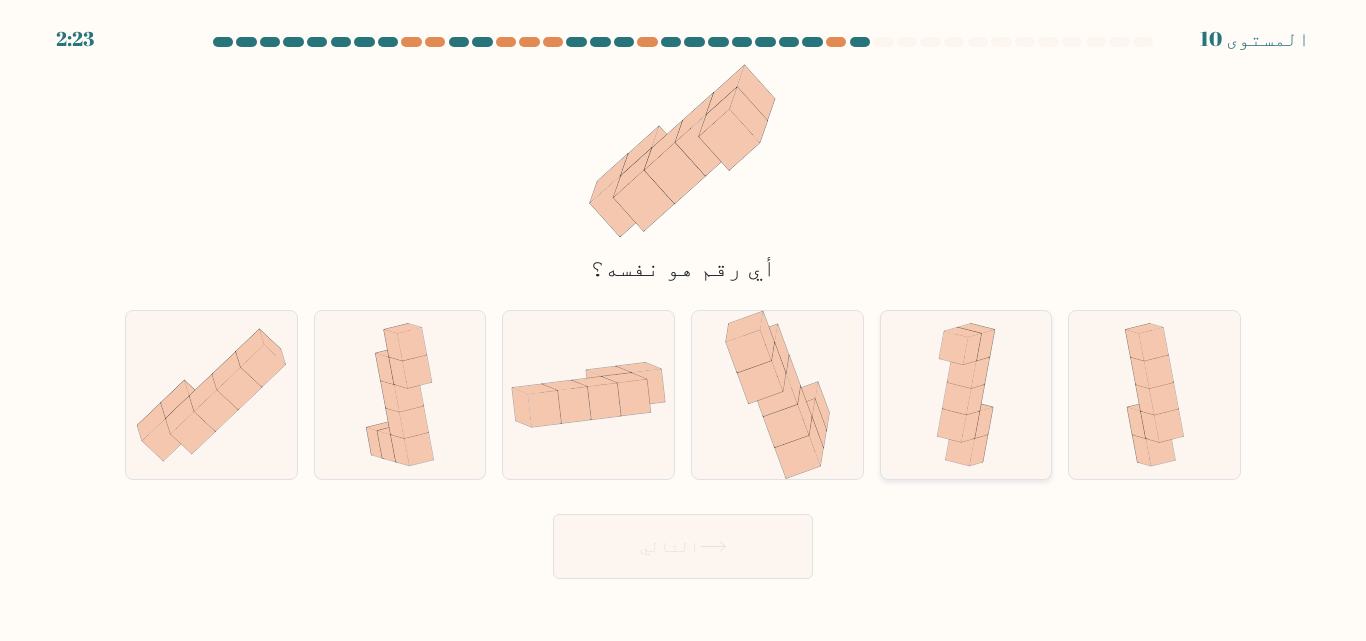 click 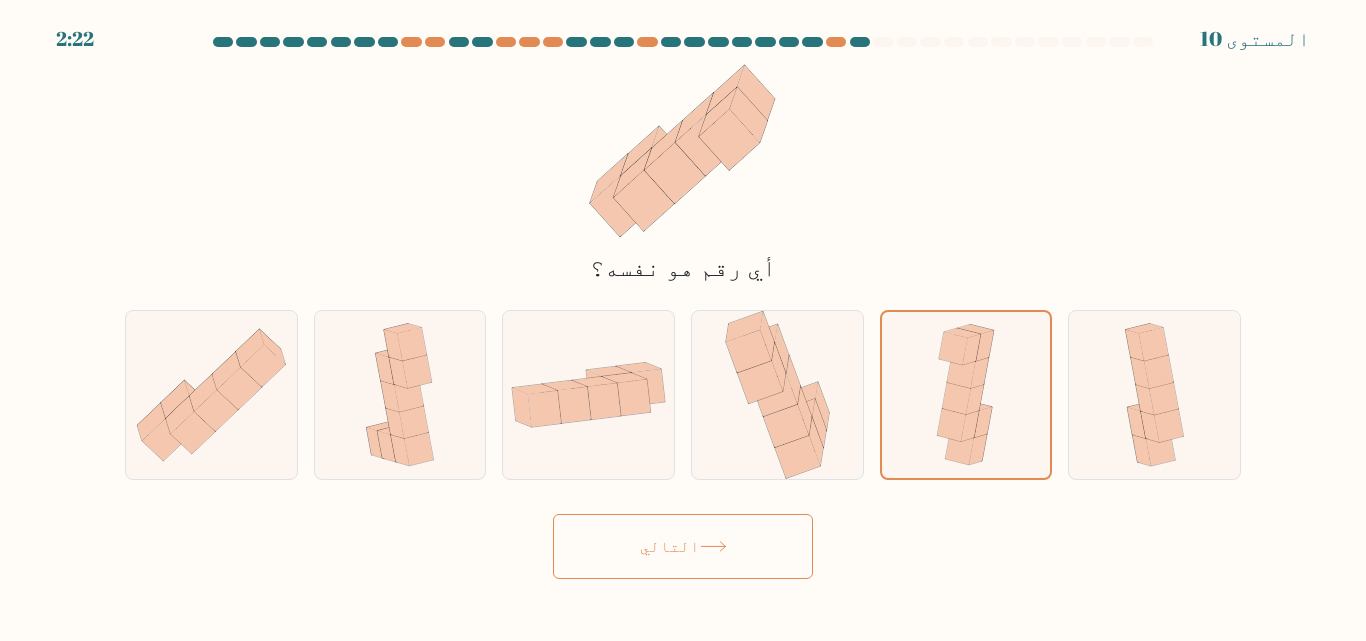 click on "التالي" at bounding box center [683, 546] 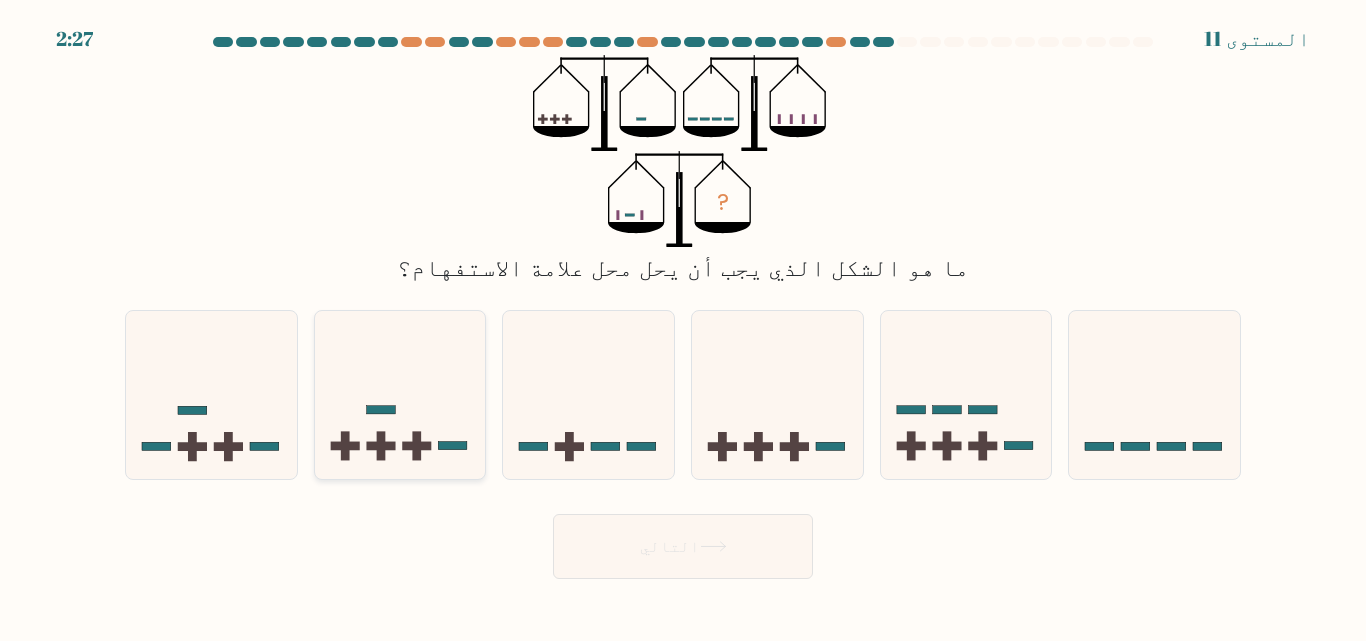 click 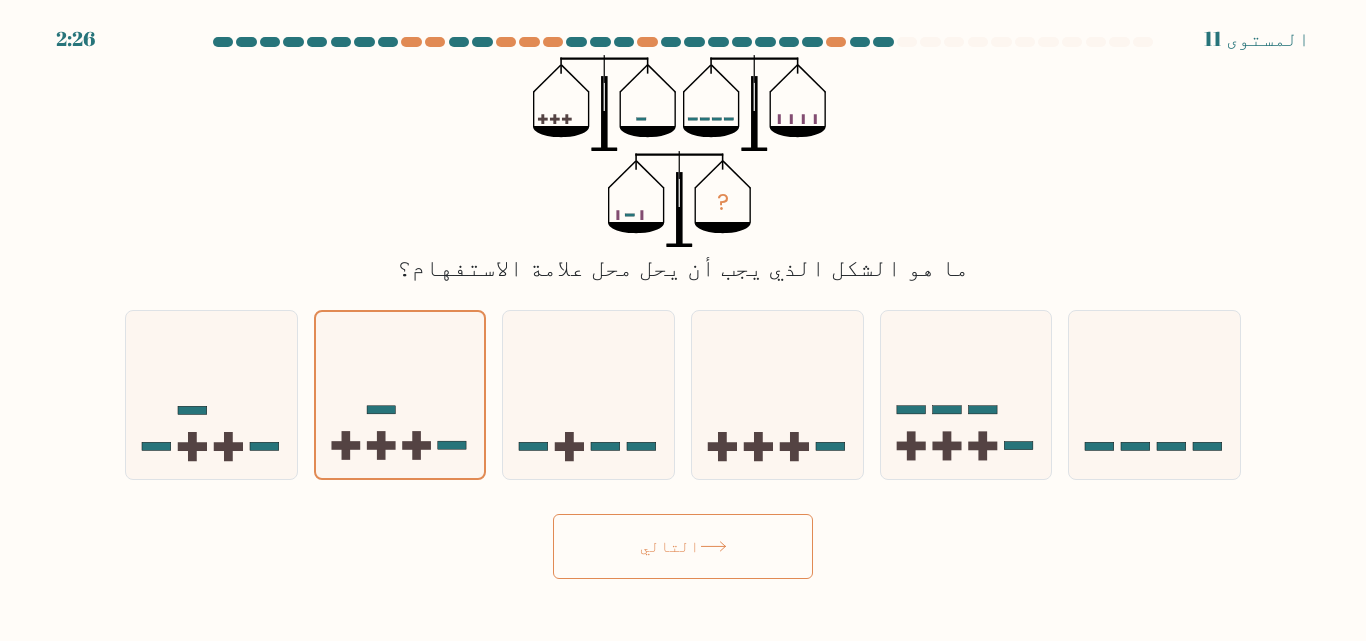 click on "التالي" at bounding box center [683, 546] 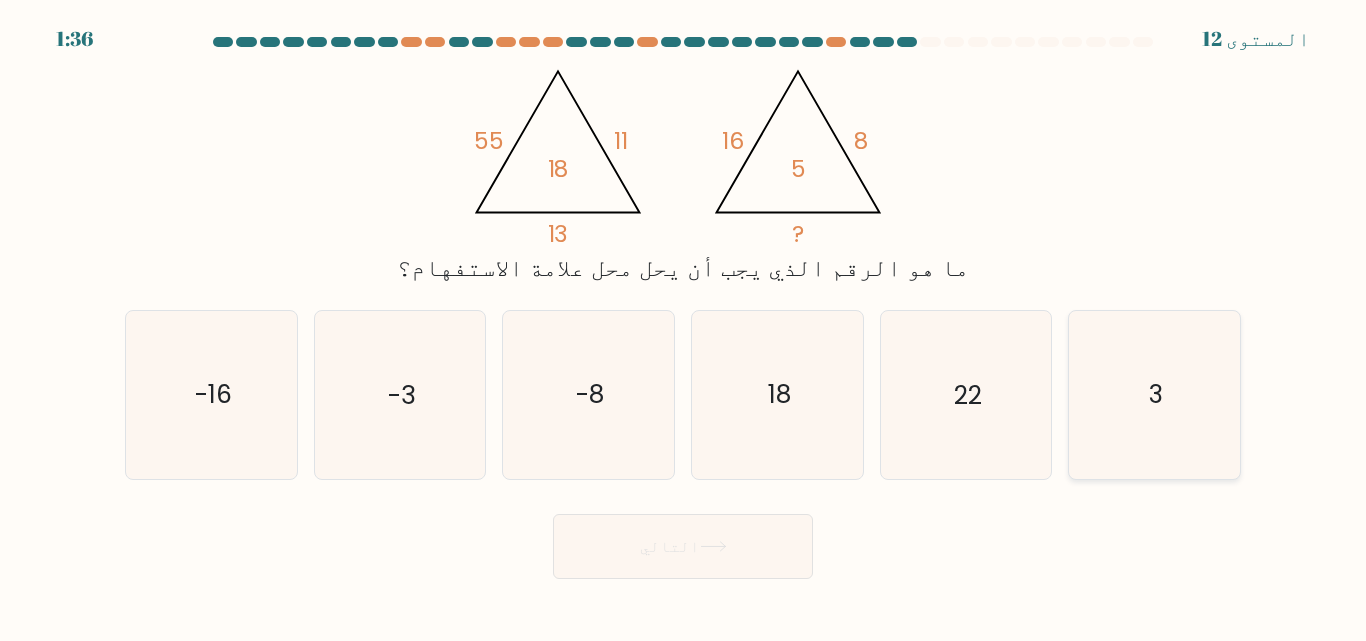 click on "3" 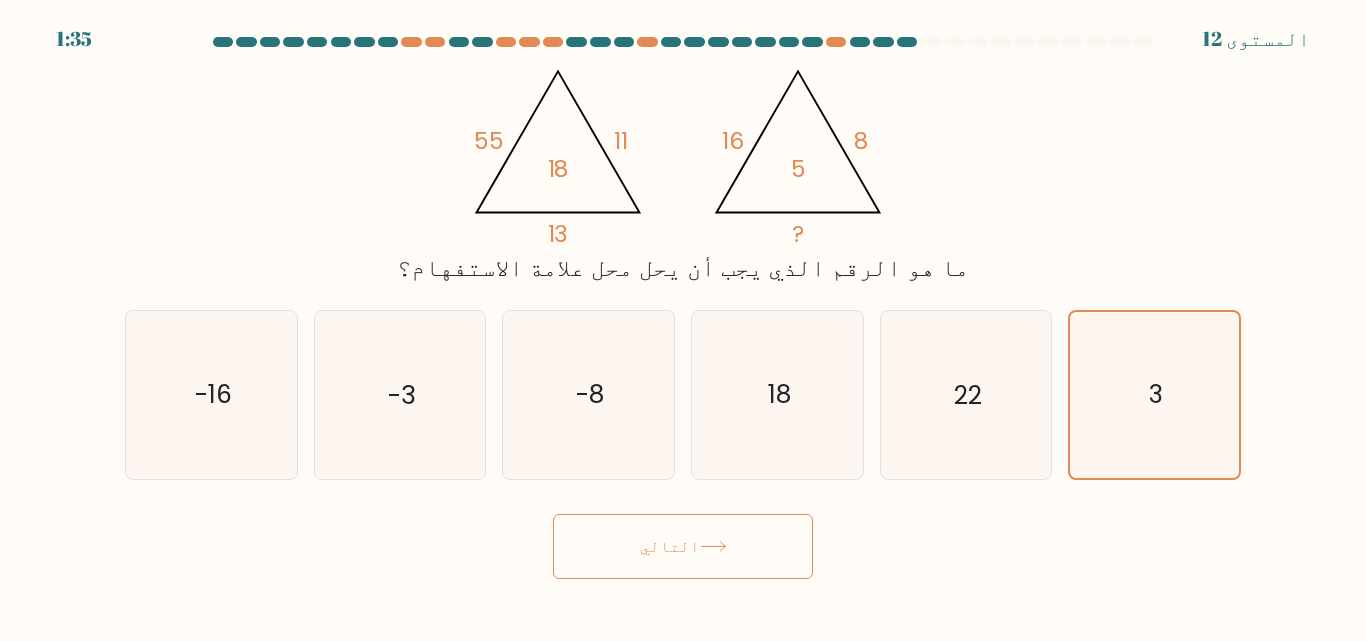 click on "التالي" at bounding box center (683, 546) 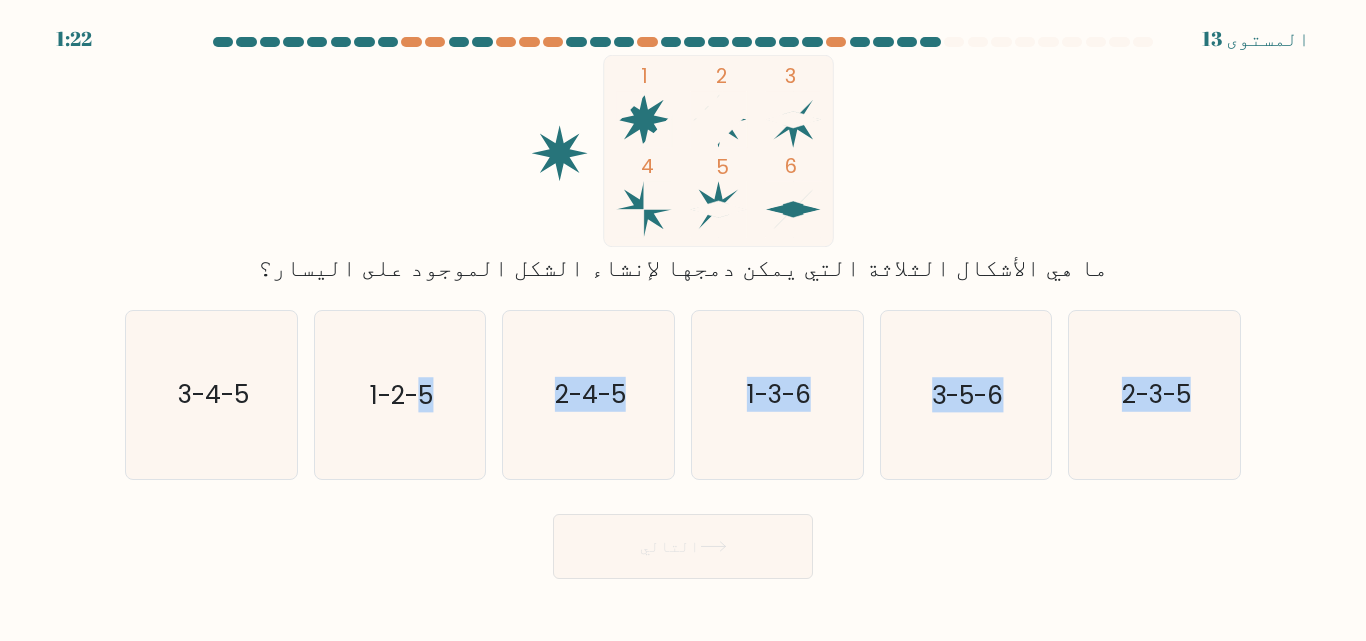 drag, startPoint x: 418, startPoint y: 380, endPoint x: 596, endPoint y: 528, distance: 231.49081 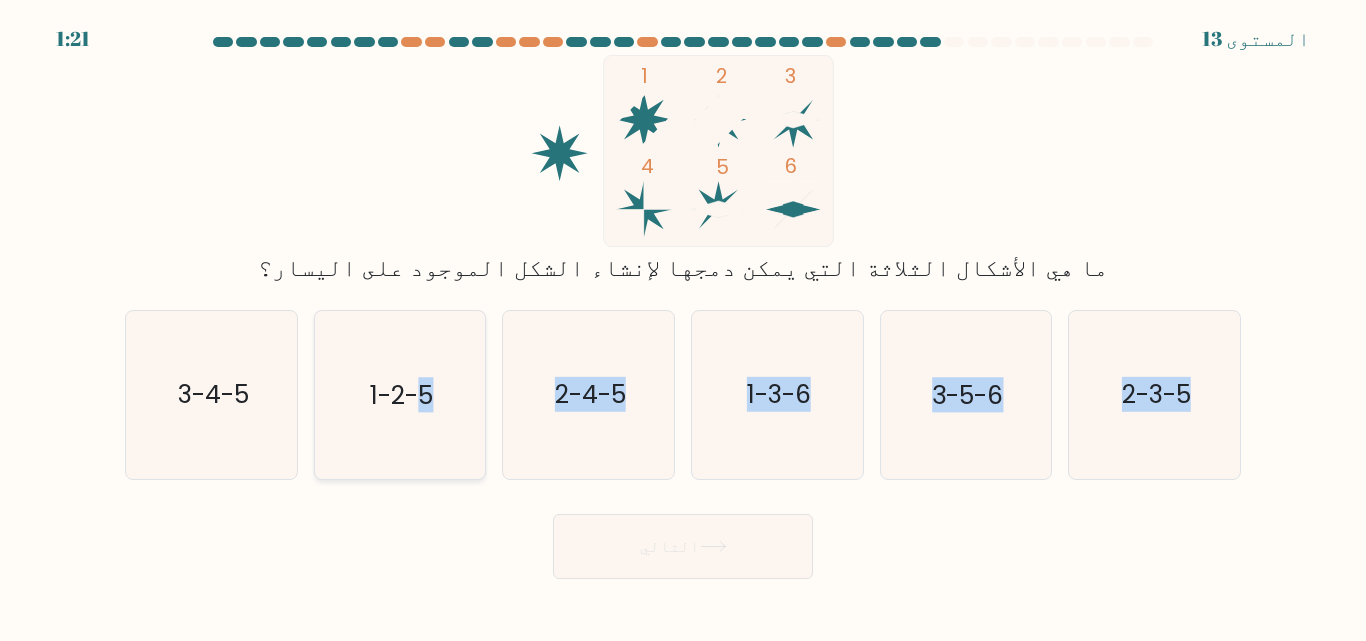 click on "1-2-5" 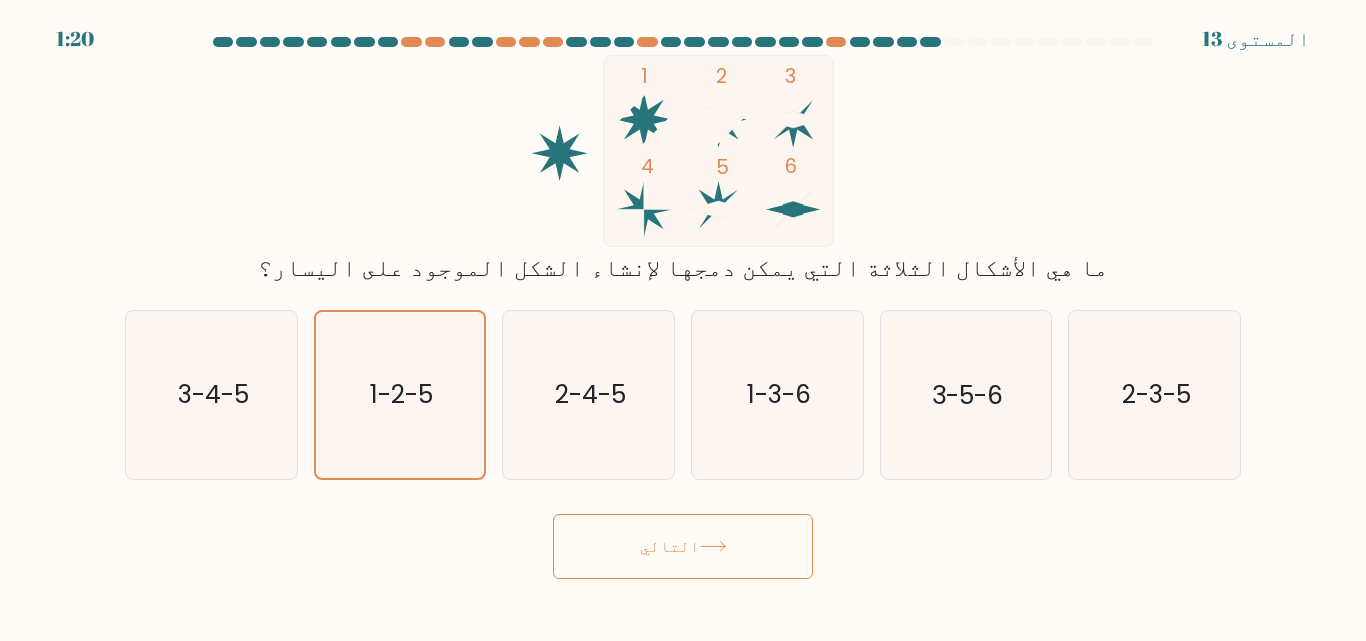 click on "التالي" at bounding box center [683, 546] 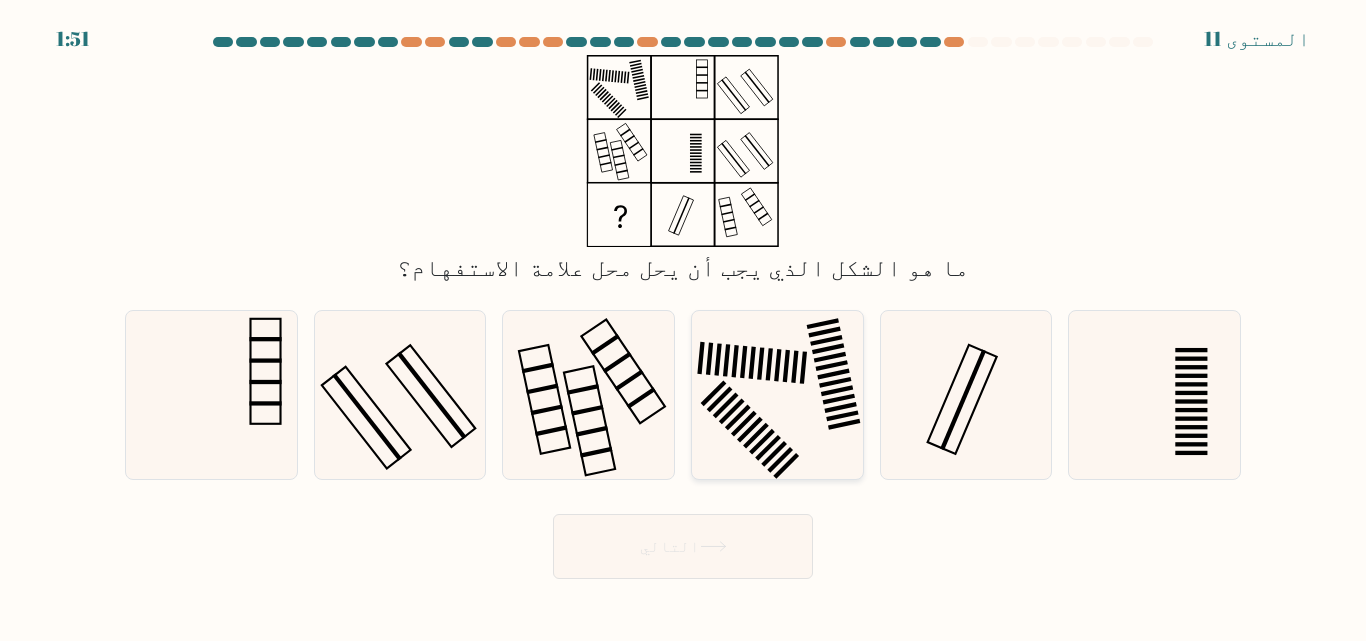 click 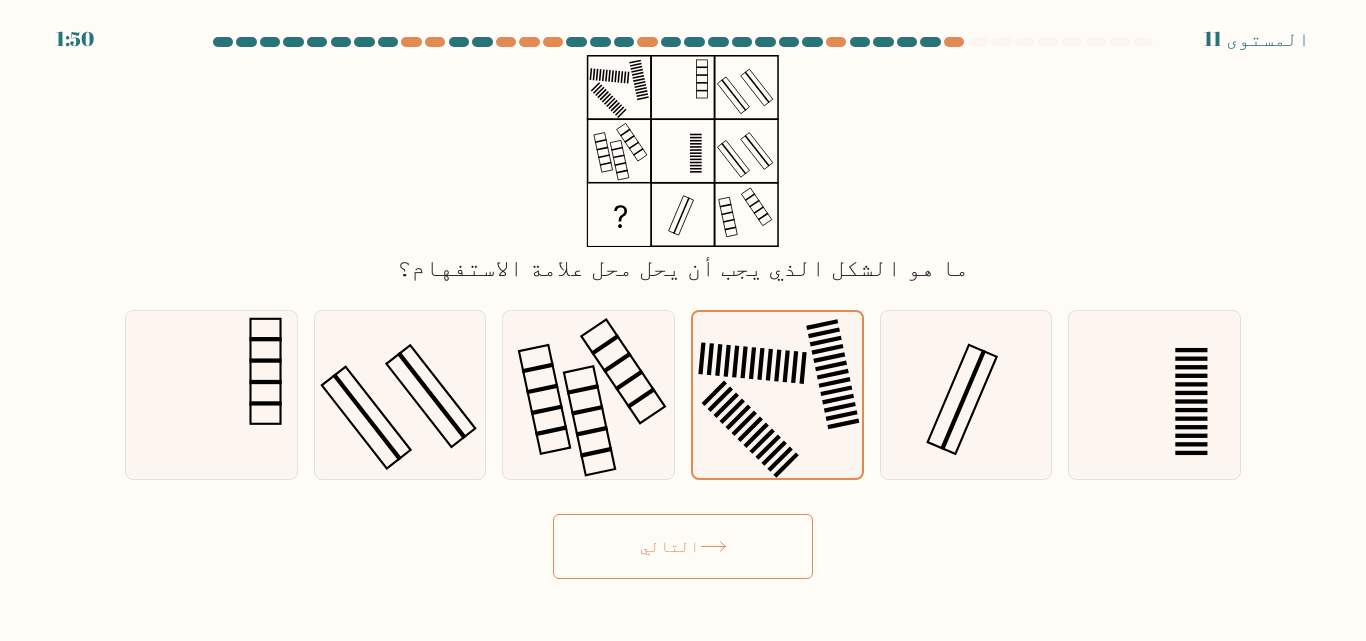 click on "التالي" at bounding box center [683, 546] 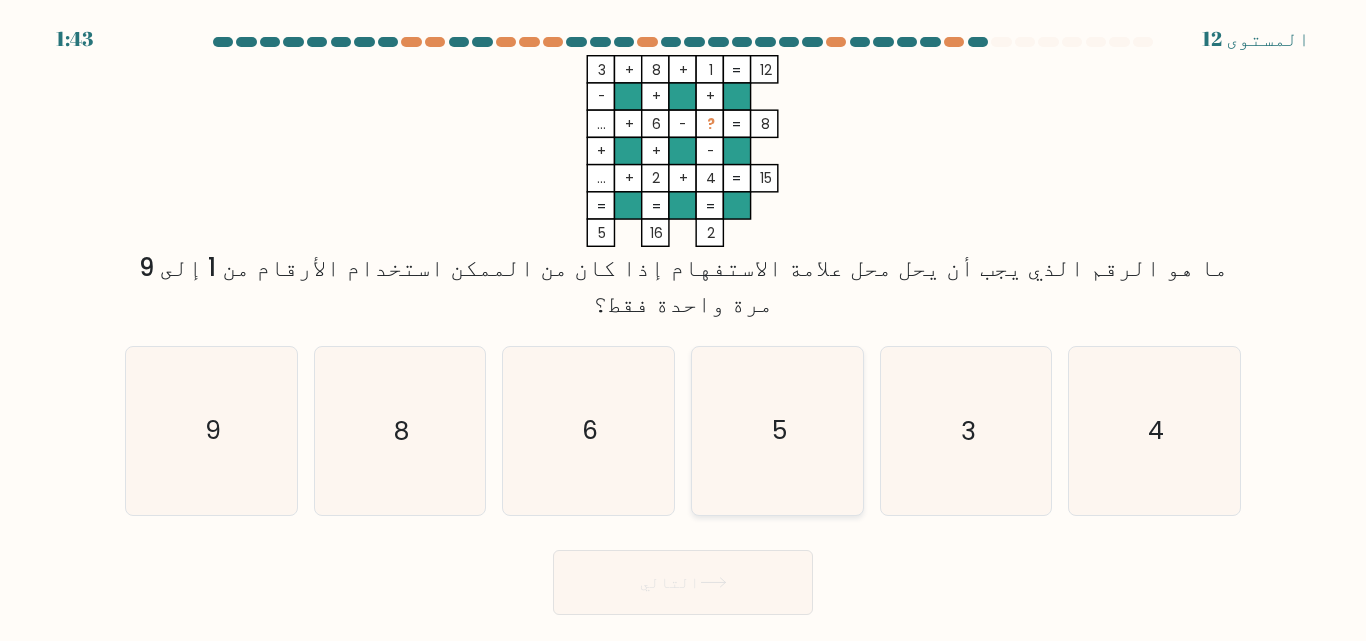 click on "5" 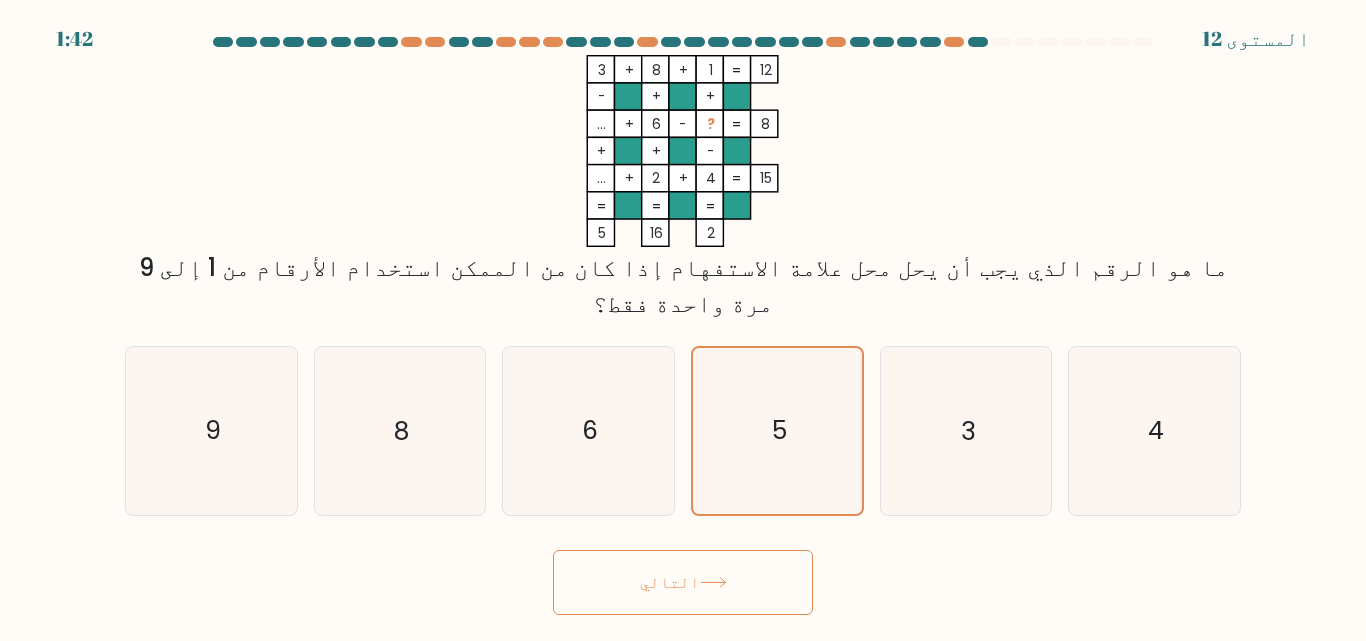click on "التالي" at bounding box center (683, 582) 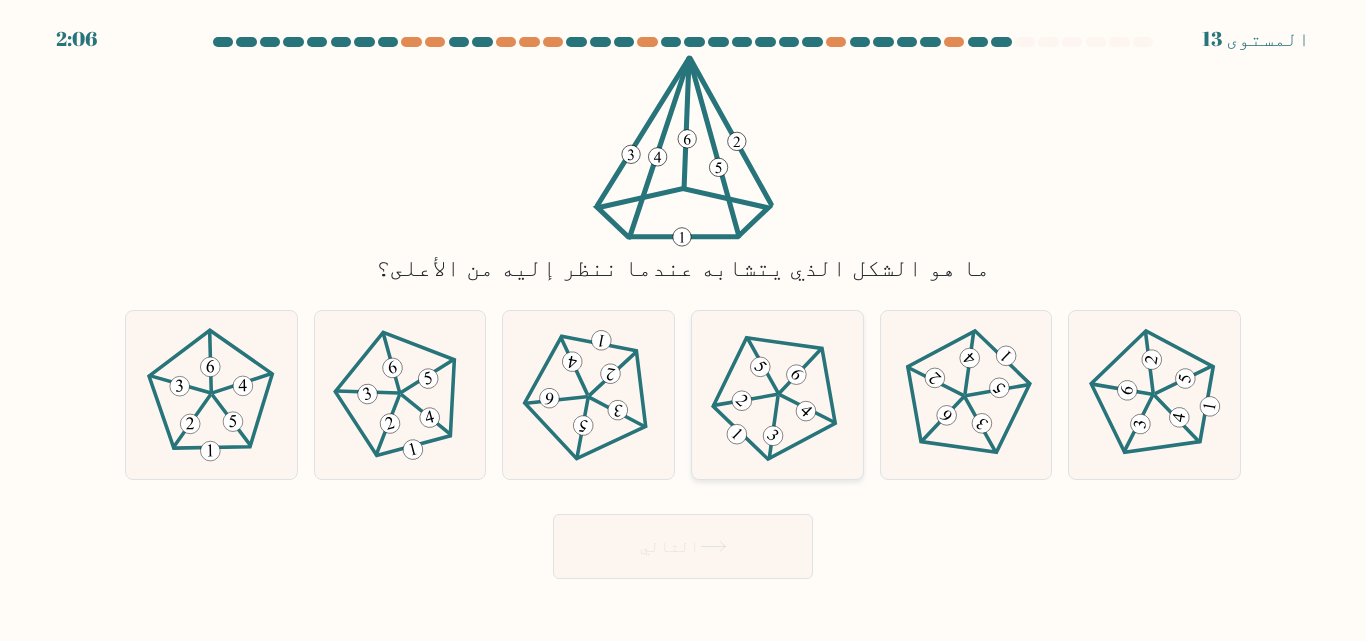 click 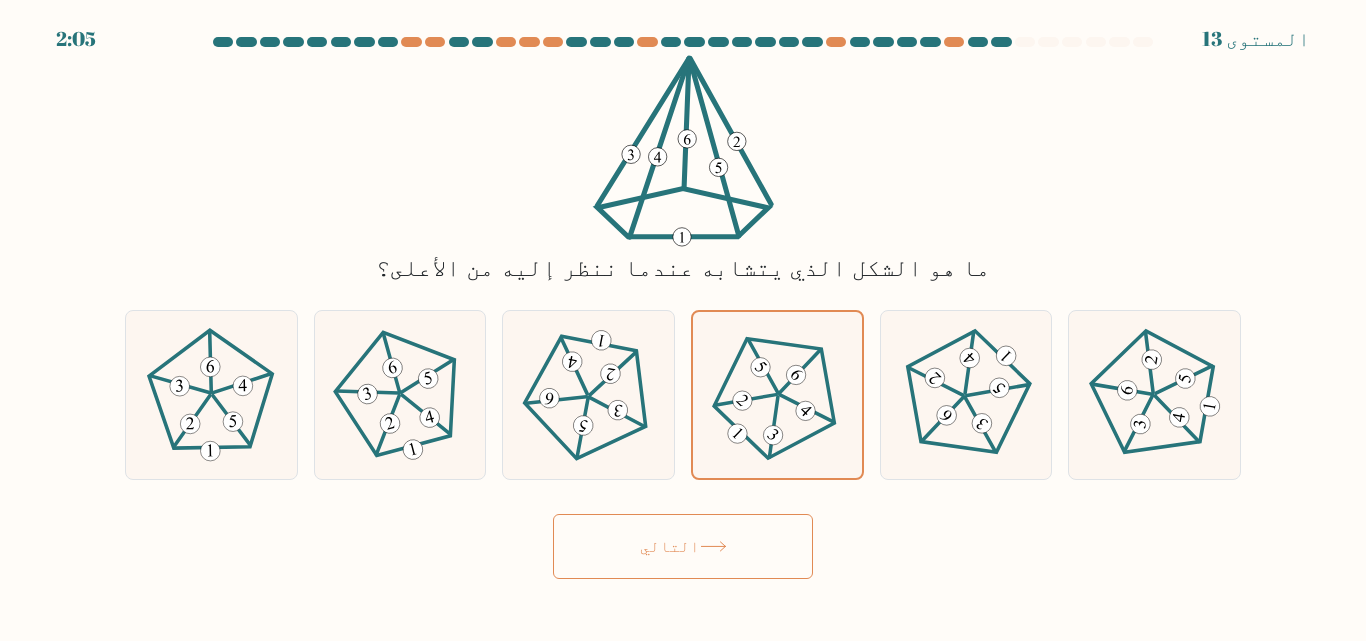 click on "التالي" at bounding box center (683, 546) 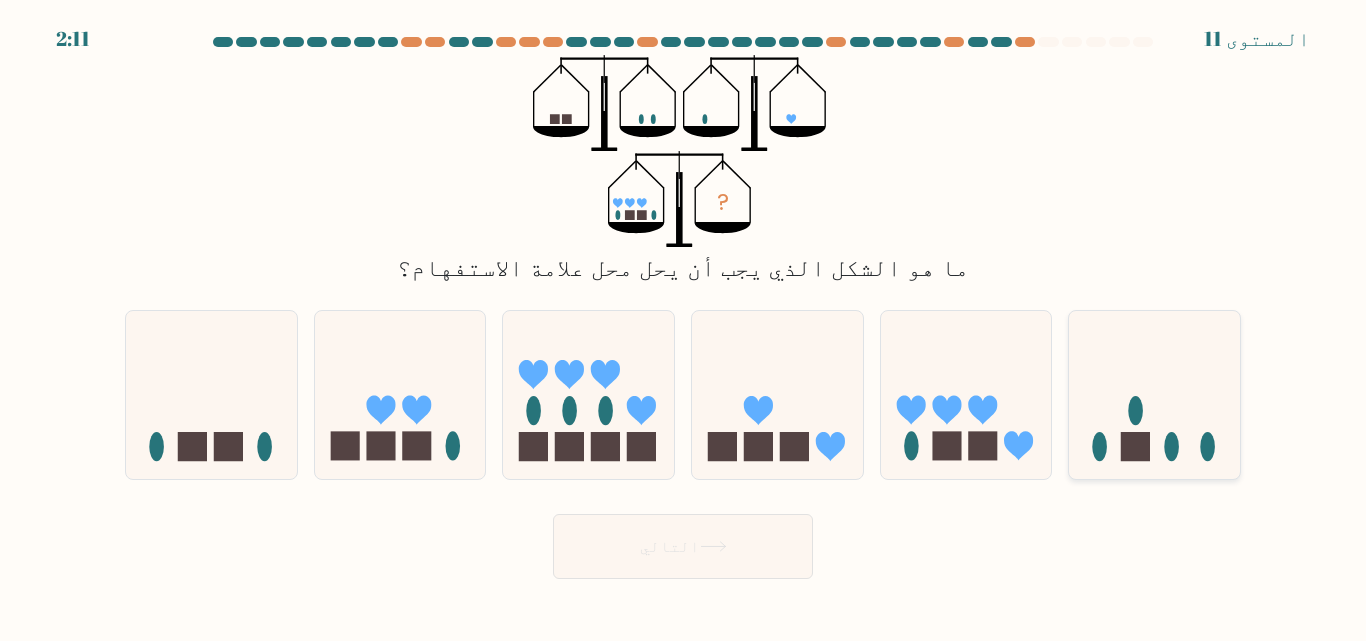 click 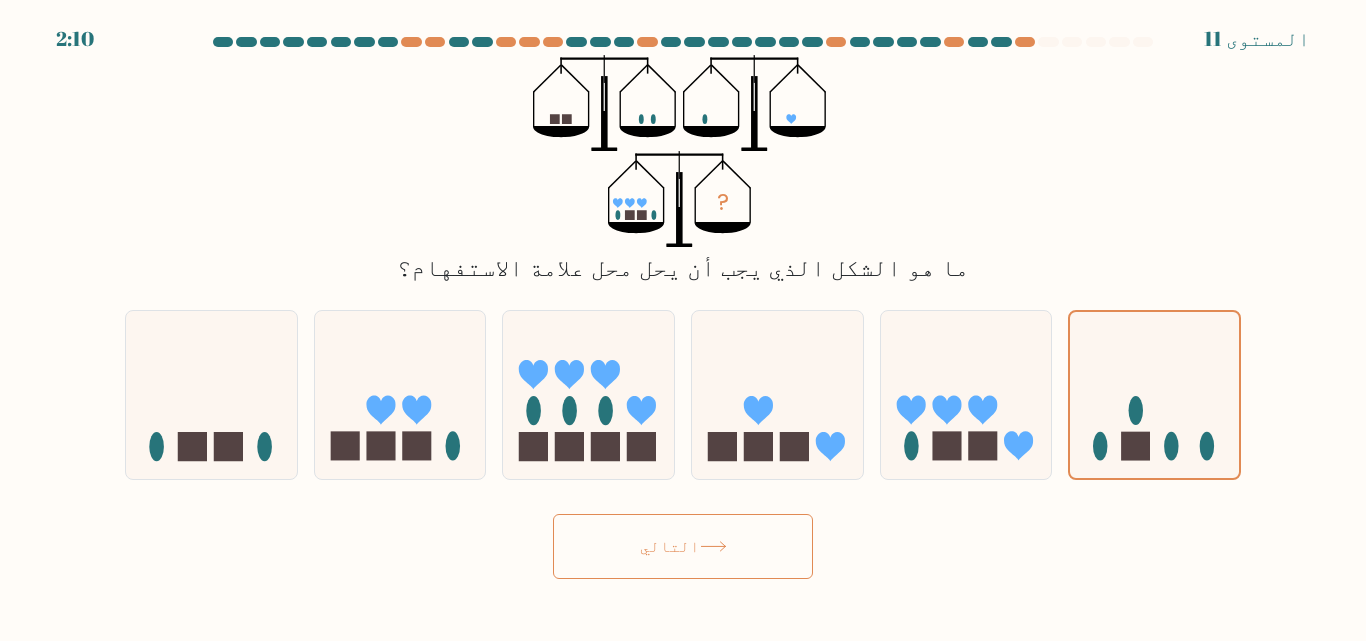 click on "التالي" at bounding box center (670, 546) 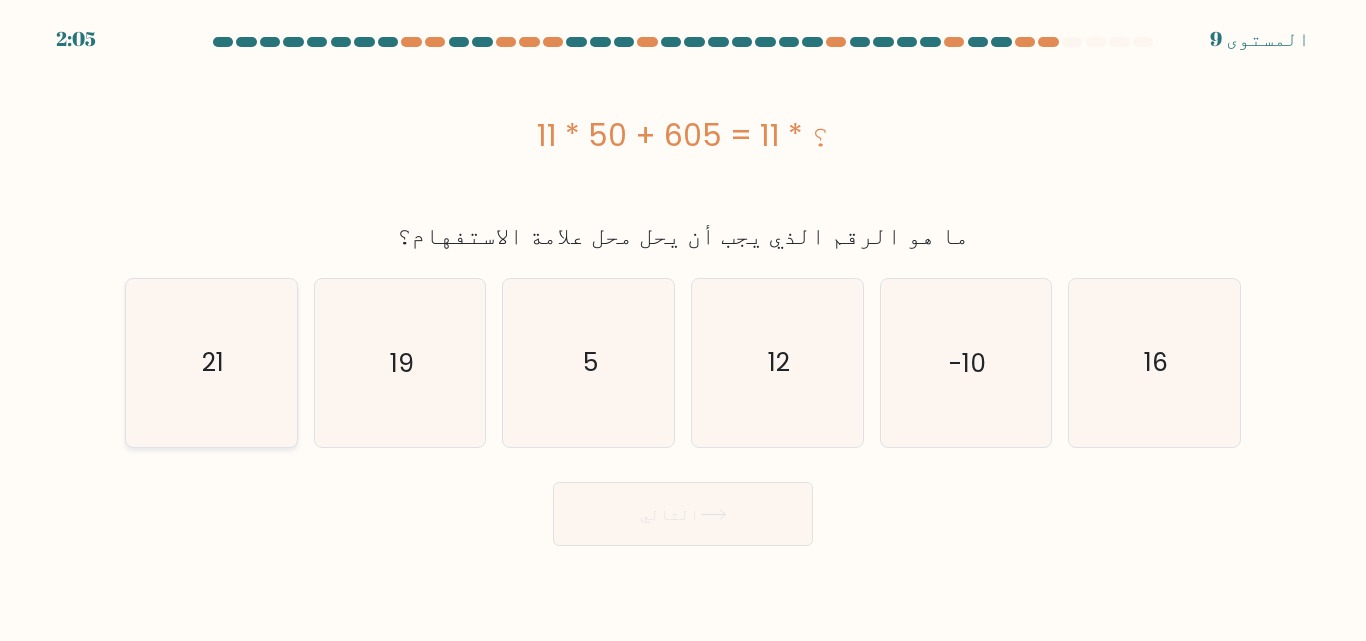 click on "21" 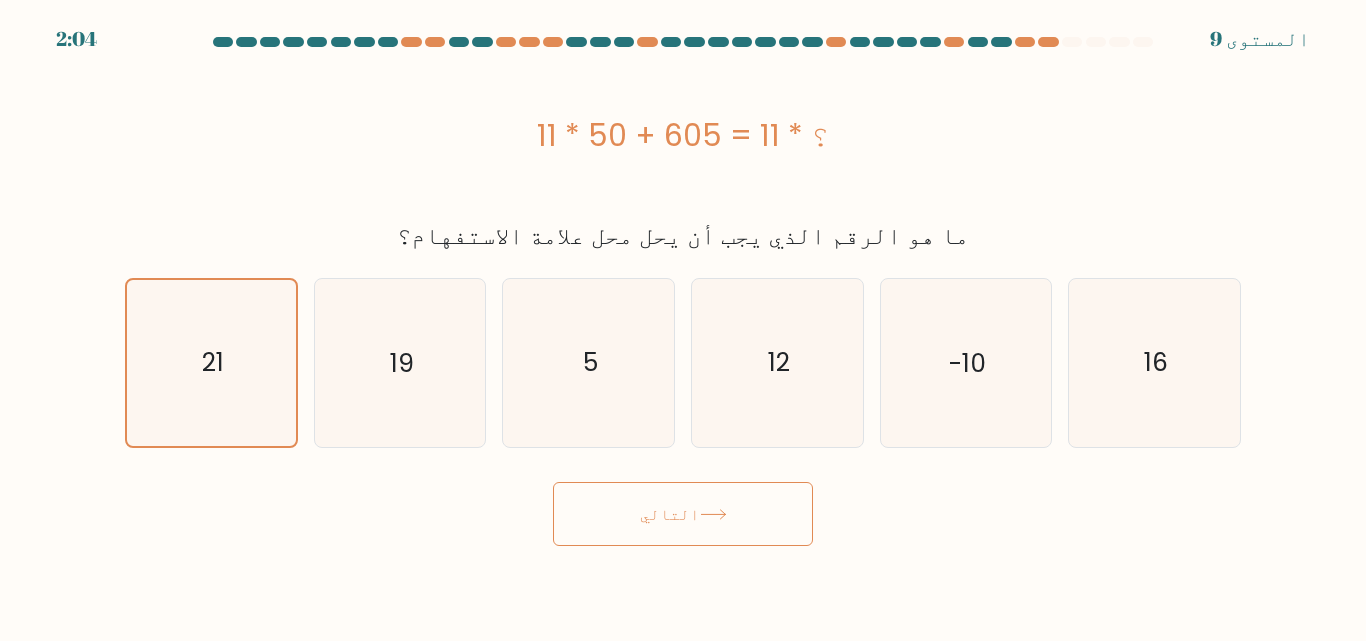 click on "التالي" at bounding box center [683, 514] 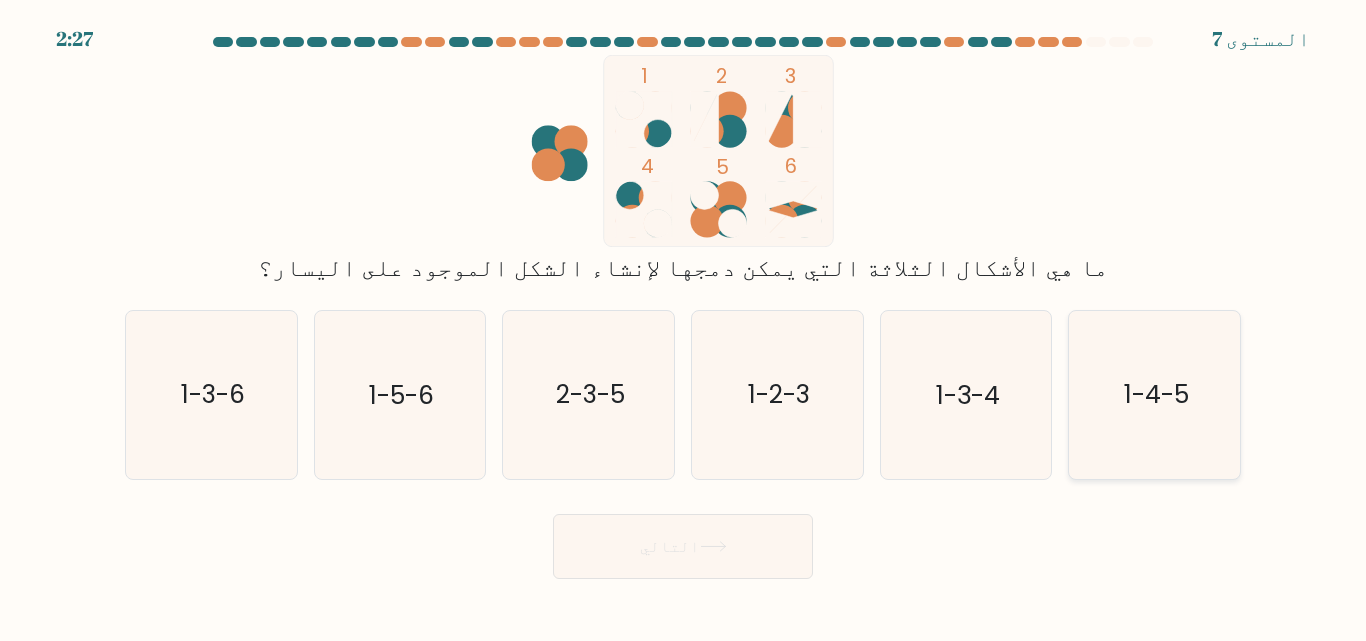 click on "1-4-5" 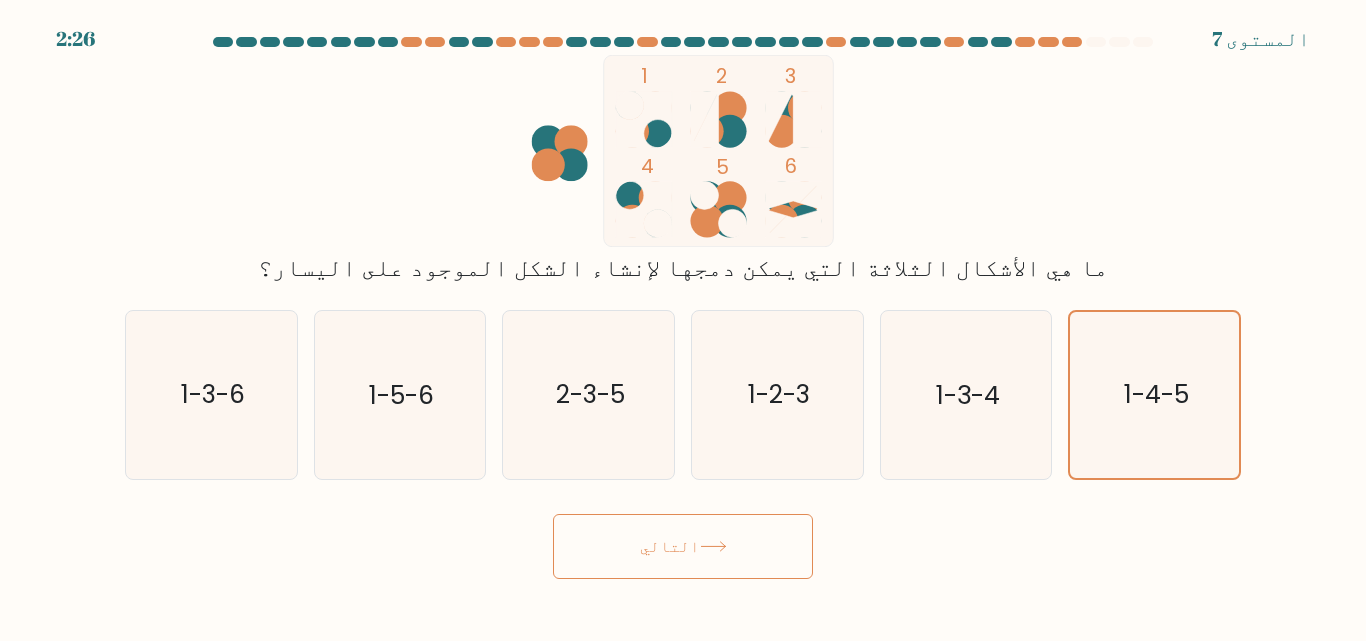 click on "التالي" at bounding box center (683, 546) 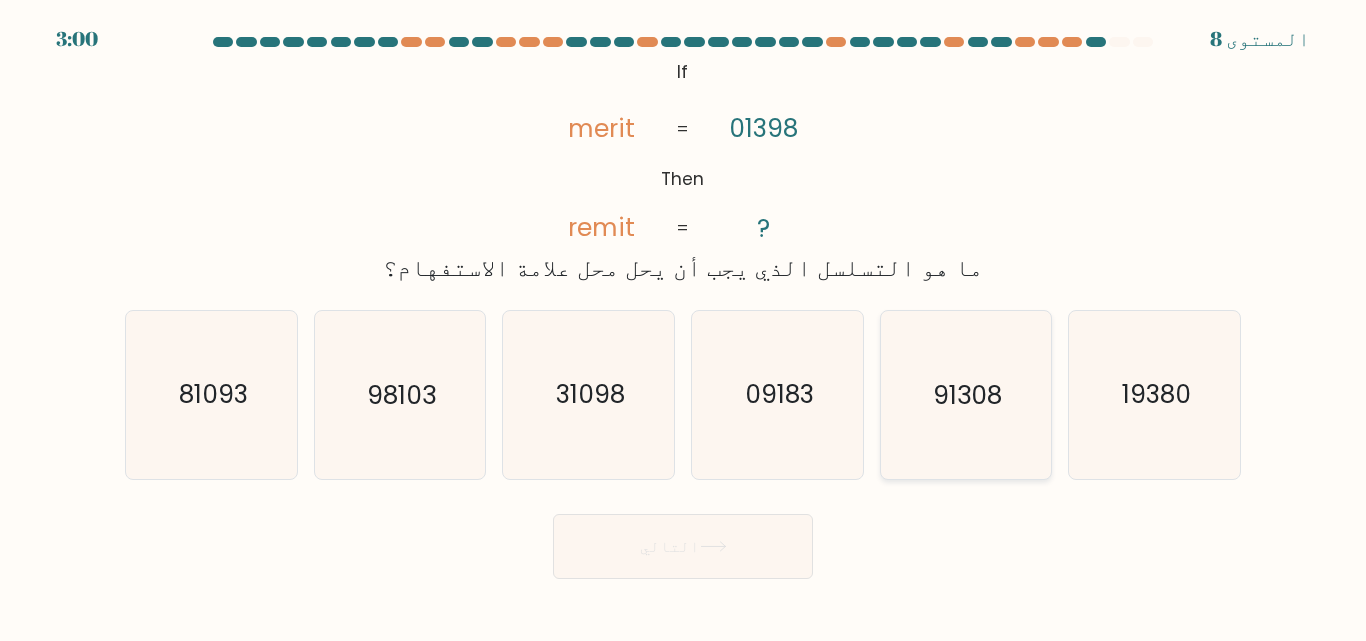 click on "91308" 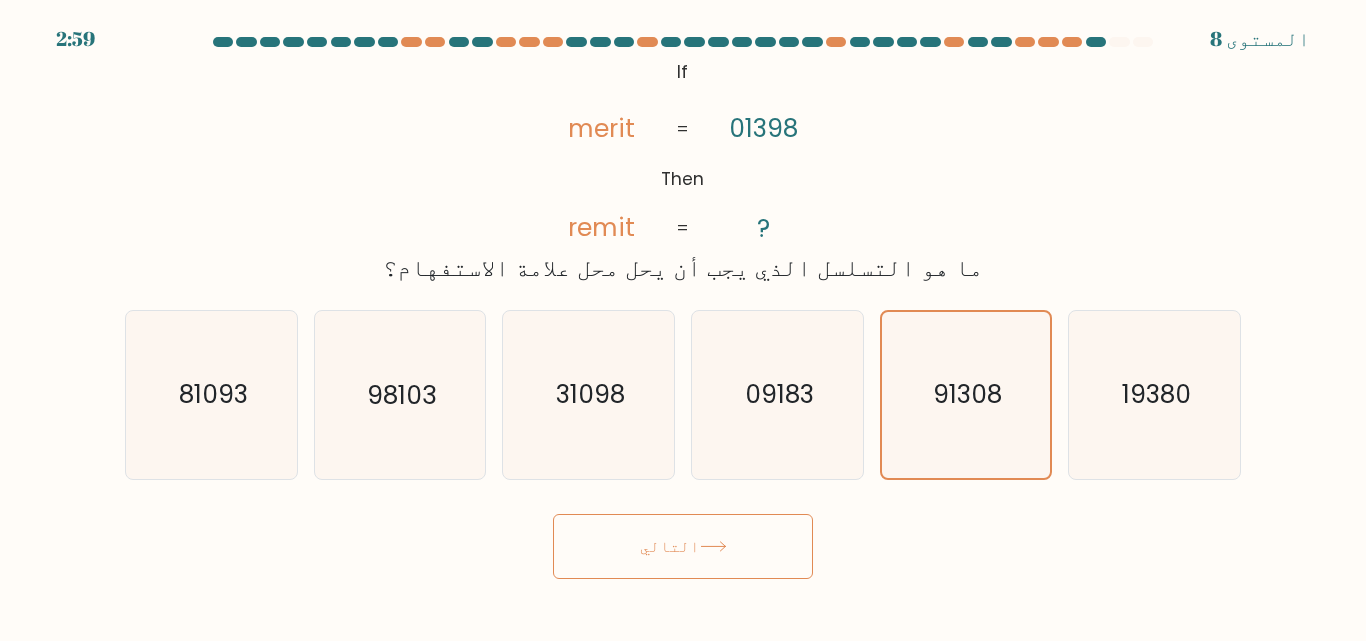 click on "التالي" at bounding box center [683, 546] 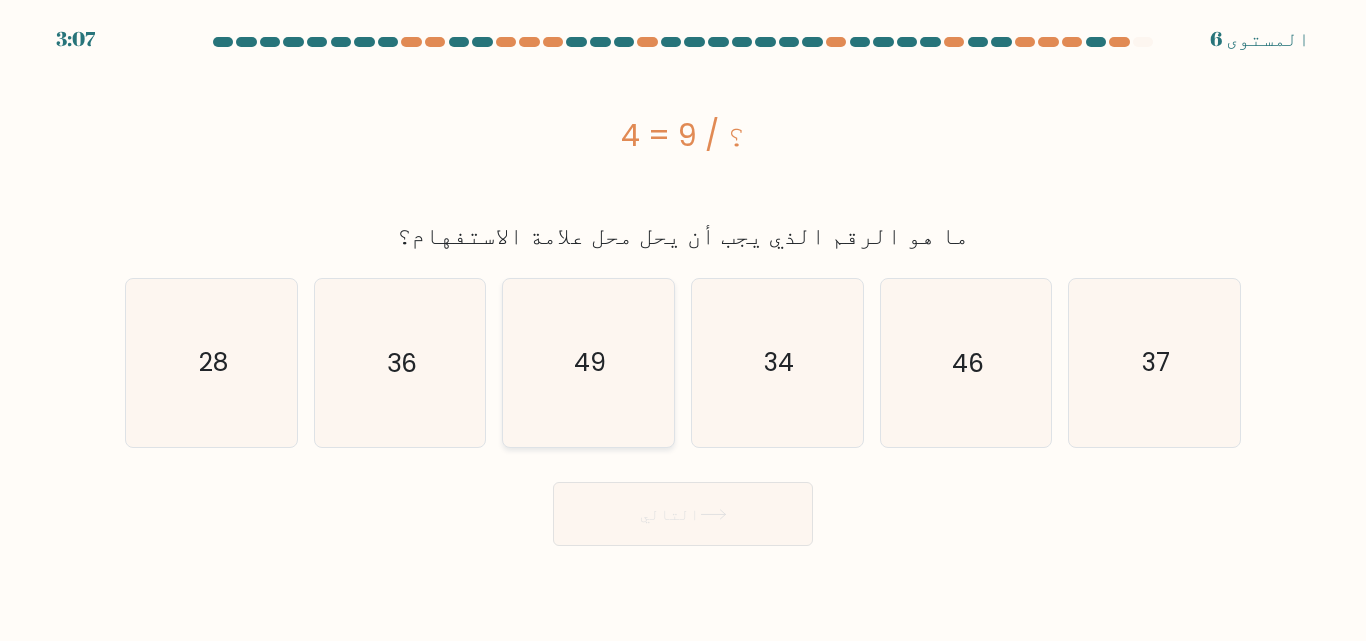 click on "49" 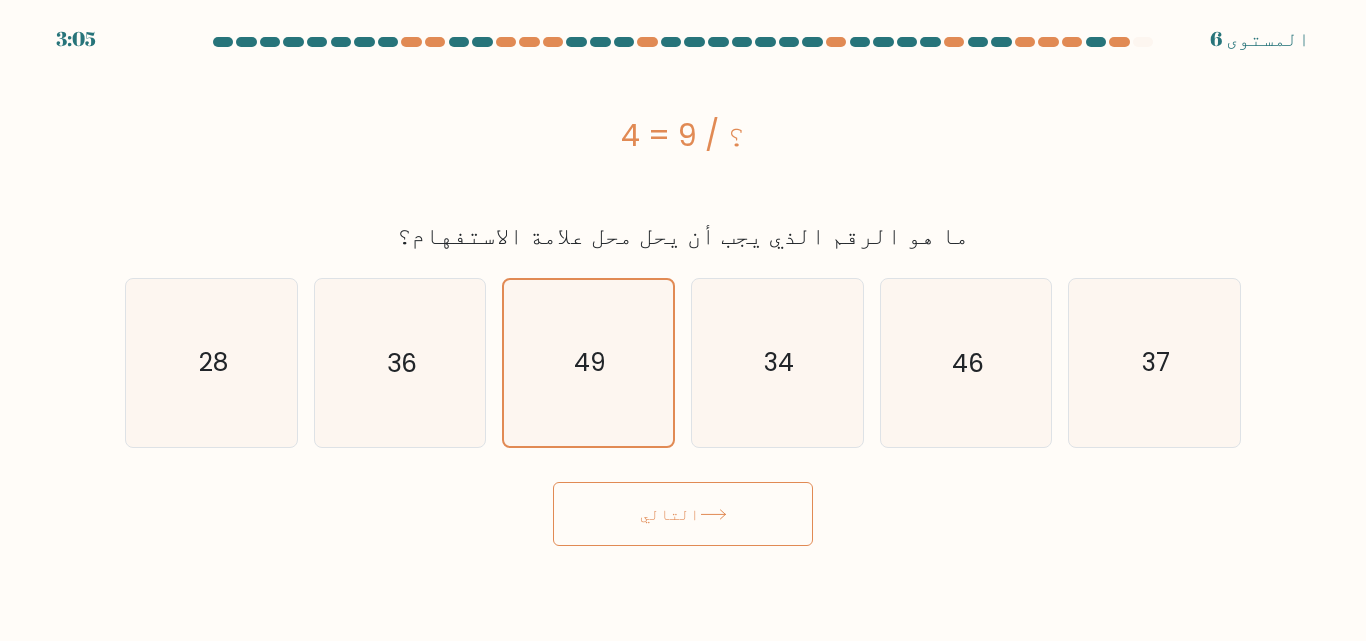 click on "التالي" at bounding box center (683, 514) 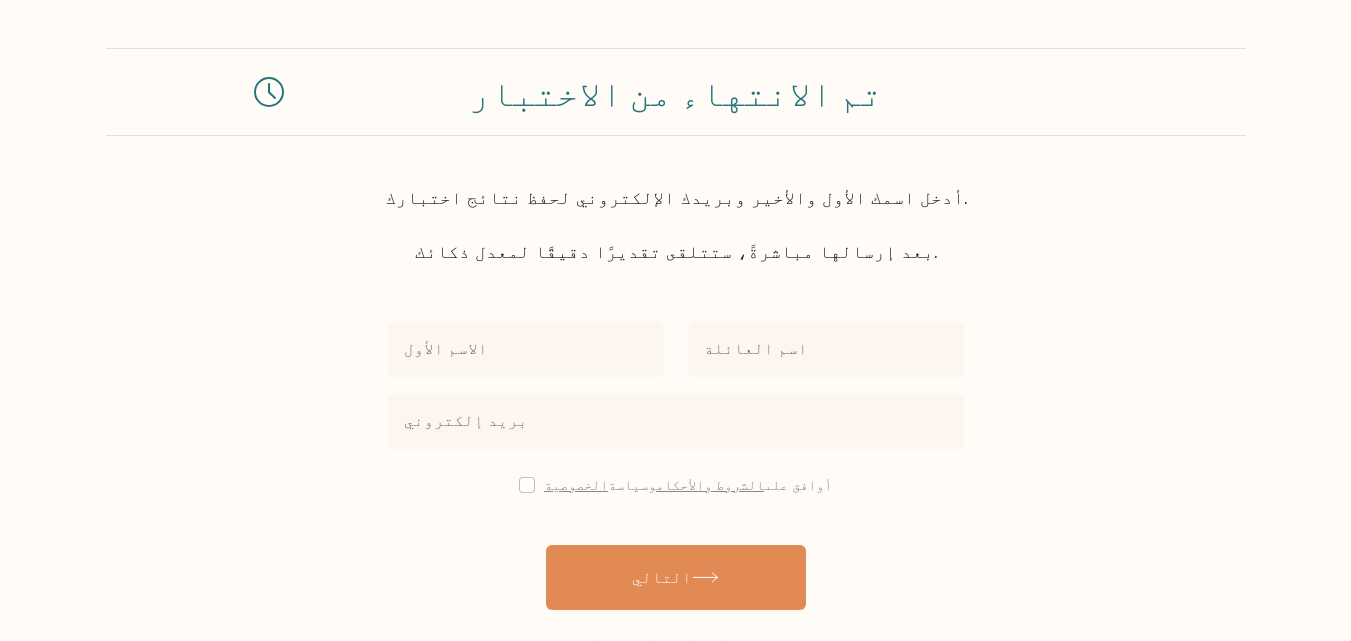 scroll, scrollTop: 0, scrollLeft: 0, axis: both 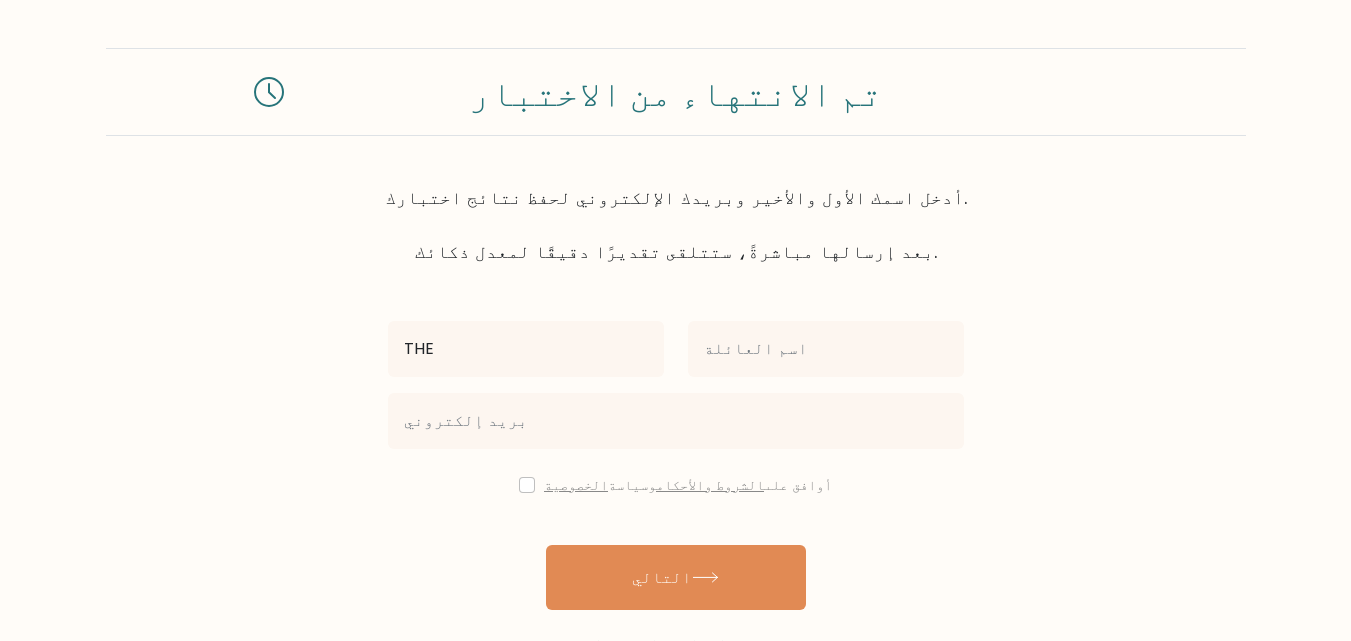 type on "THE" 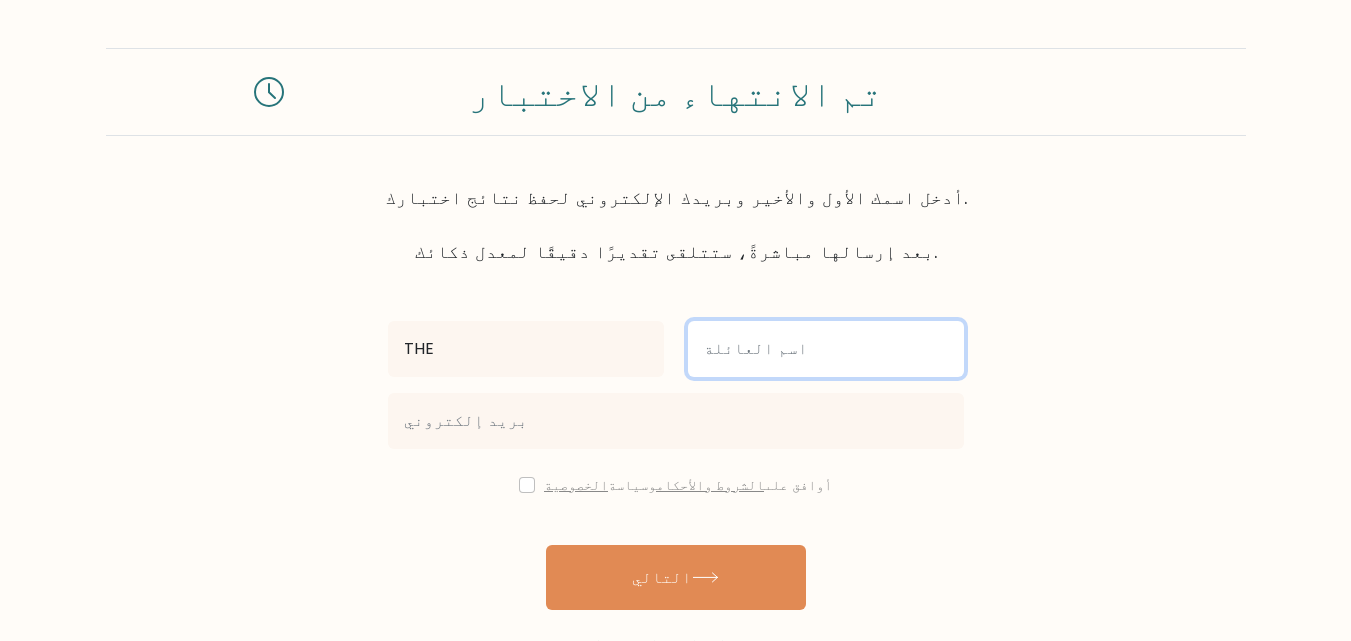 click at bounding box center (826, 349) 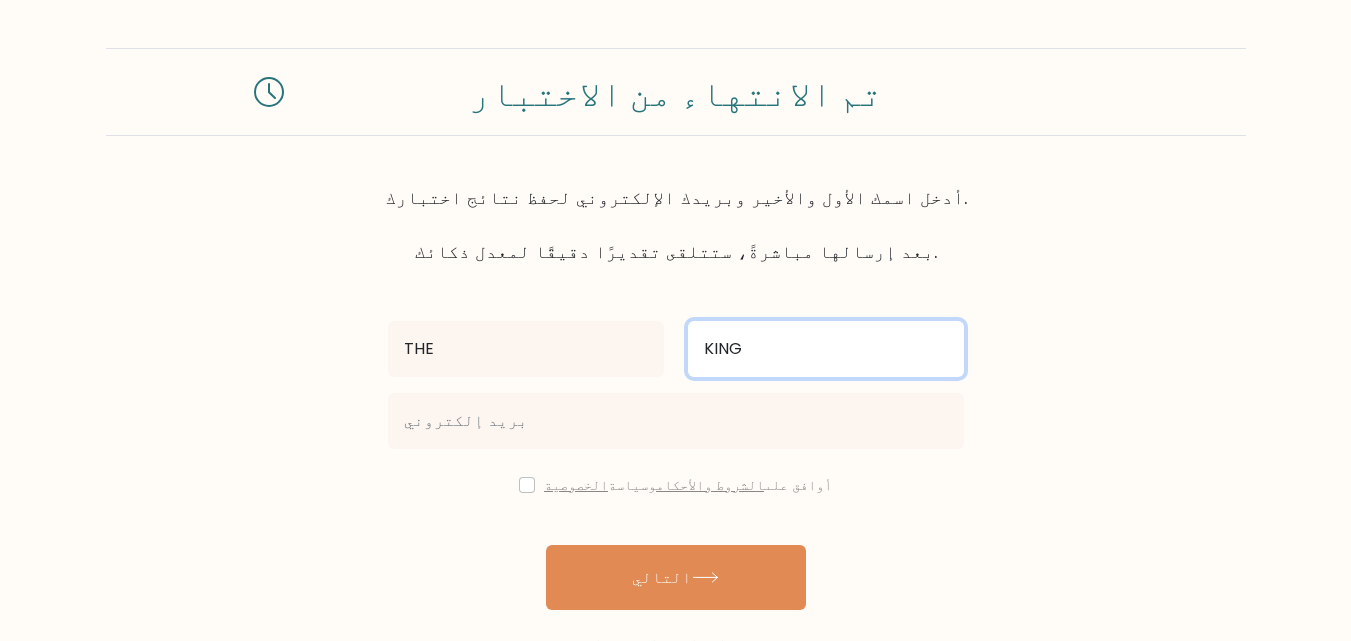 type on "KING" 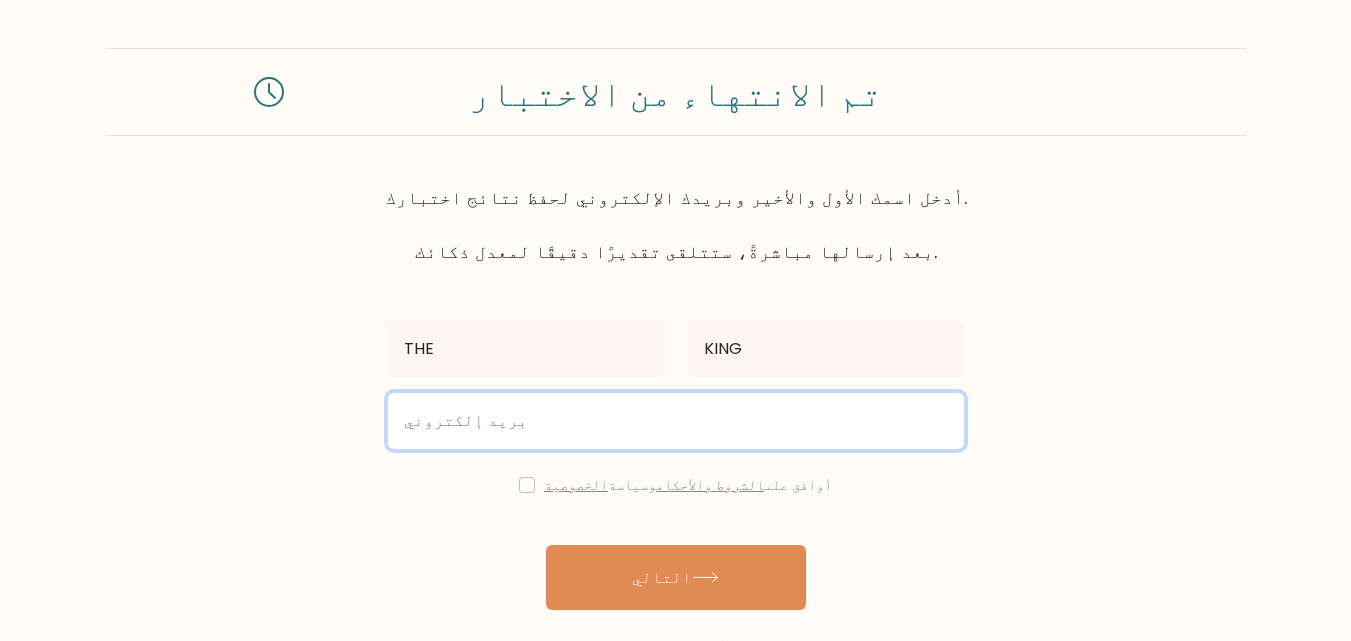 click at bounding box center (676, 421) 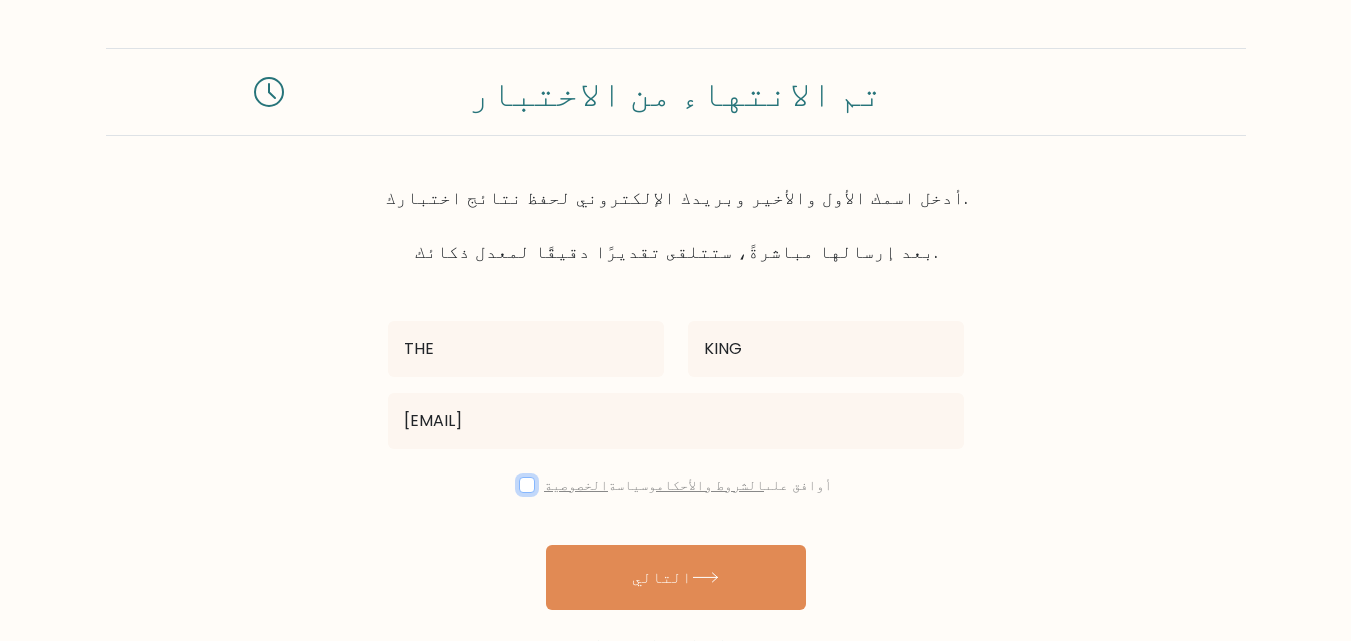 click at bounding box center [527, 485] 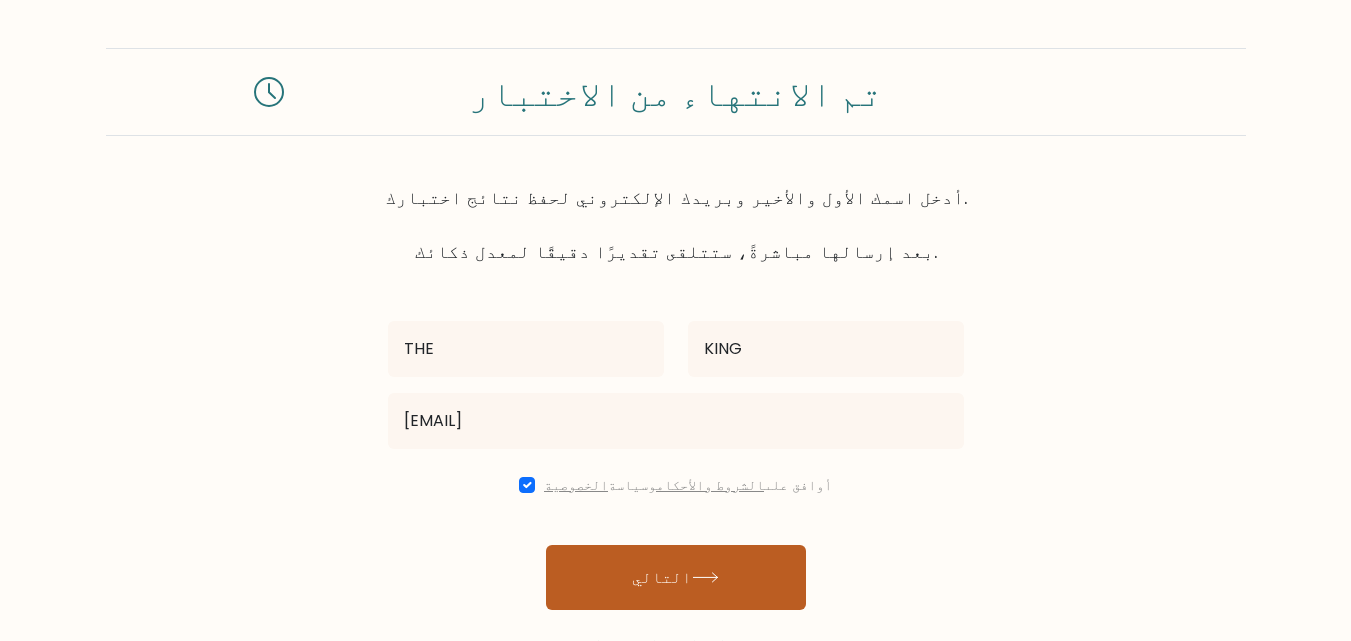 click on "التالي" at bounding box center [676, 577] 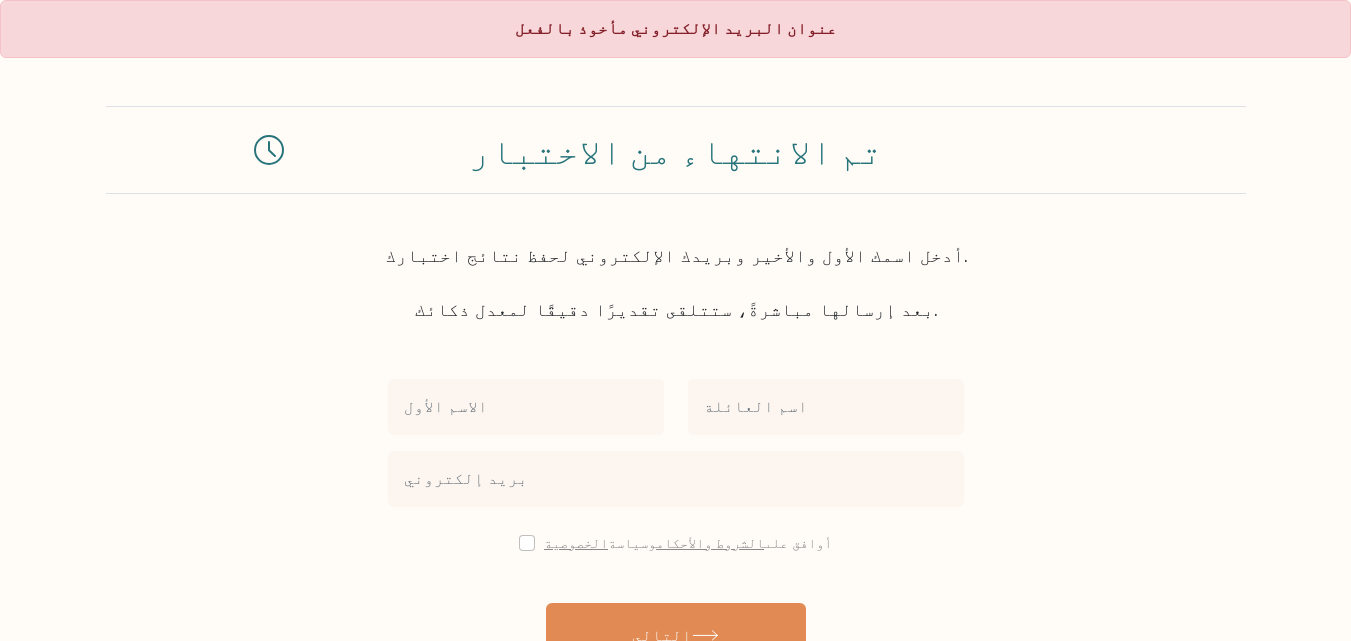 scroll, scrollTop: 0, scrollLeft: 0, axis: both 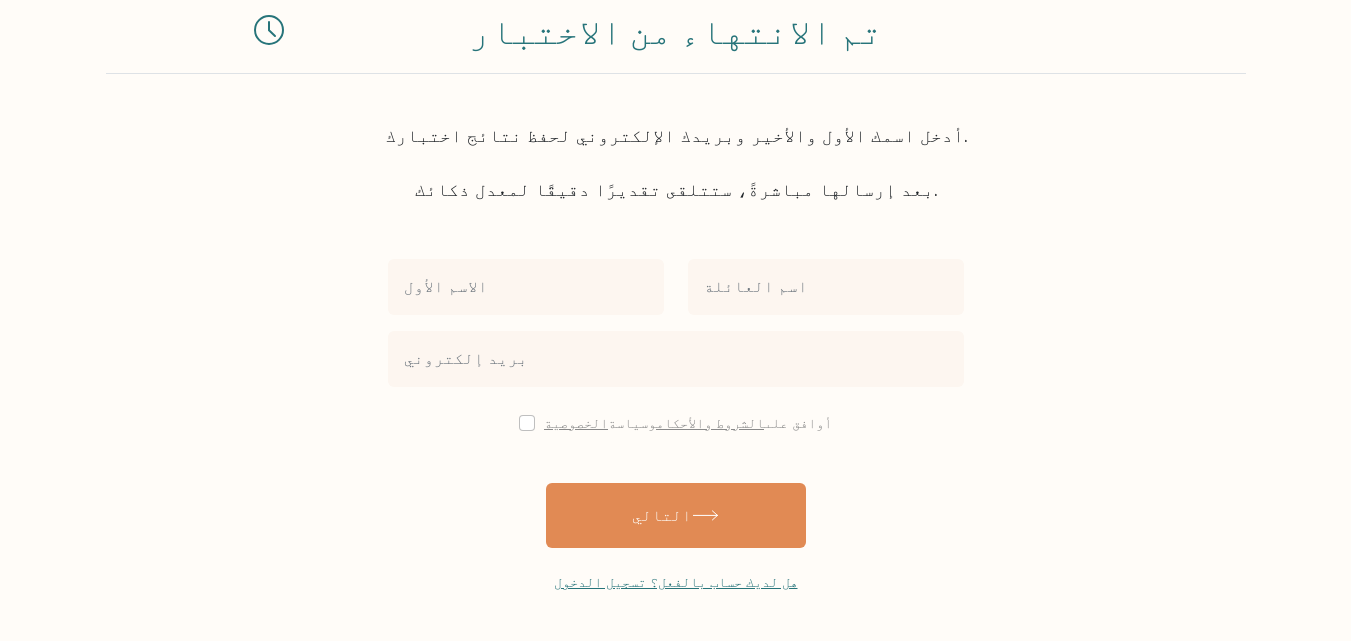type on "Z" 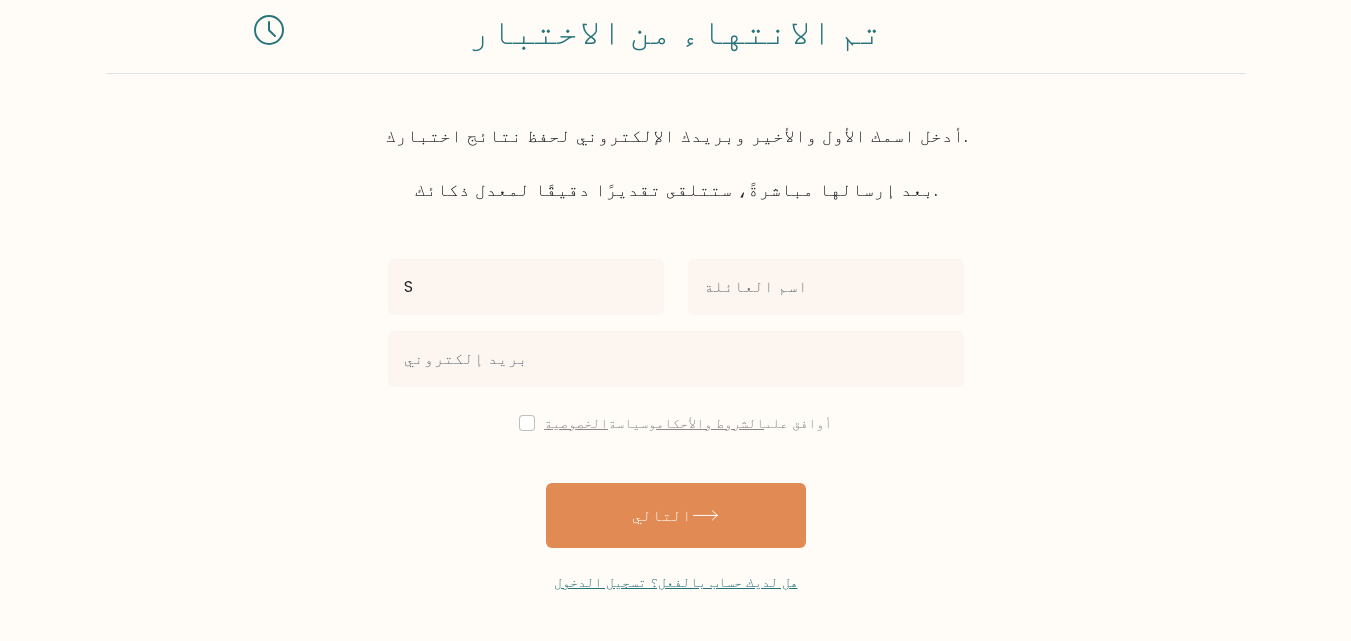 type 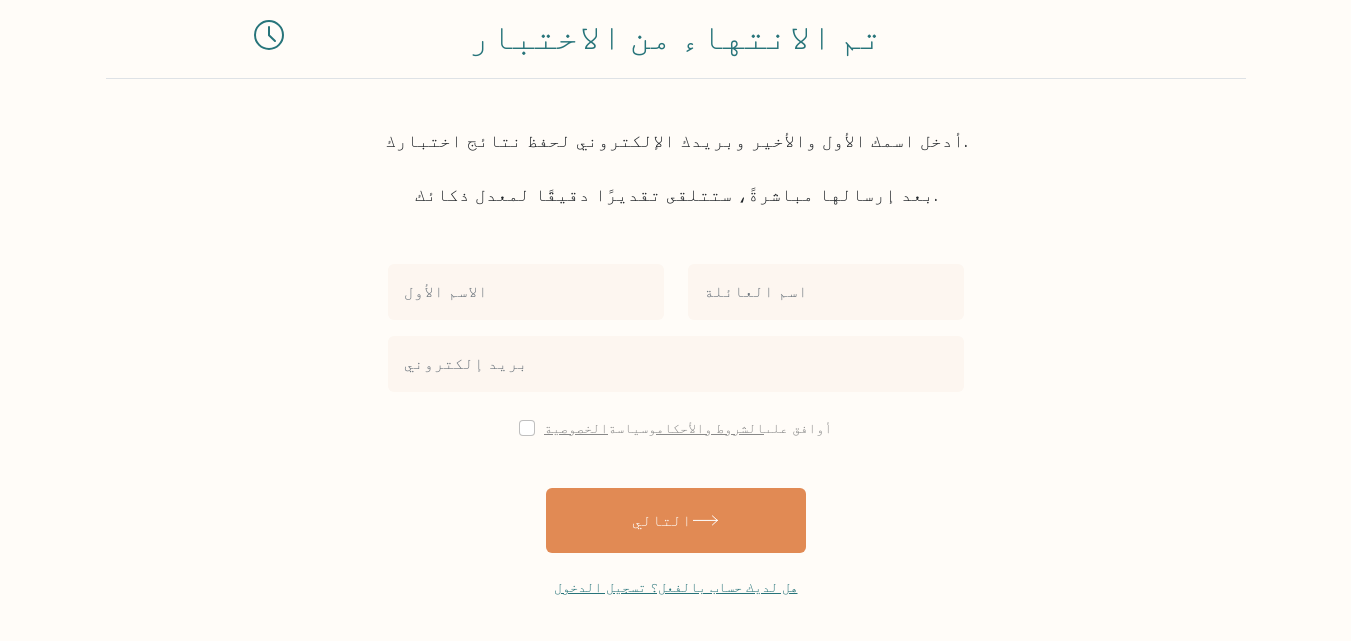 scroll, scrollTop: 120, scrollLeft: 0, axis: vertical 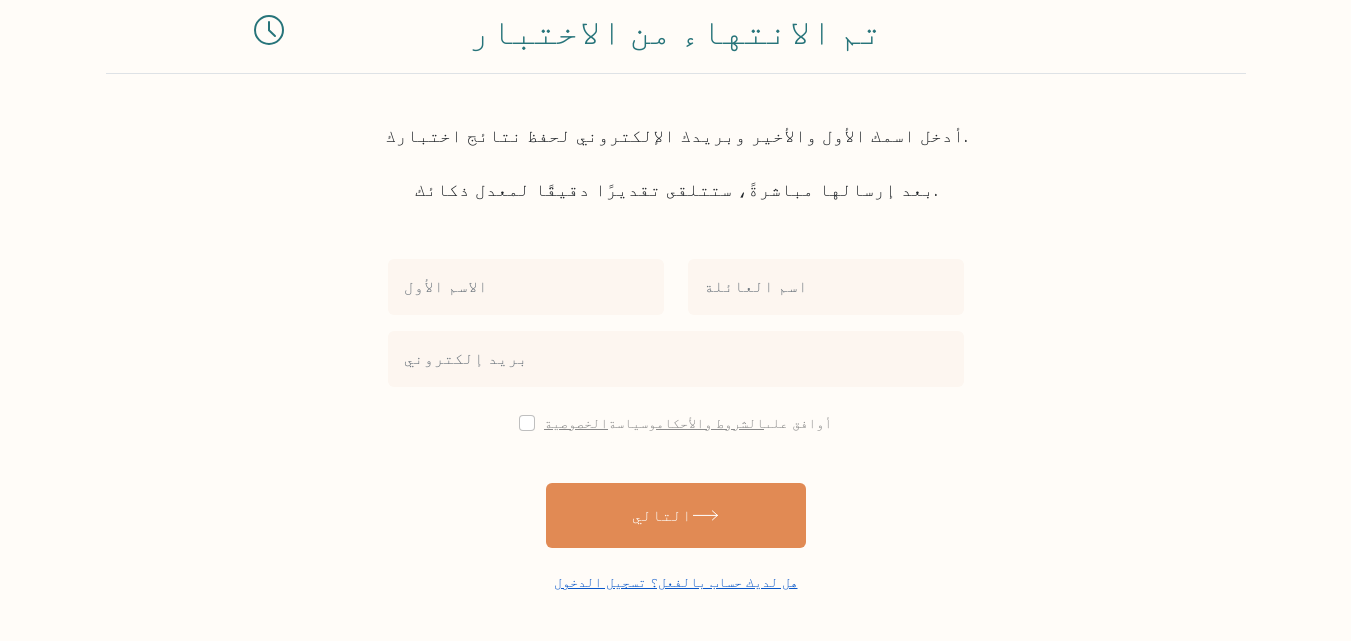 click on "هل لديك حساب بالفعل؟ تسجيل الدخول" at bounding box center [676, 582] 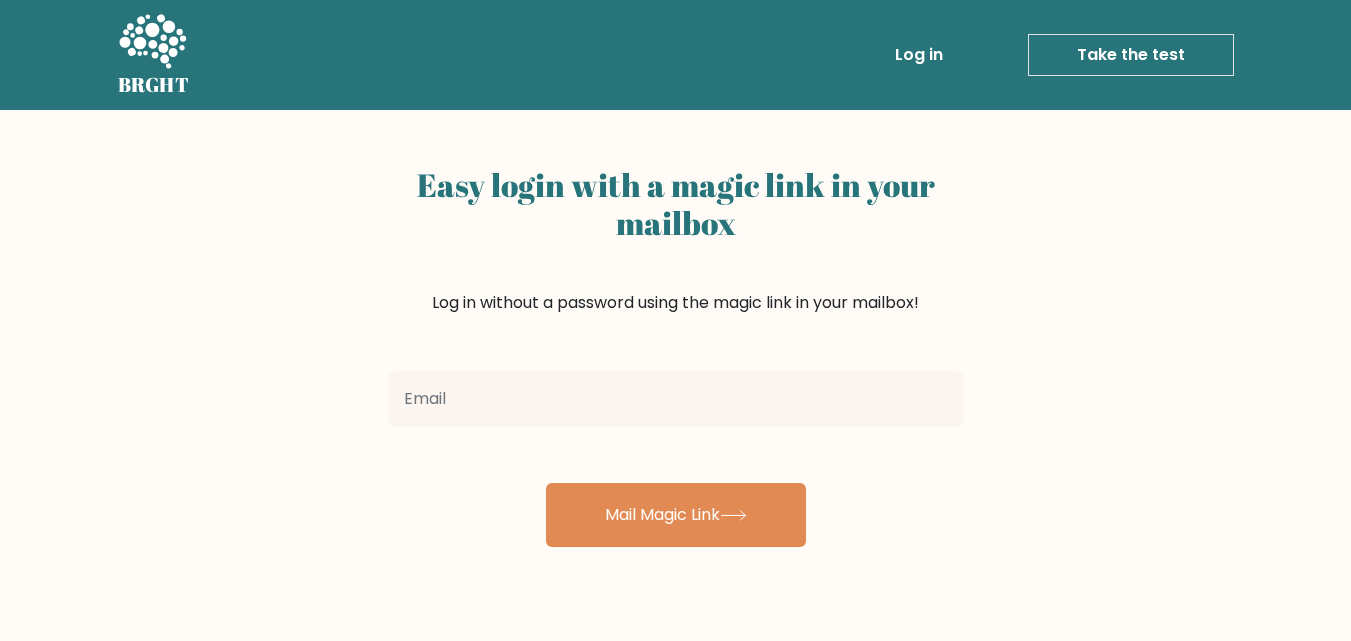 scroll, scrollTop: 0, scrollLeft: 0, axis: both 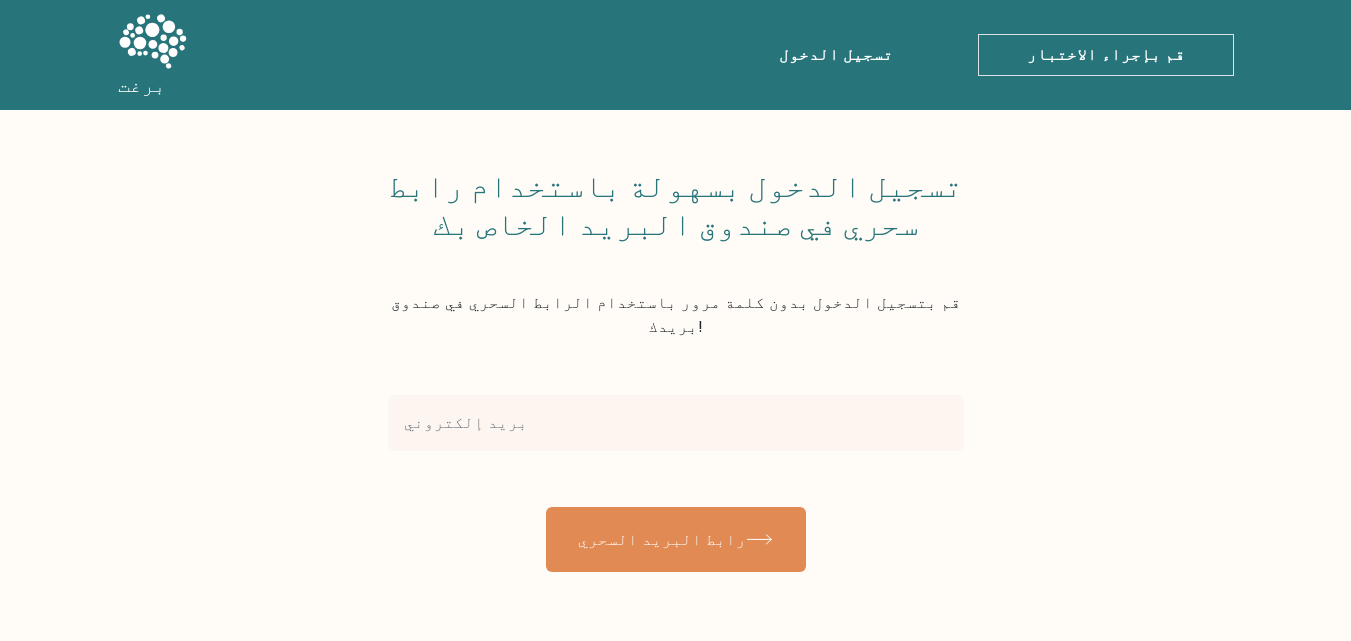 click on "تسجيل الدخول" at bounding box center [836, 54] 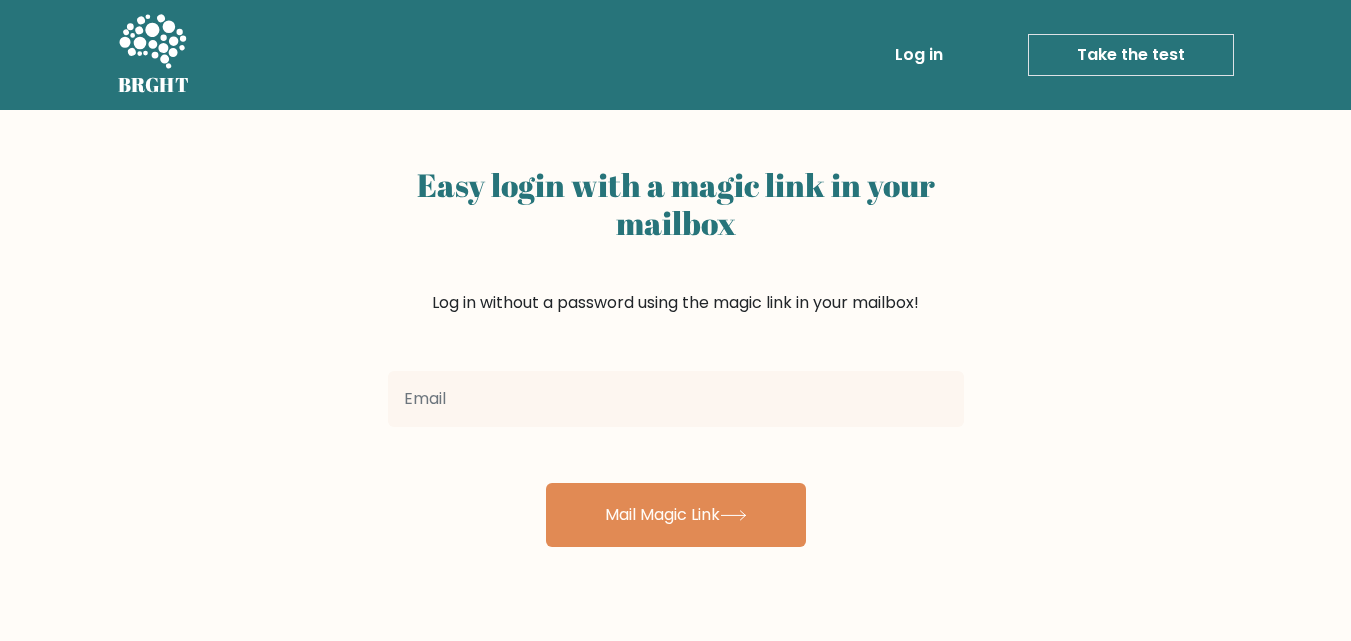 scroll, scrollTop: 0, scrollLeft: 0, axis: both 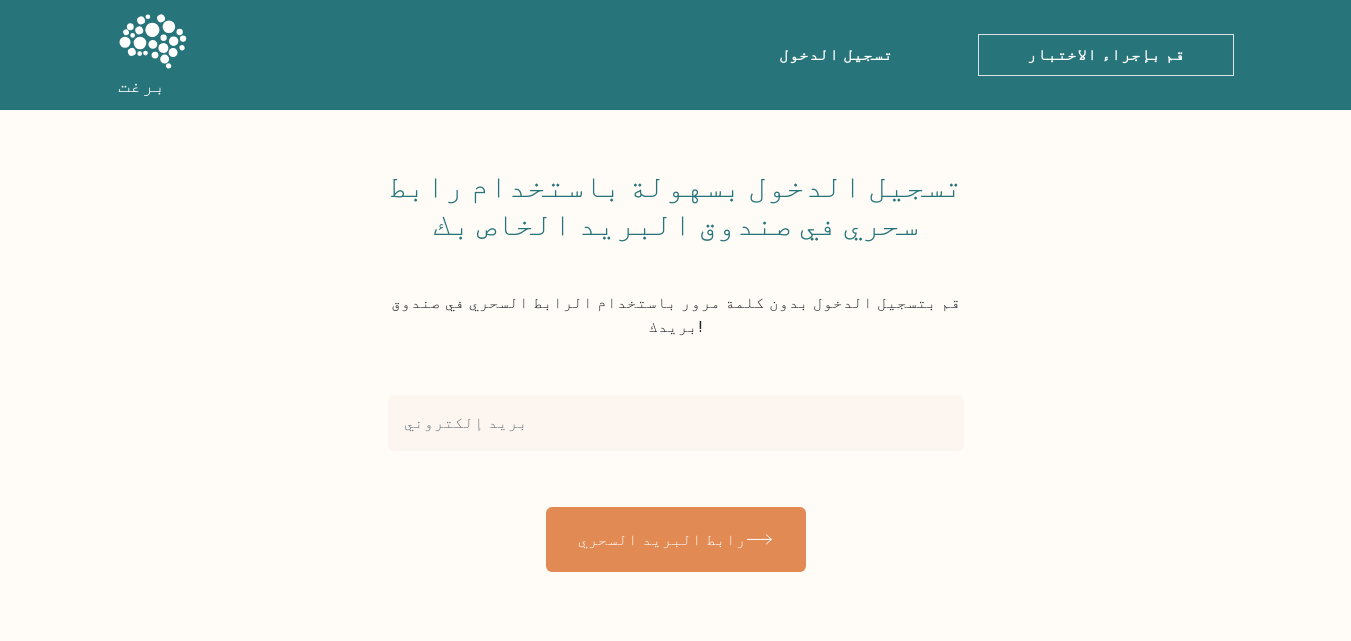 click at bounding box center (676, 423) 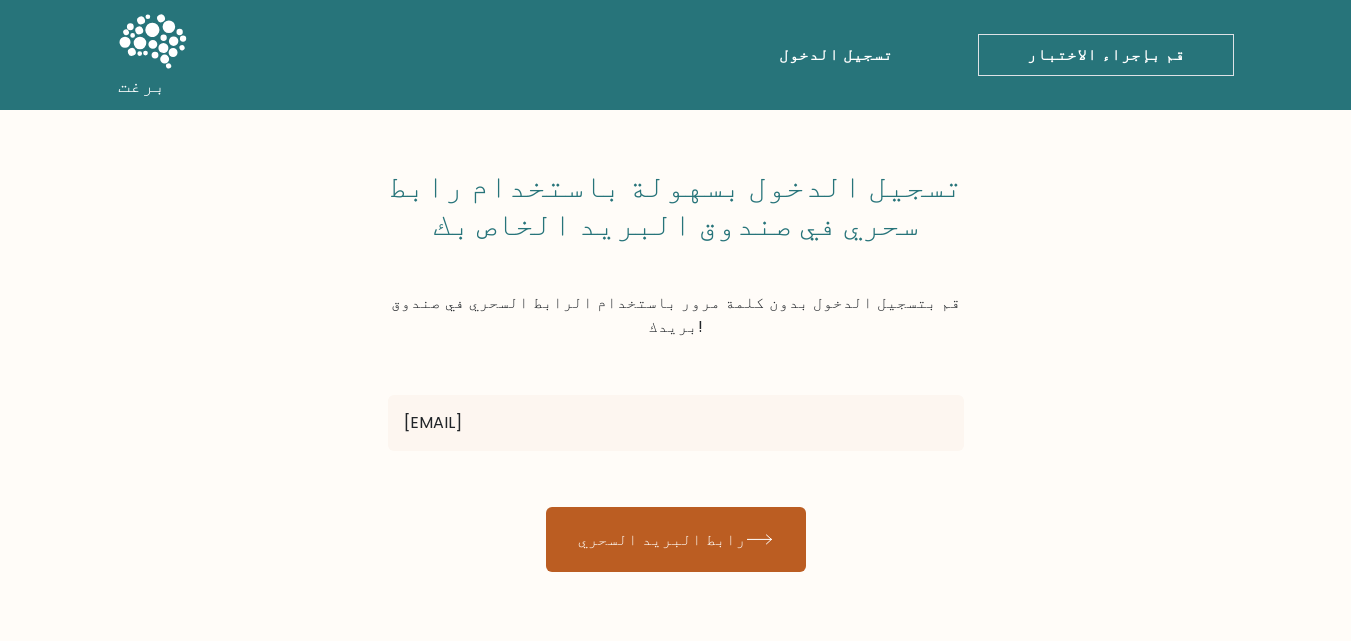 click on "رابط البريد السحري" at bounding box center (676, 539) 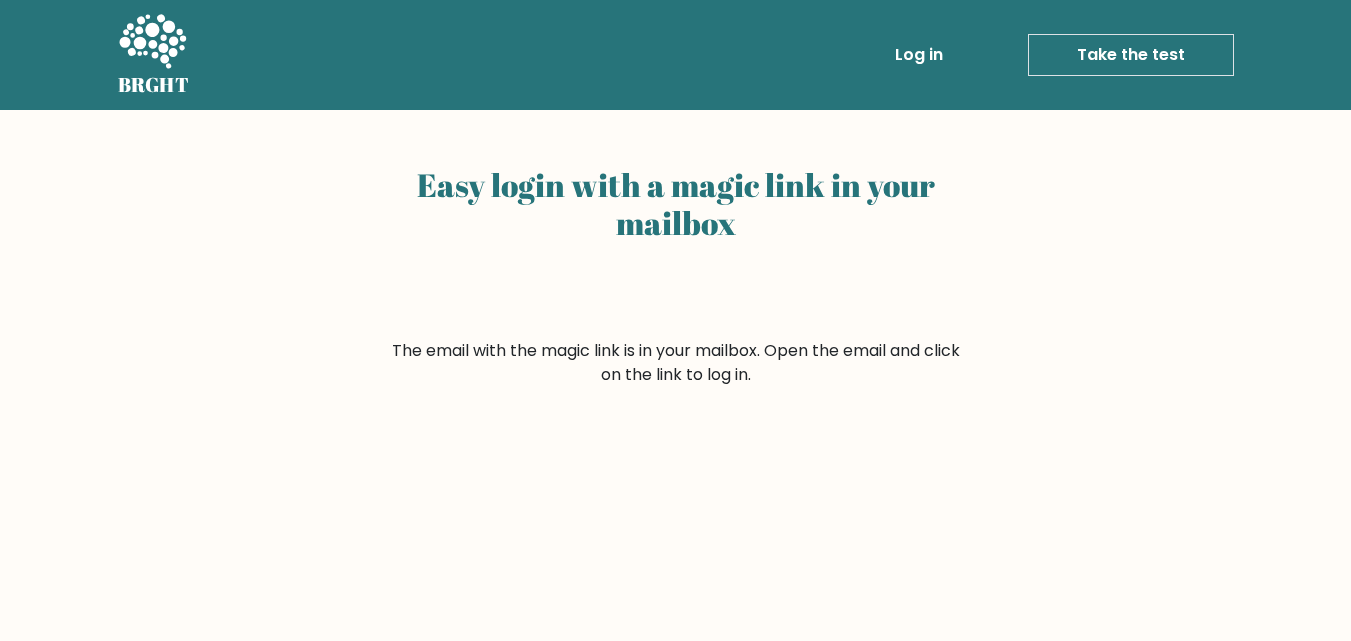 scroll, scrollTop: 0, scrollLeft: 0, axis: both 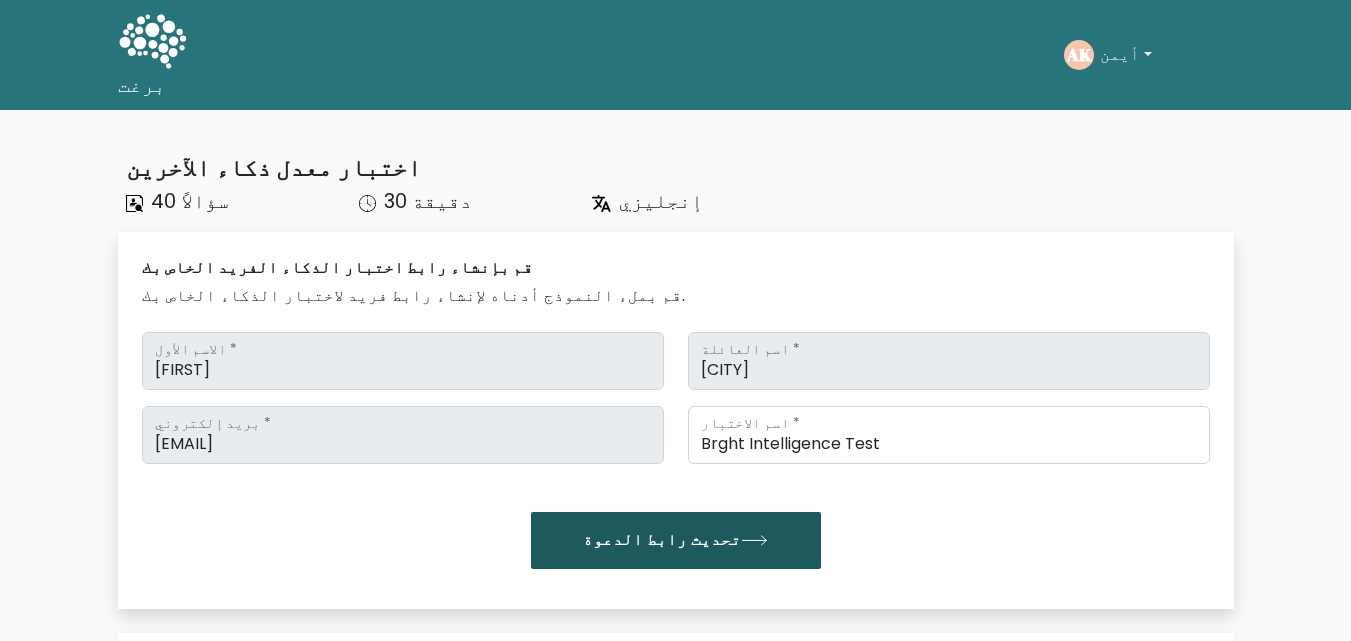 click on "تحديث رابط الدعوة" at bounding box center (662, 540) 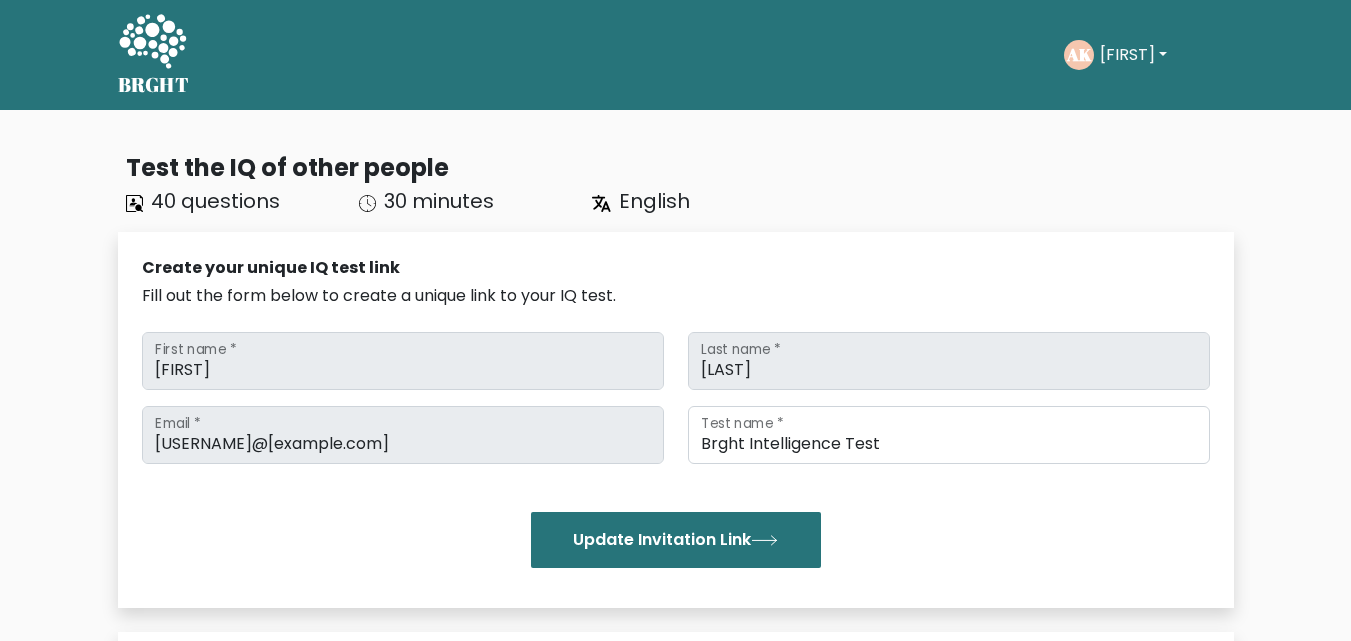scroll, scrollTop: 0, scrollLeft: 0, axis: both 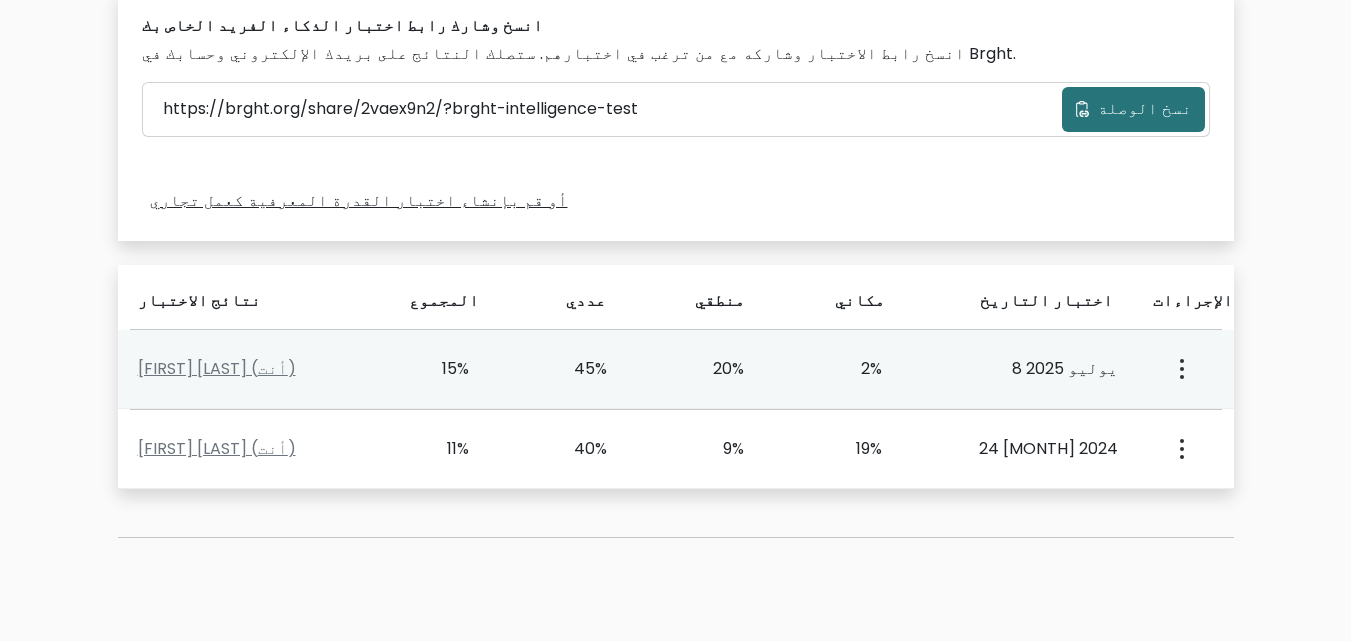 click on "[FIRST] [LAST] (أنت)
15%
45%
20%
2%
8 [MONTH] 2025" at bounding box center (676, 369) 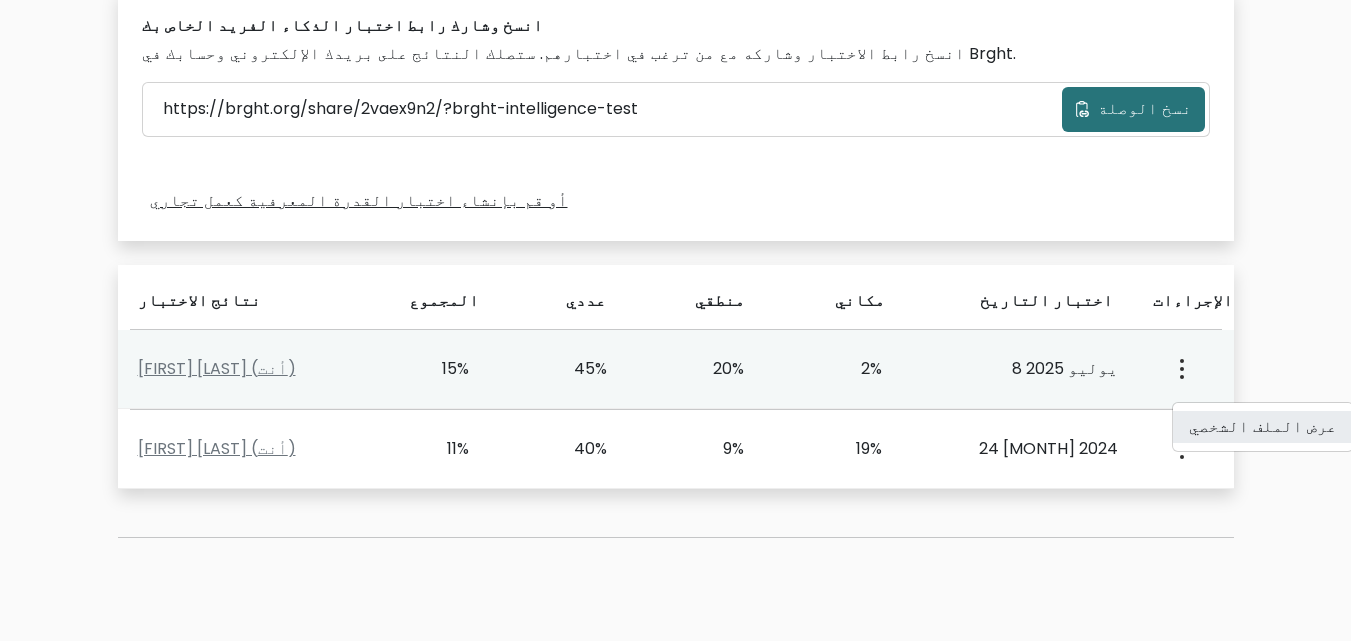 click on "عرض الملف الشخصي" at bounding box center (1263, 426) 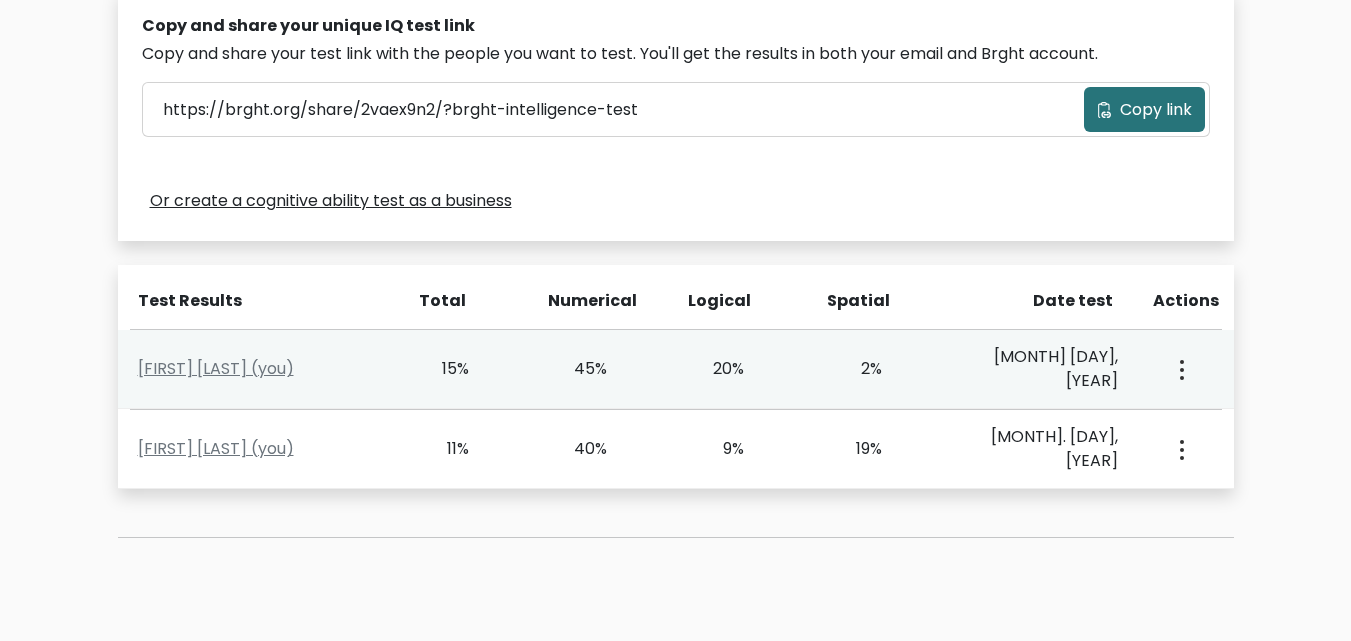 scroll, scrollTop: 643, scrollLeft: 0, axis: vertical 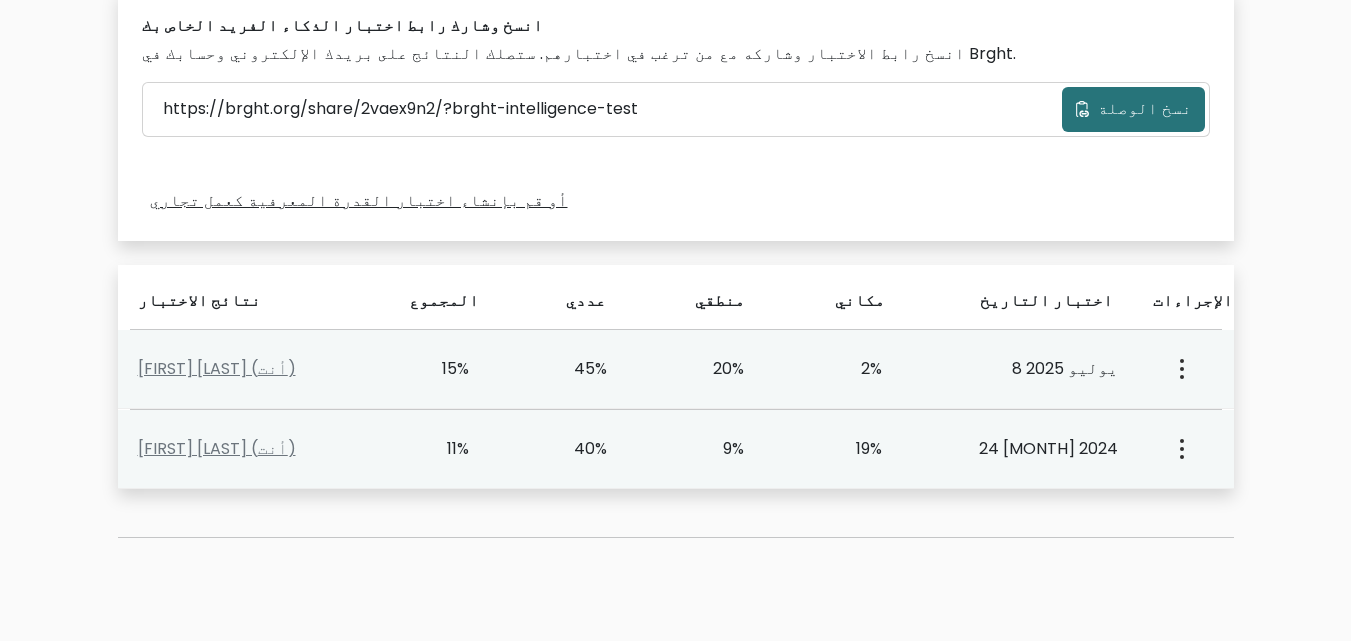 click on "40%" at bounding box center (590, 448) 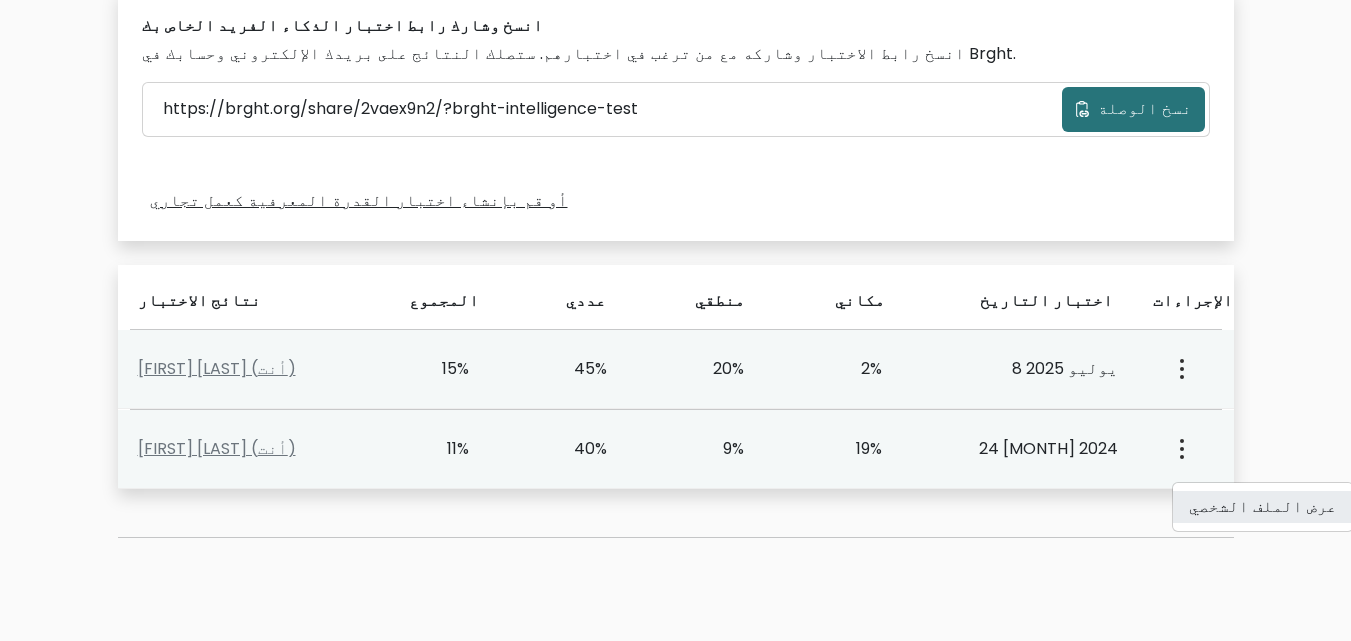 click on "عرض الملف الشخصي" at bounding box center [1263, 507] 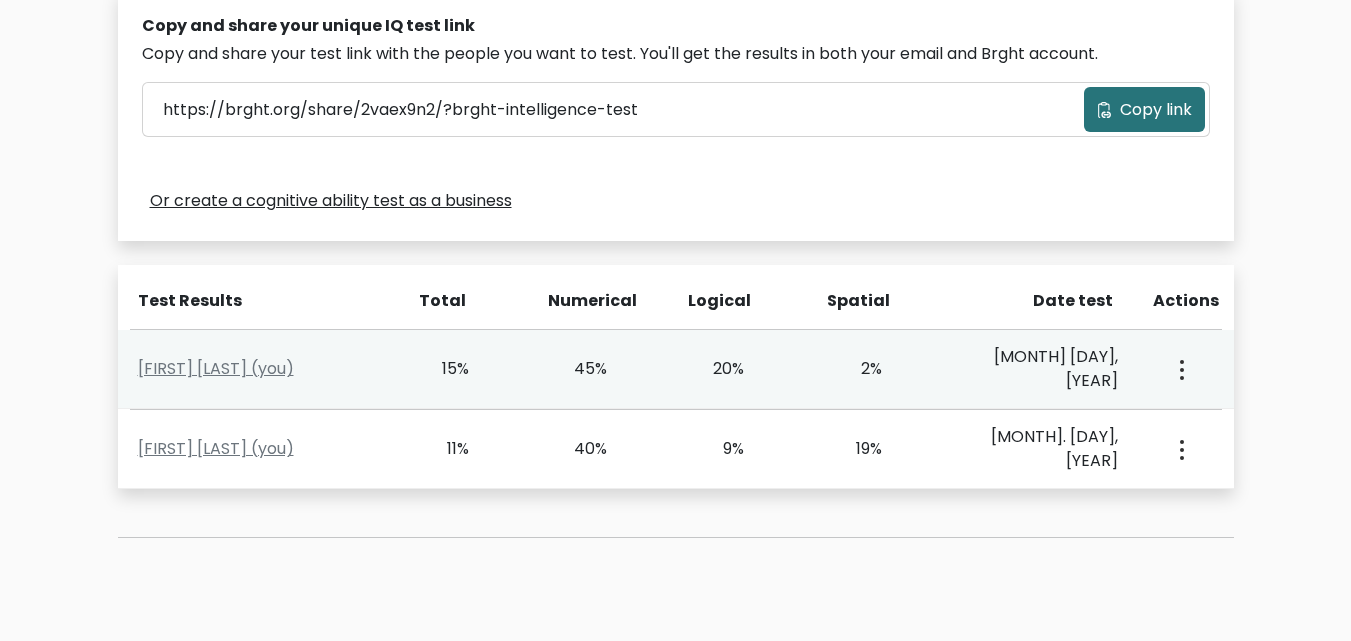 scroll, scrollTop: 643, scrollLeft: 0, axis: vertical 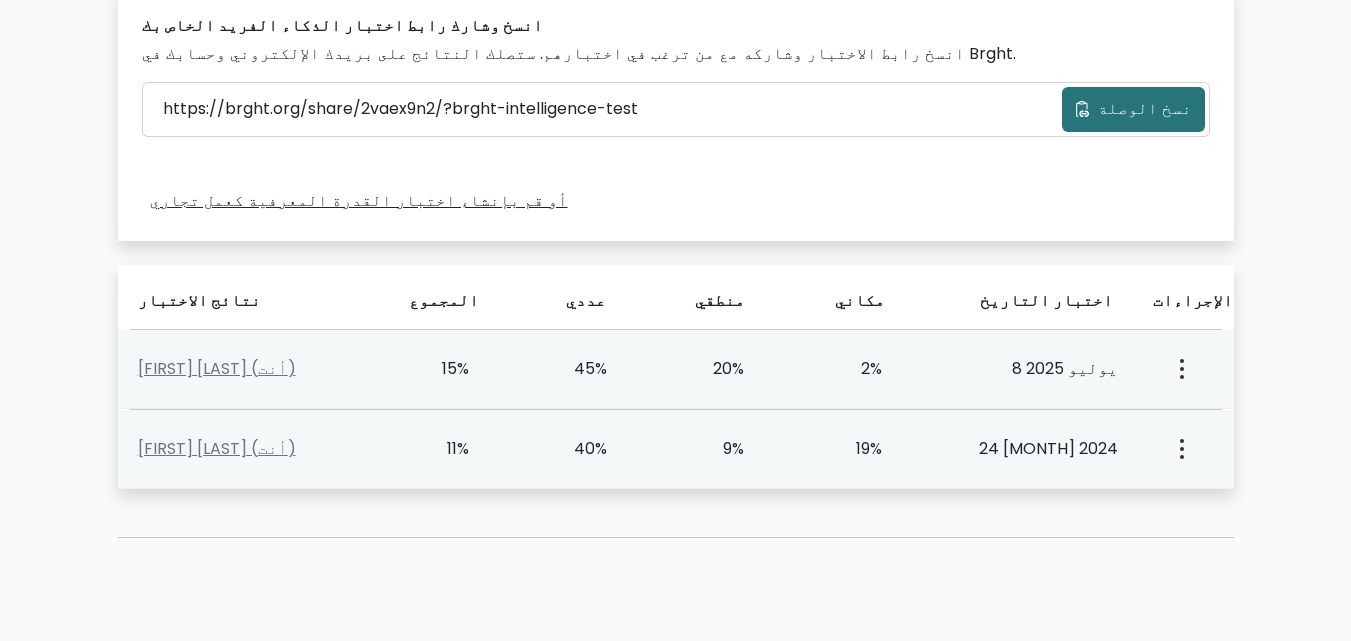 click 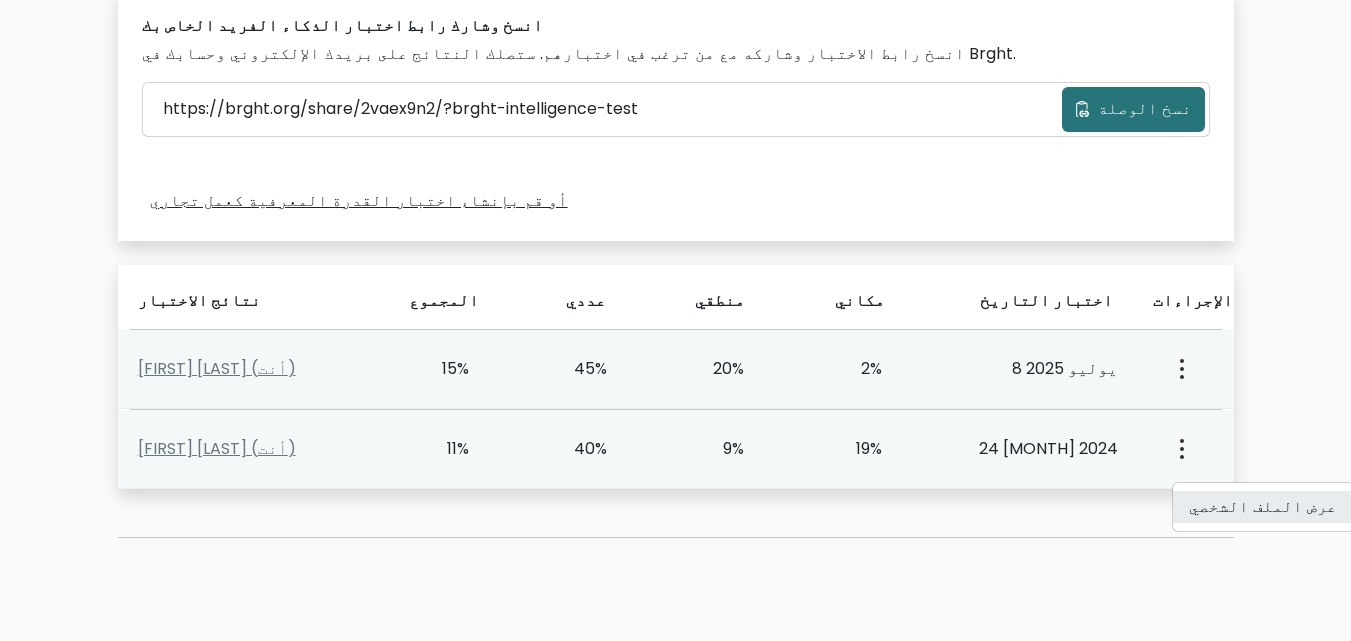 click on "عرض الملف الشخصي" at bounding box center (1263, 506) 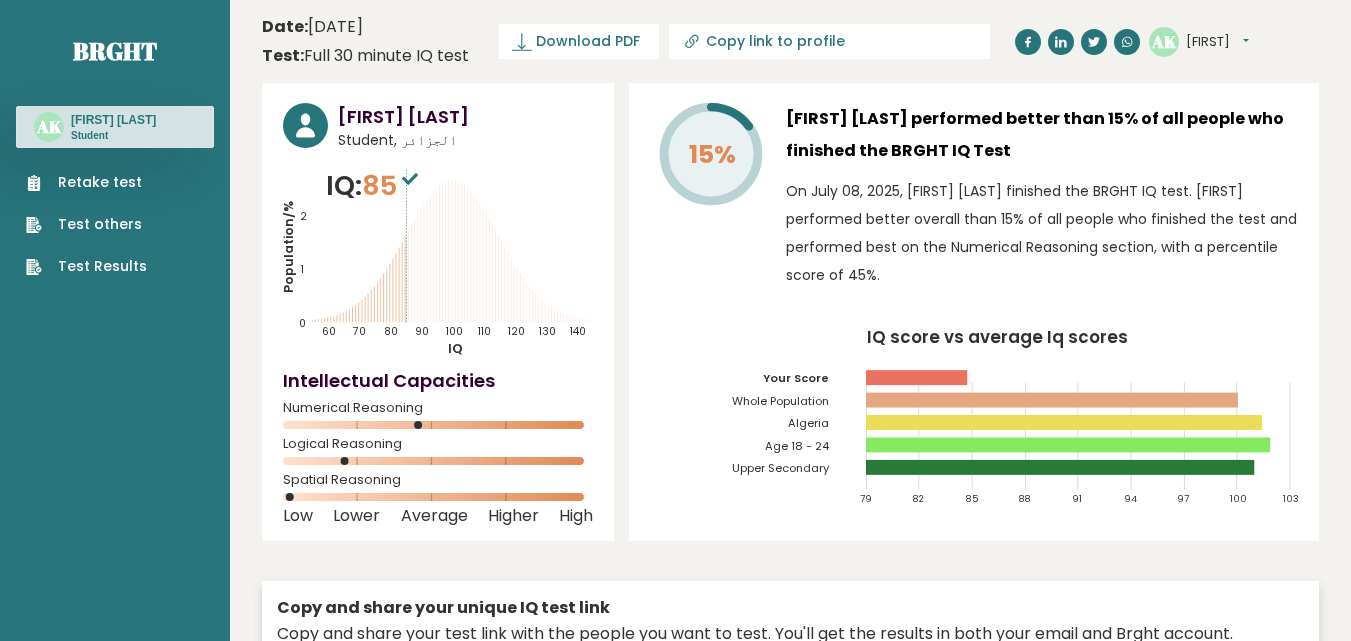 scroll, scrollTop: 0, scrollLeft: 0, axis: both 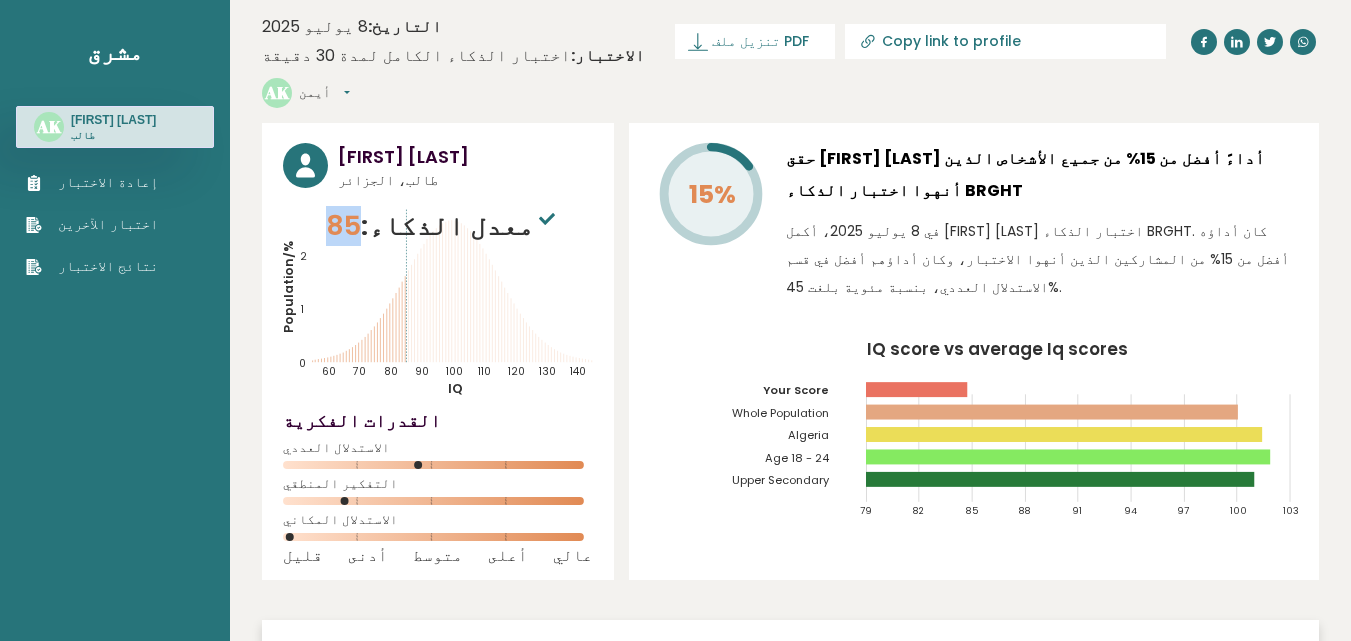 drag, startPoint x: 331, startPoint y: 187, endPoint x: 361, endPoint y: 201, distance: 33.105892 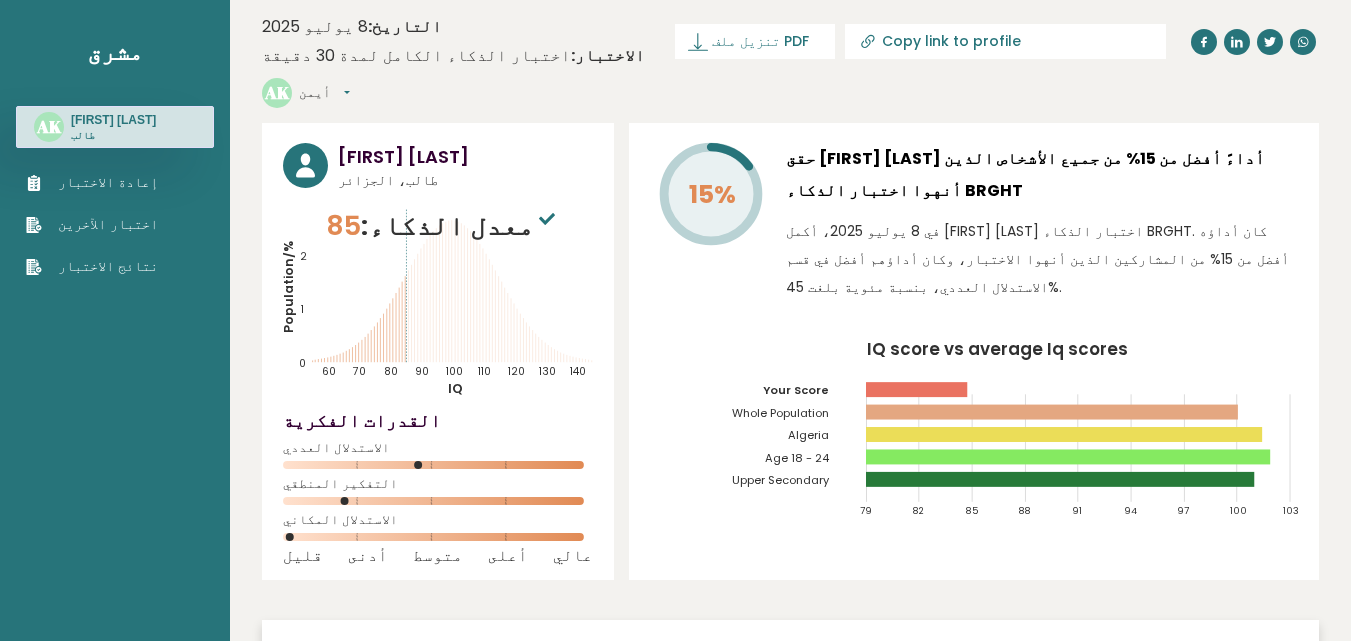 click on "أيمن كيناي
طالب، الجزائر
معدل الذكاء:  85
Population/%
IQ
0
1
2
60
70
80
90
100
110
120
130
140" at bounding box center (438, 351) 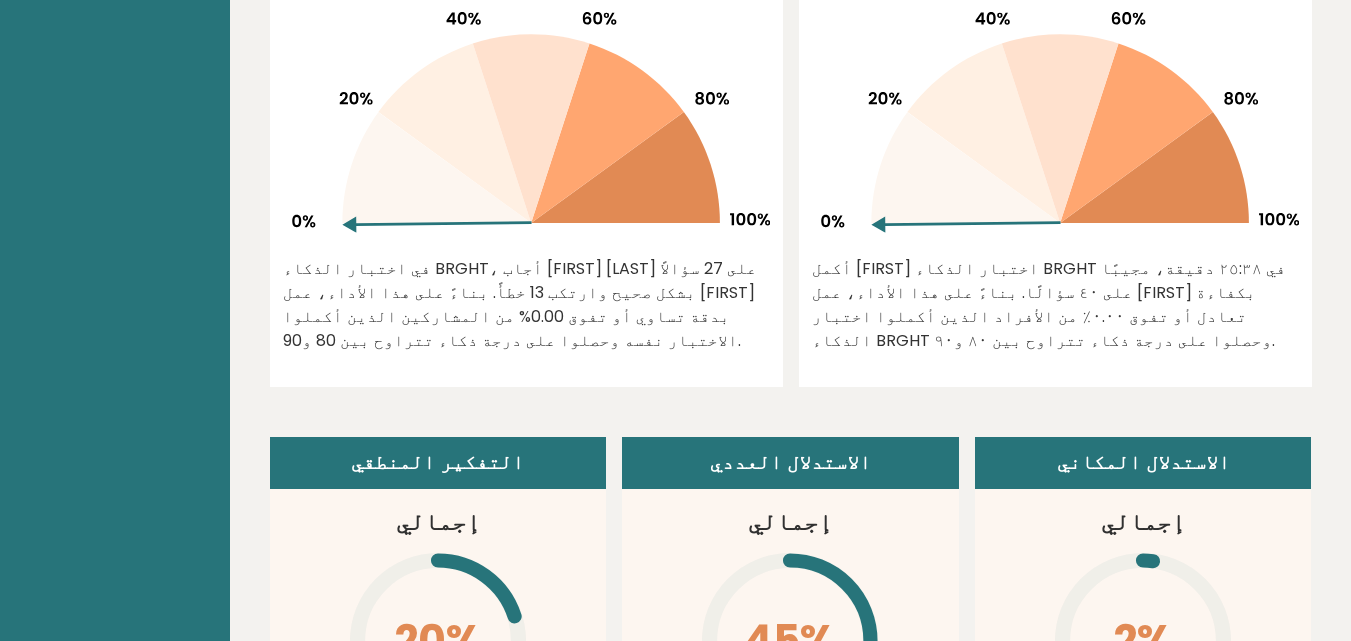scroll, scrollTop: 1032, scrollLeft: 0, axis: vertical 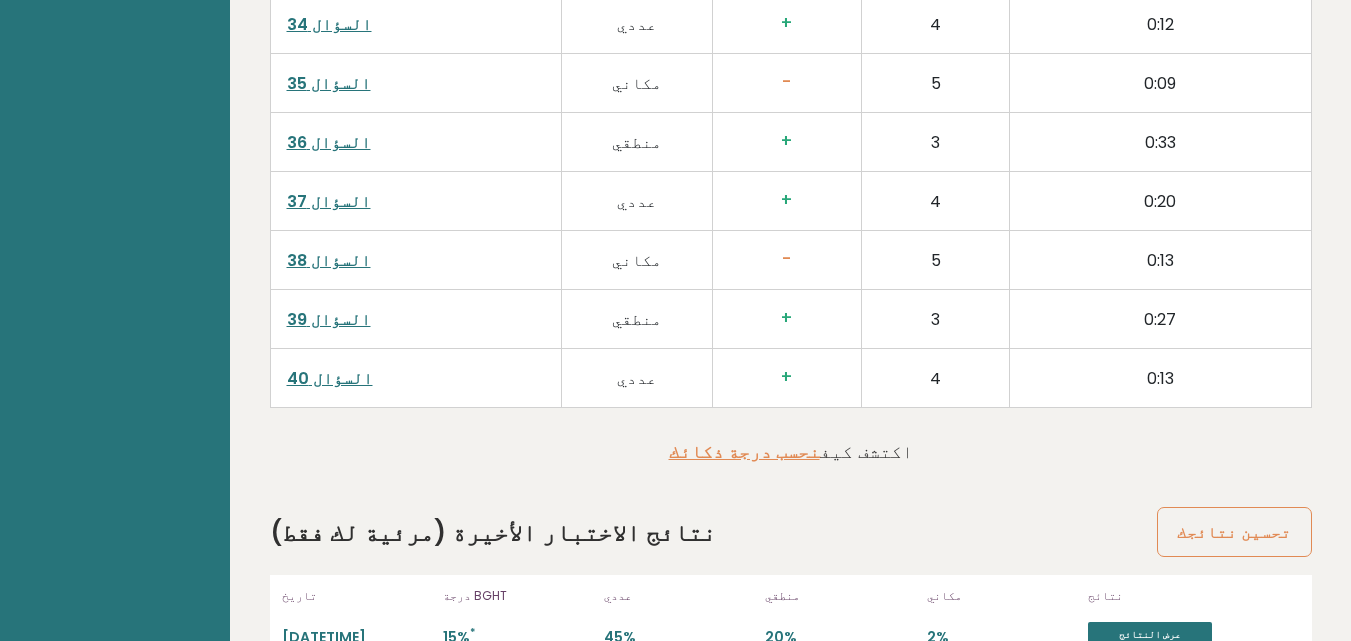 click on "عرض النتائج" at bounding box center (1150, 735) 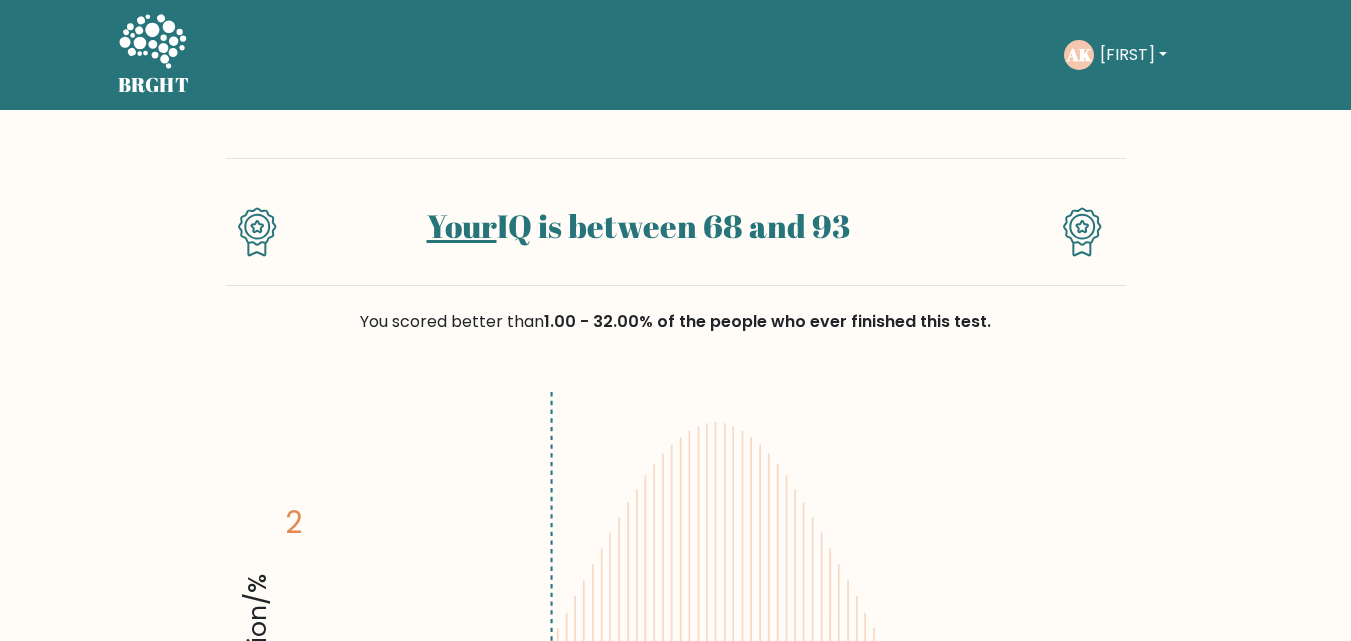 scroll, scrollTop: 0, scrollLeft: 0, axis: both 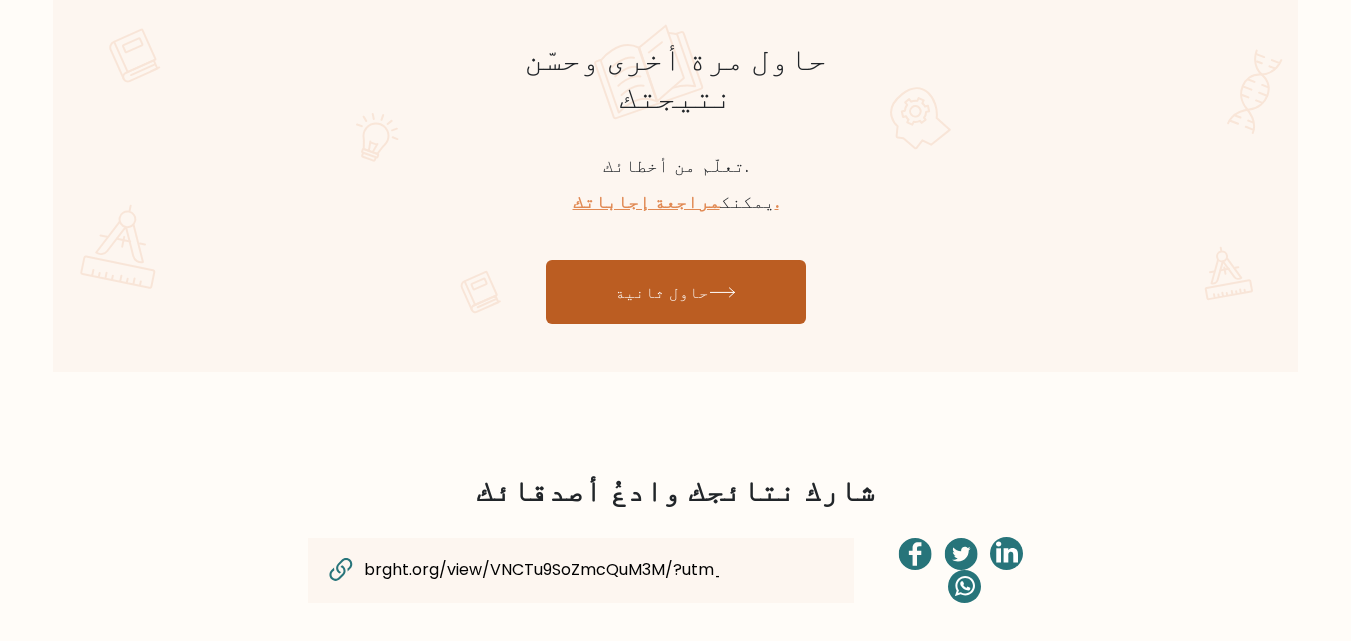 click on "حاول ثانية" at bounding box center [676, 292] 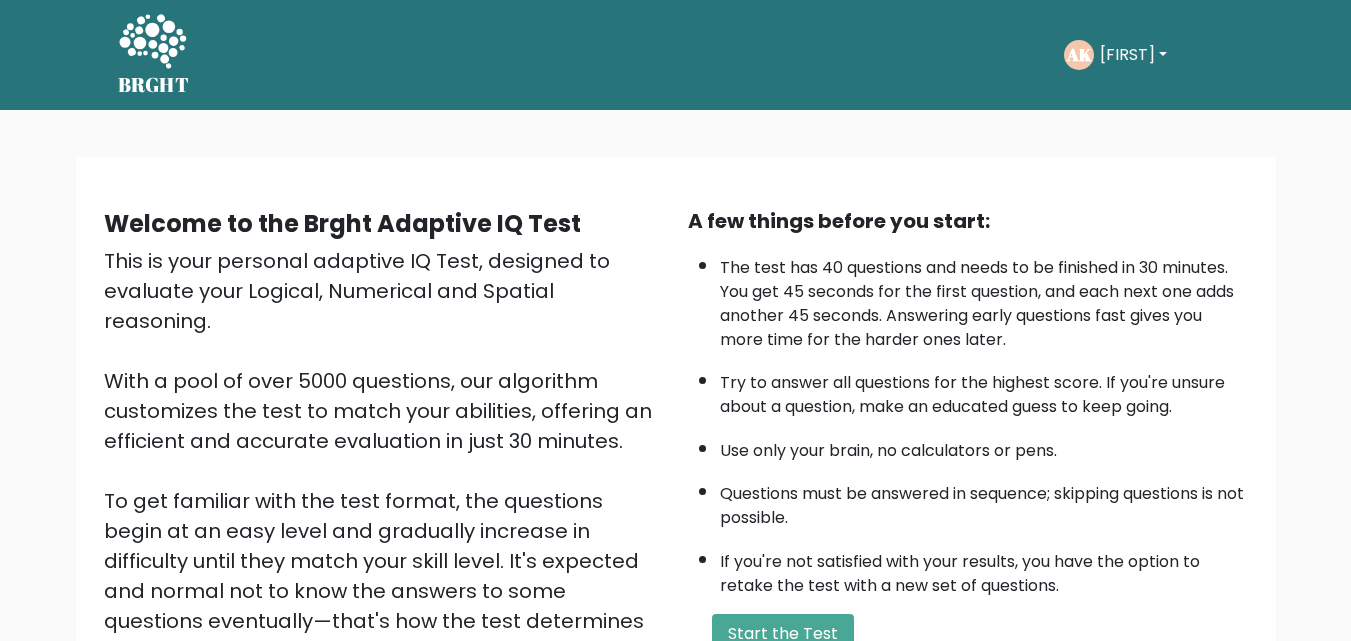 scroll, scrollTop: 0, scrollLeft: 0, axis: both 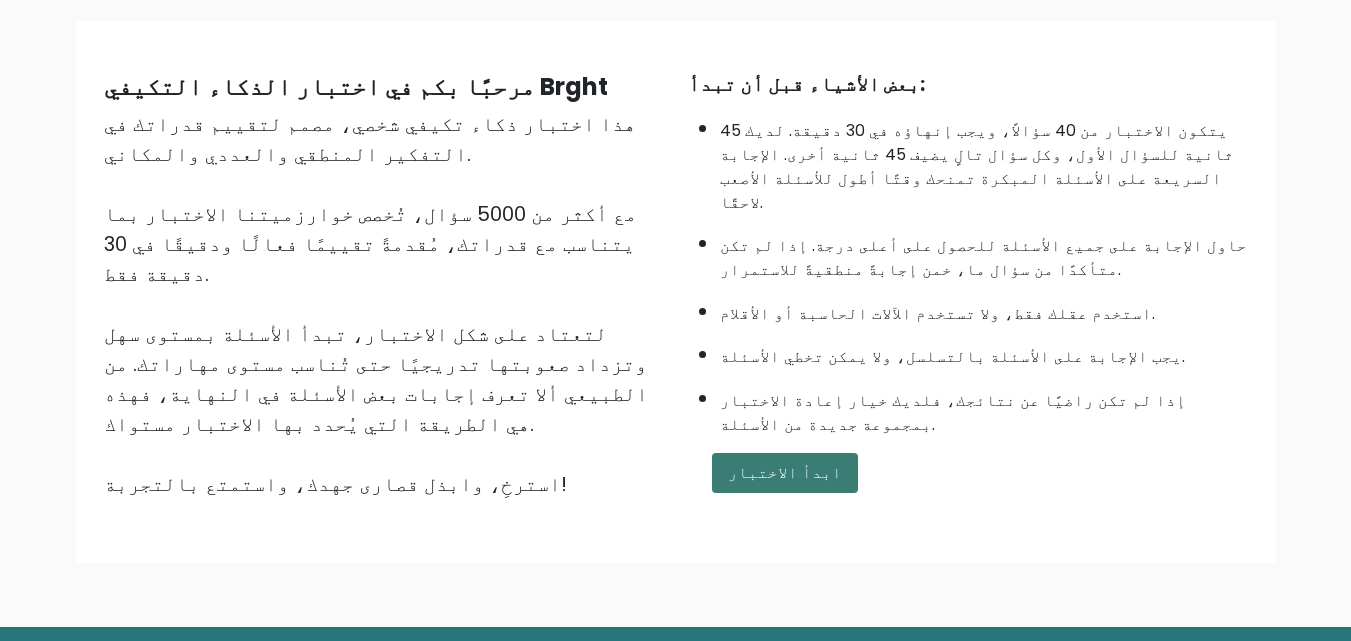 click on "ابدأ الاختبار" at bounding box center [785, 472] 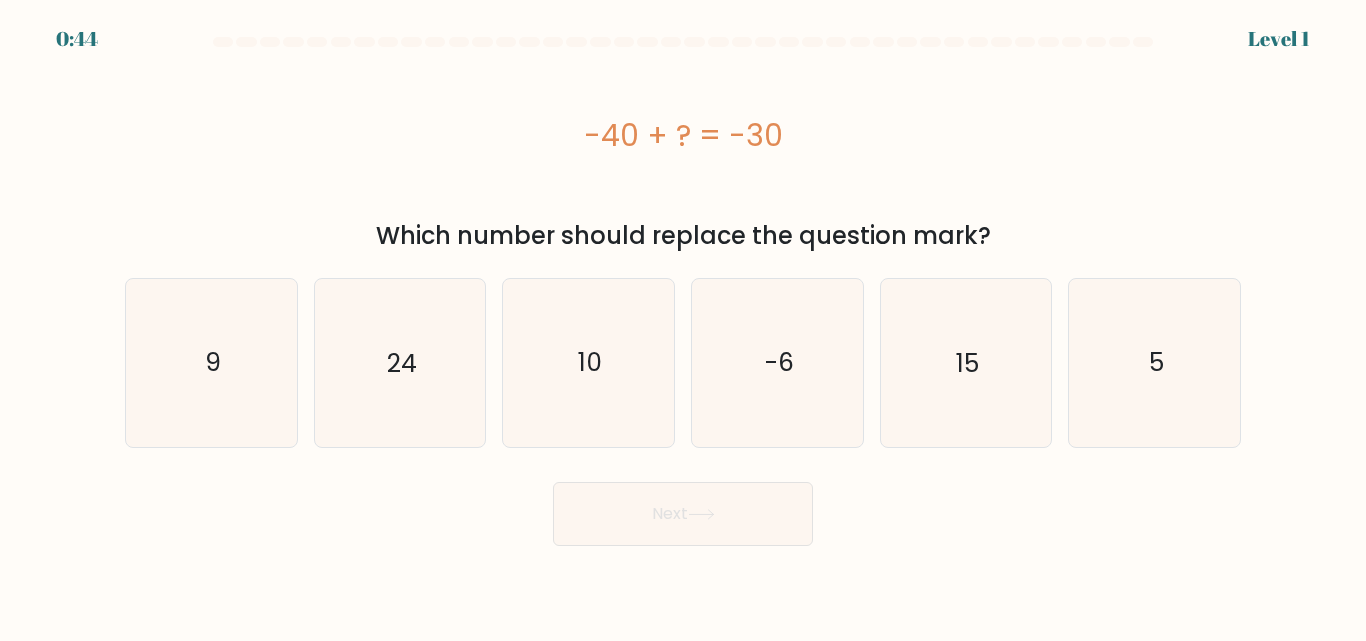 scroll, scrollTop: 0, scrollLeft: 0, axis: both 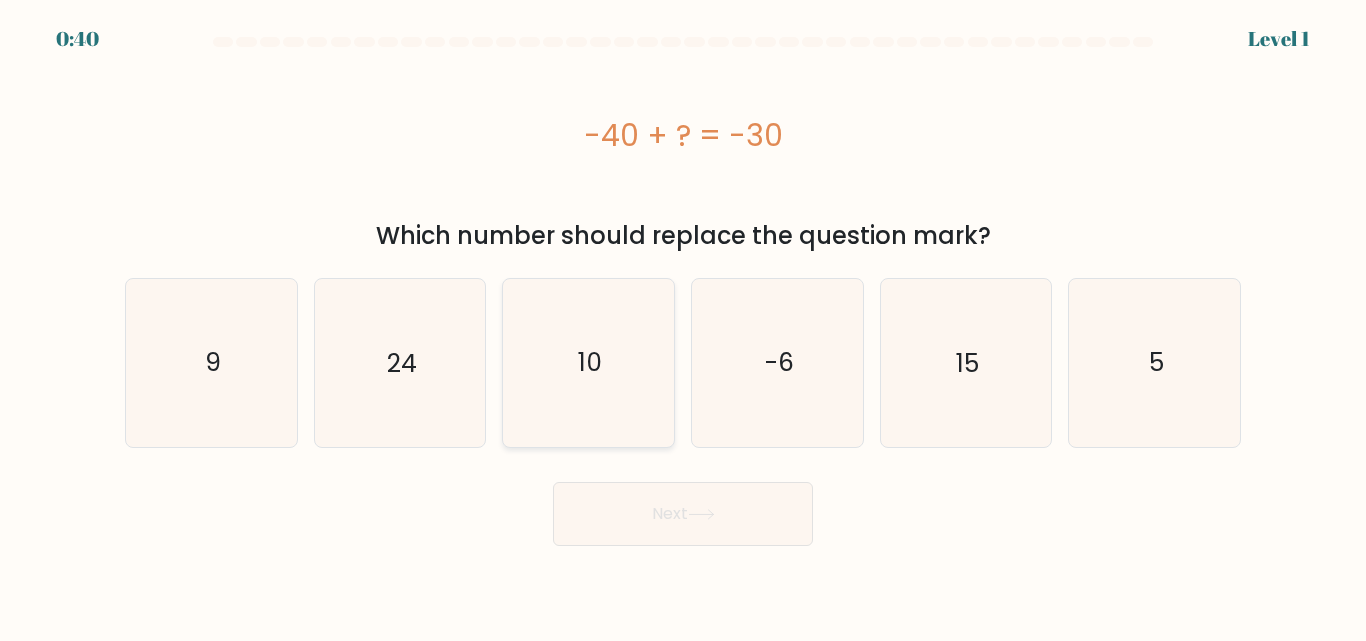 click on "10" 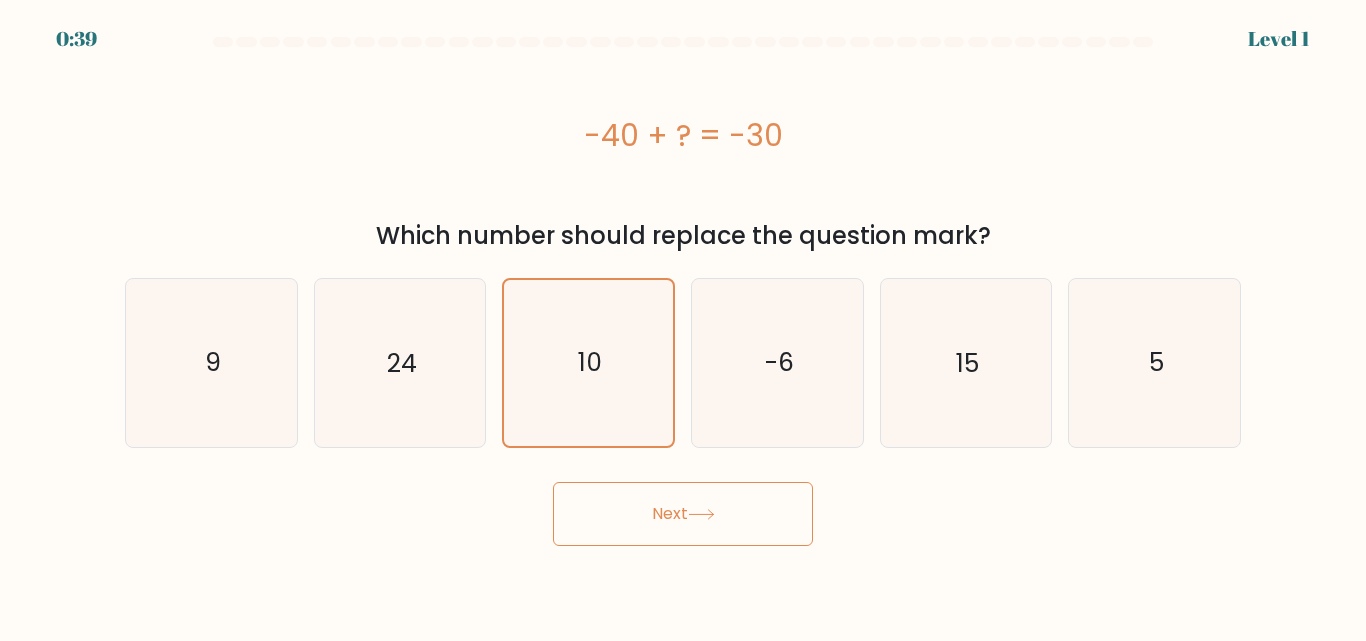 click on "Next" at bounding box center [683, 514] 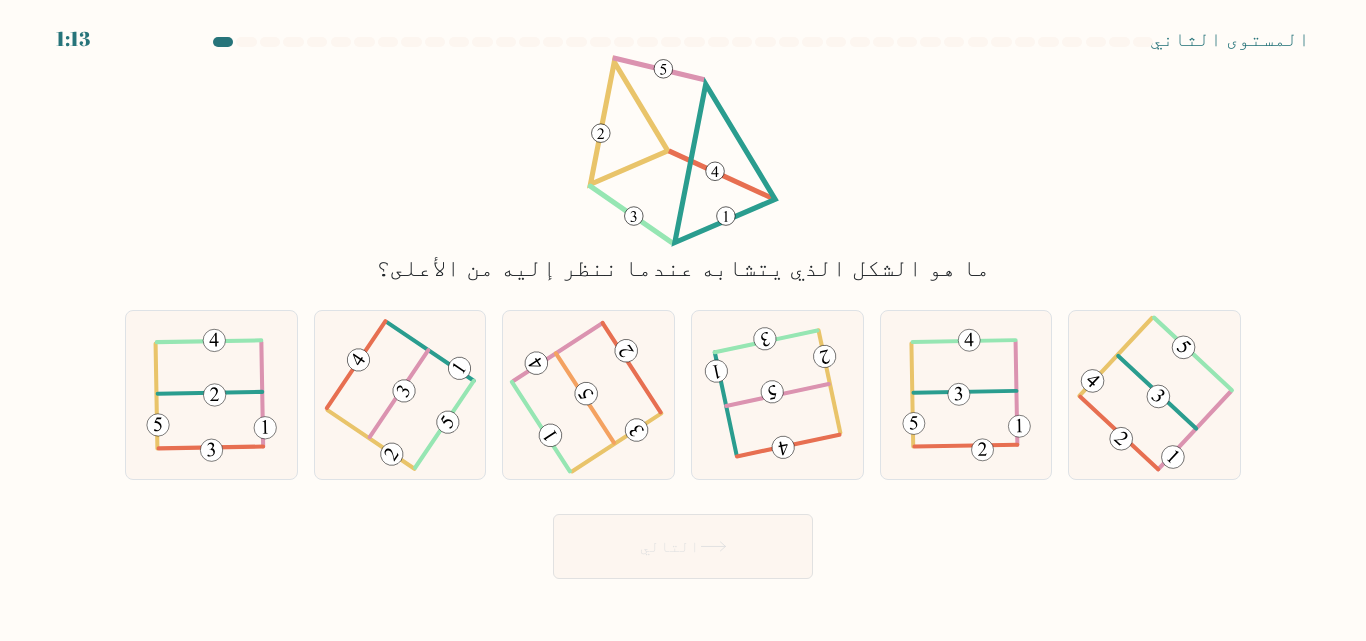 click on "ما هو الشكل الذي يتشابه عندما ننظر إليه من الأعلى؟" at bounding box center (683, 170) 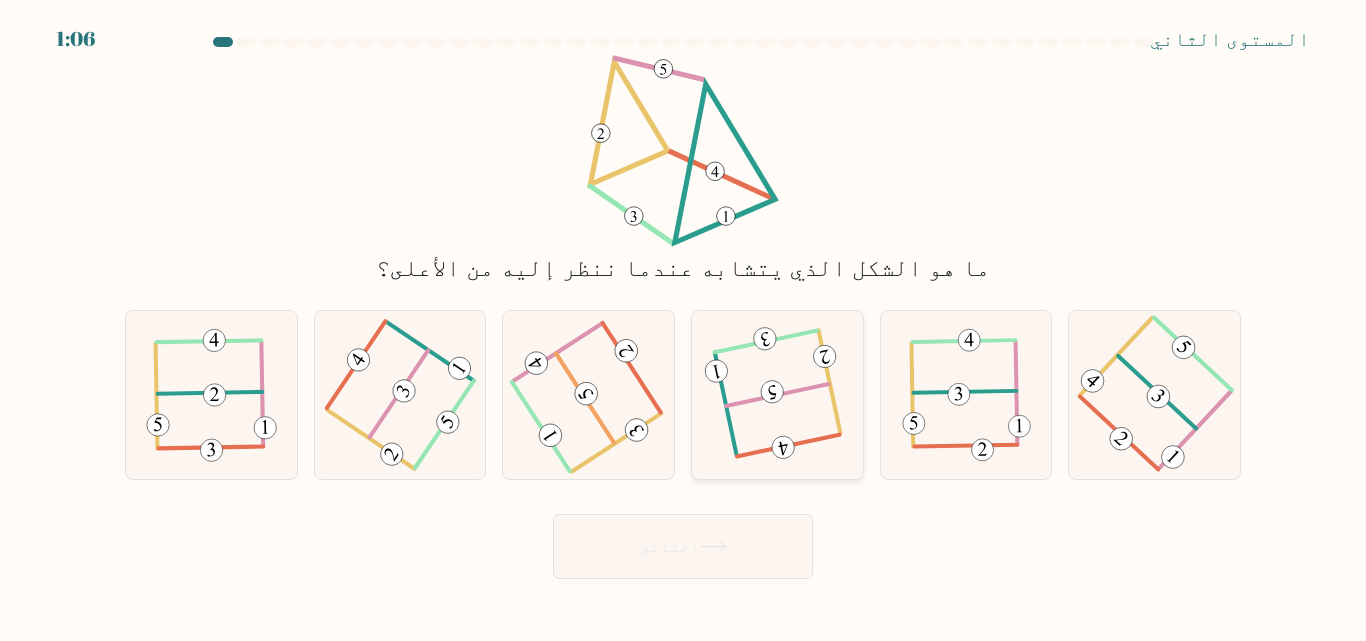 click 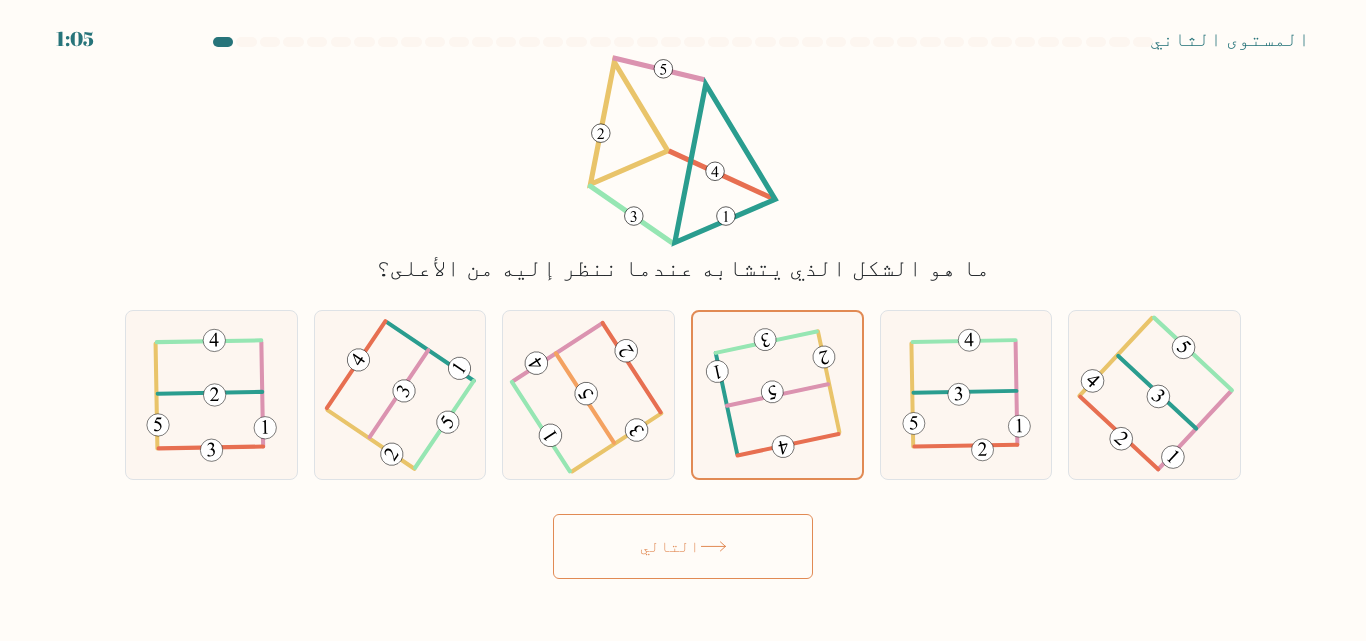 click 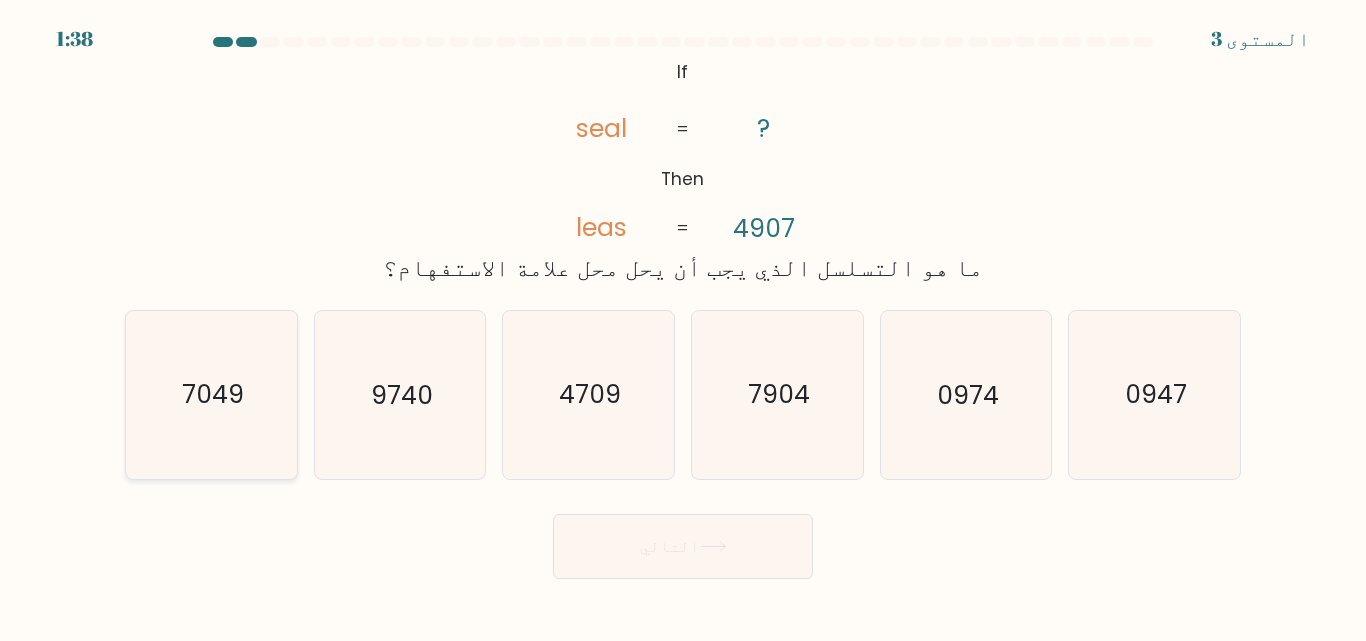 click on "7049" 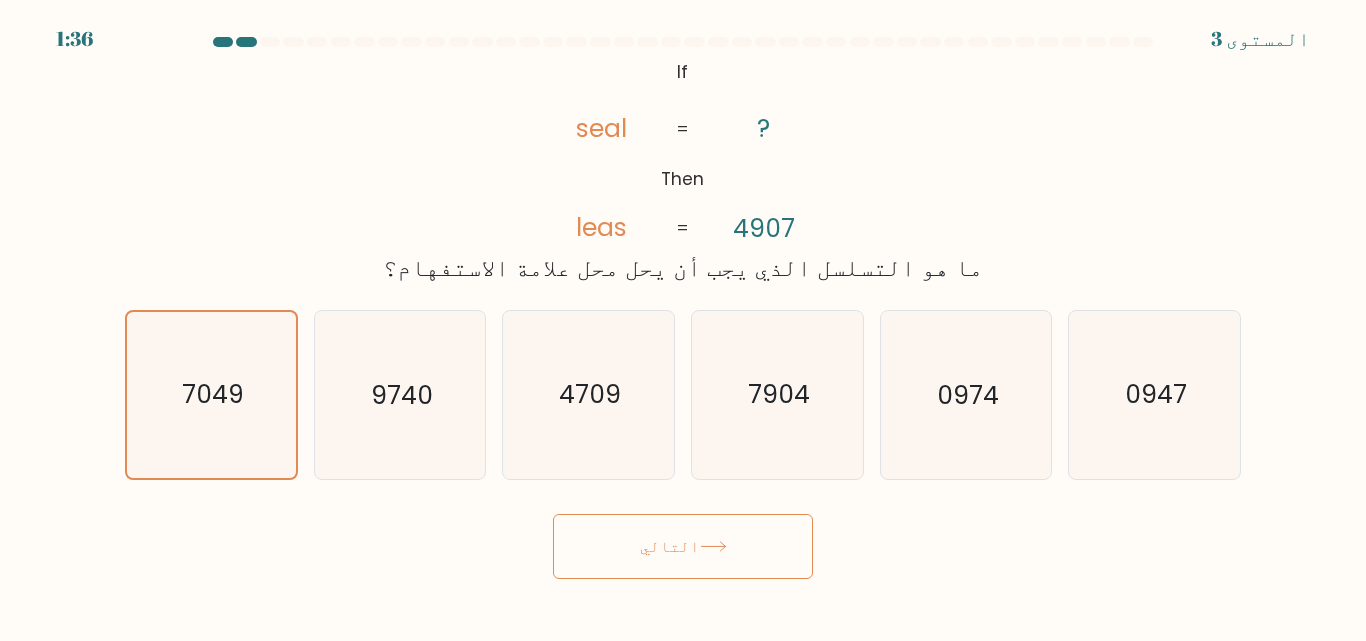 click on "التالي" at bounding box center [683, 546] 